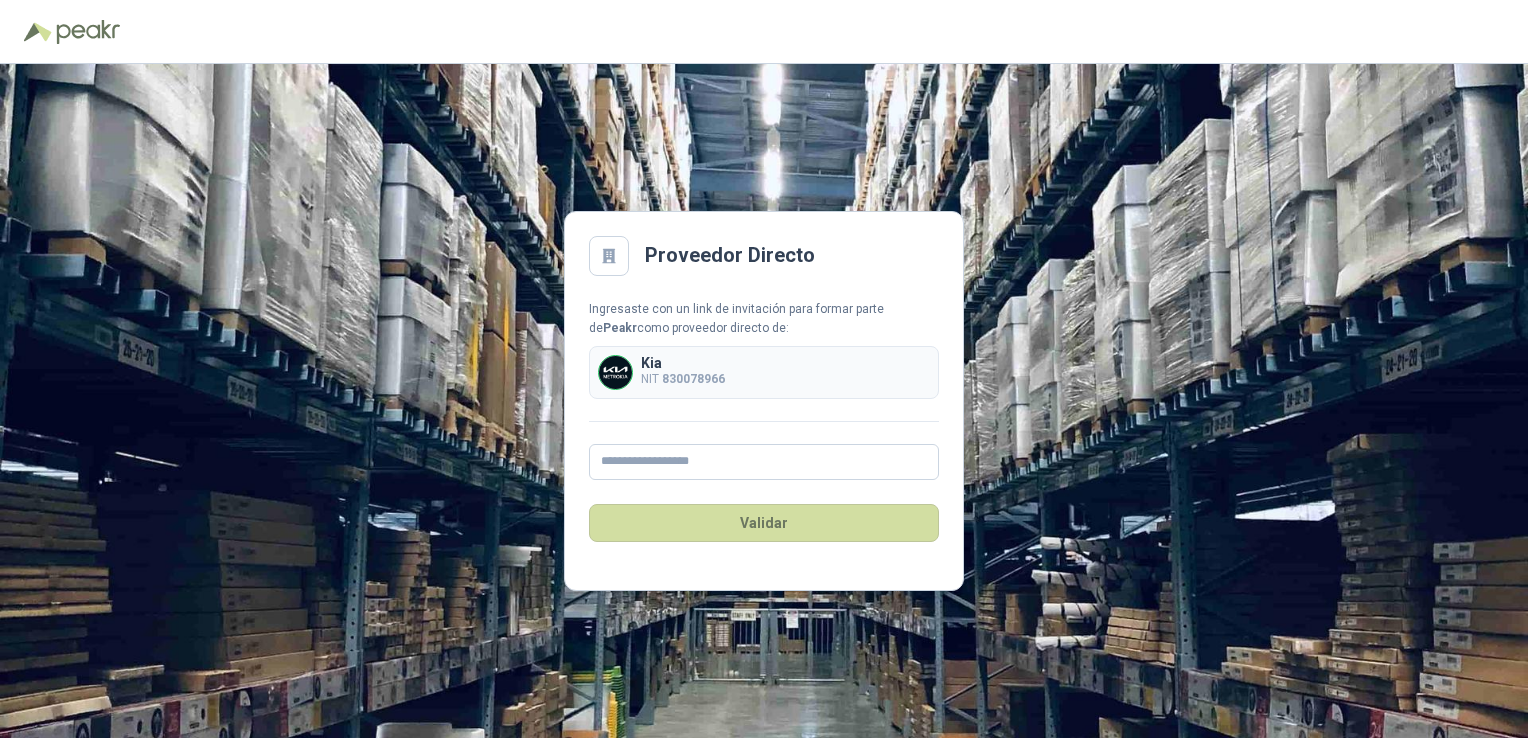 scroll, scrollTop: 0, scrollLeft: 0, axis: both 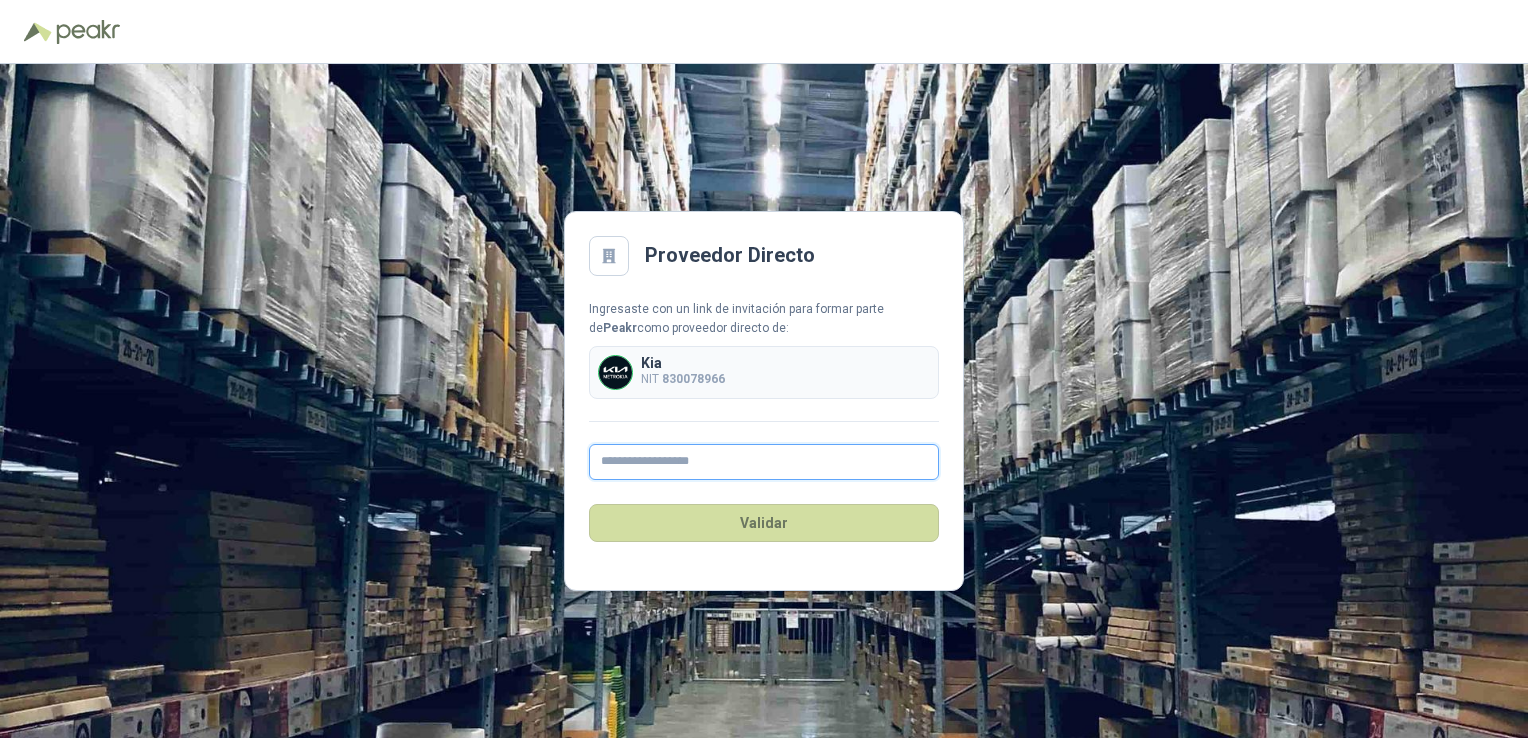 click at bounding box center (764, 462) 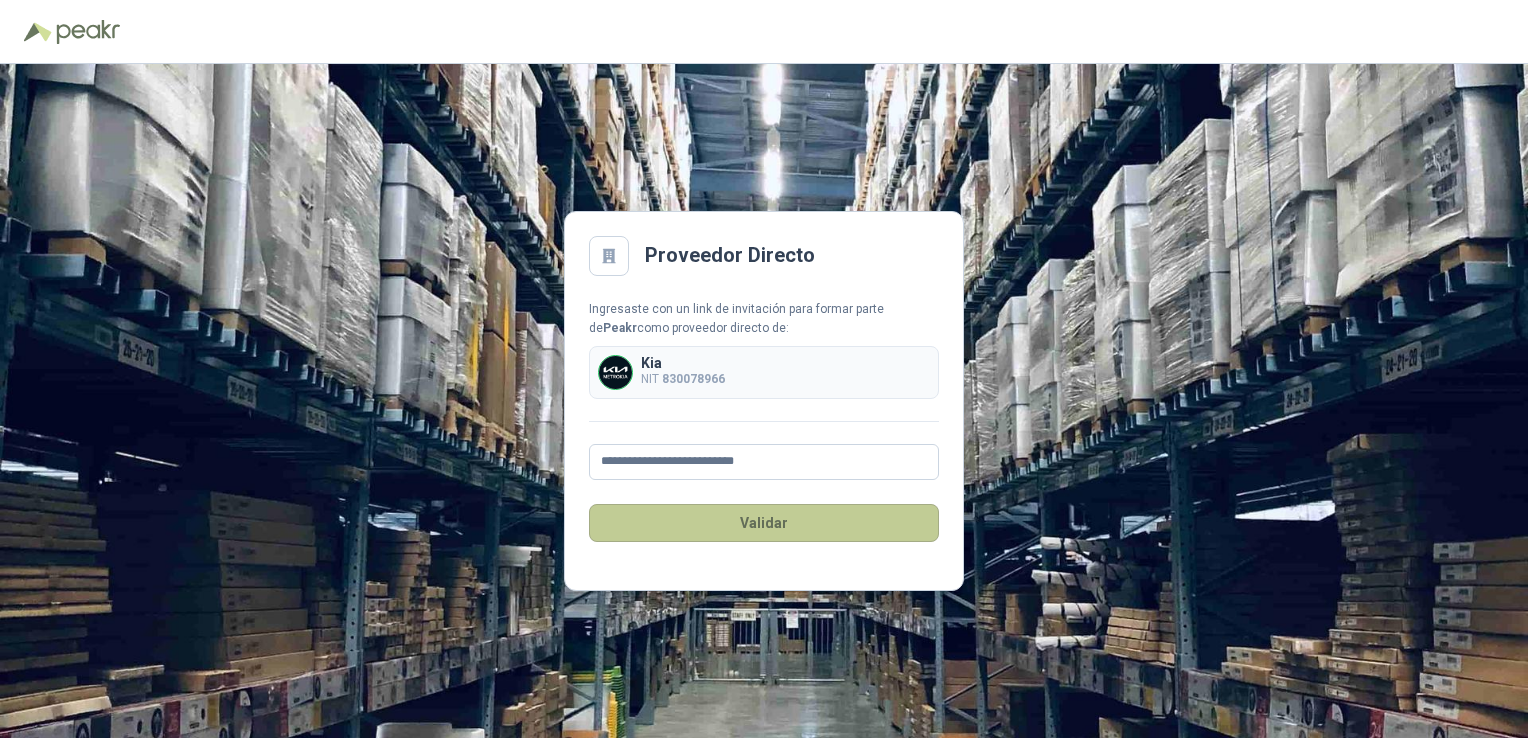 click on "Validar" at bounding box center (764, 523) 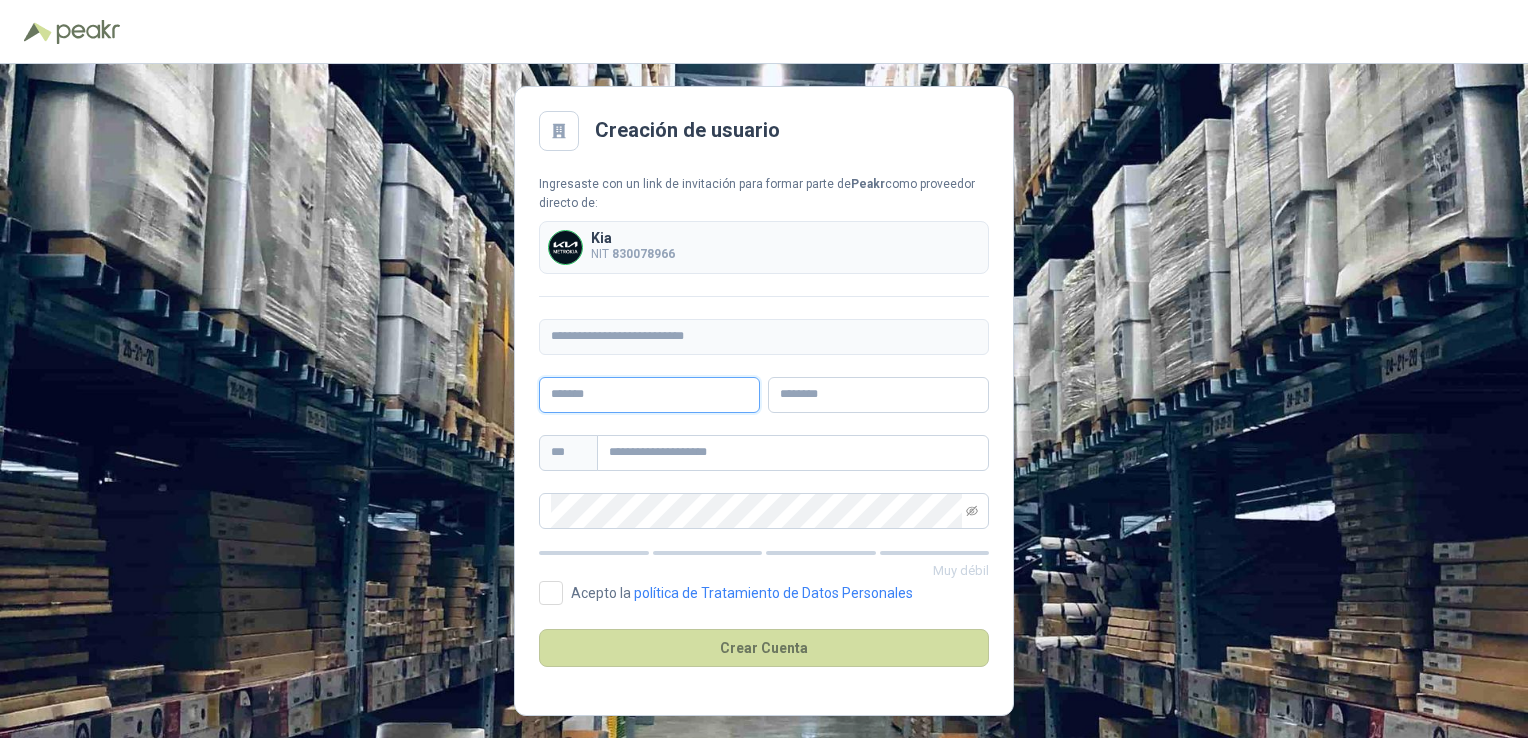 click at bounding box center [649, 395] 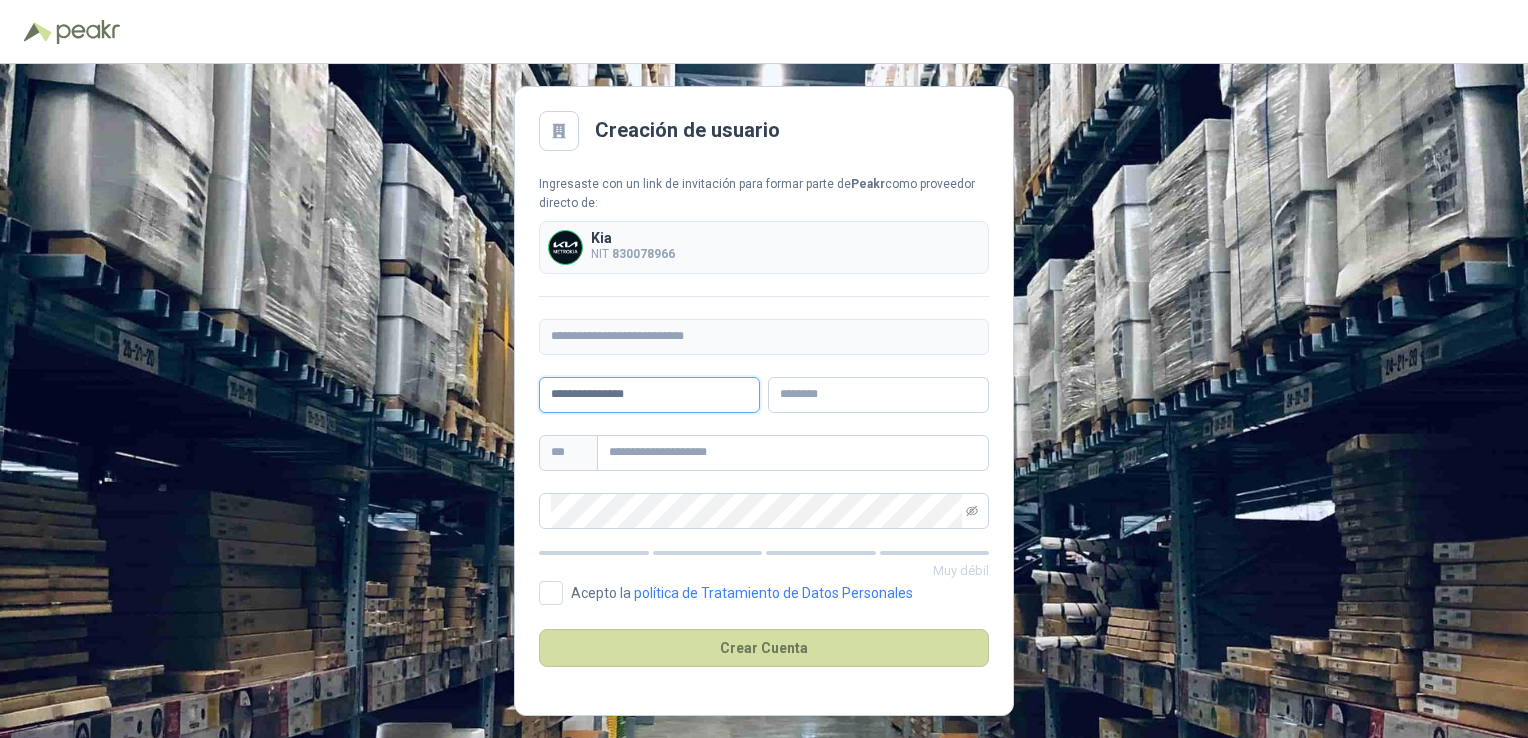 type on "**********" 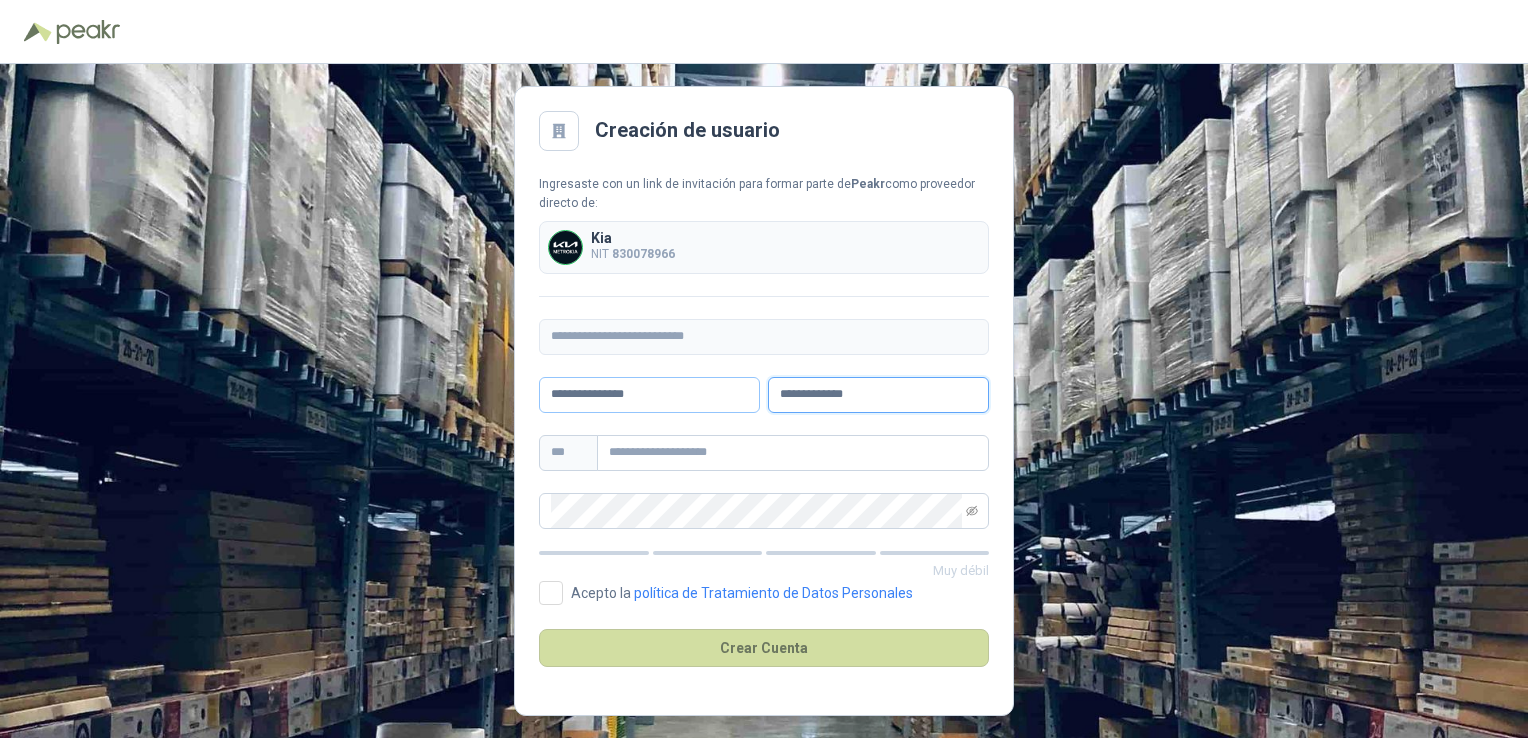 type on "**********" 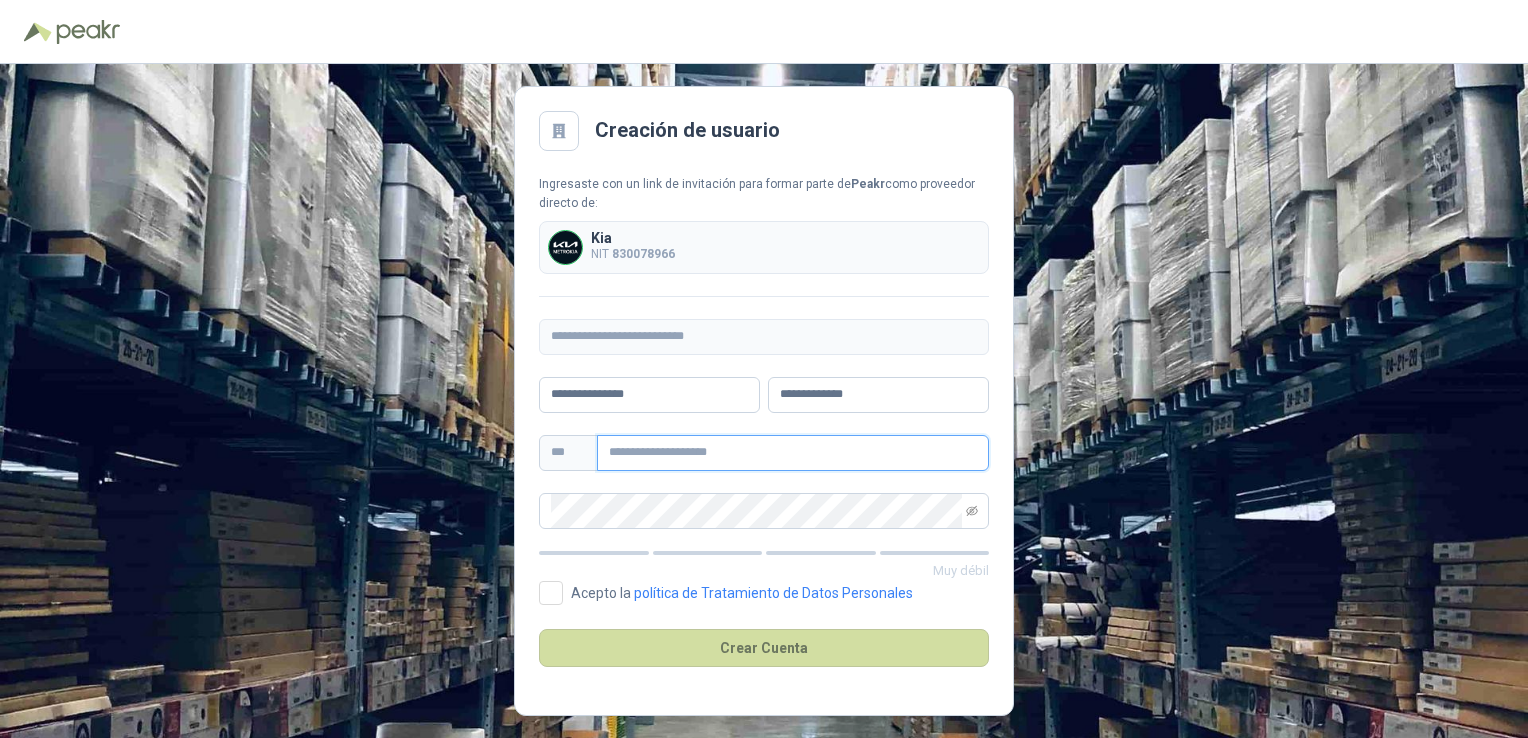 click at bounding box center (793, 453) 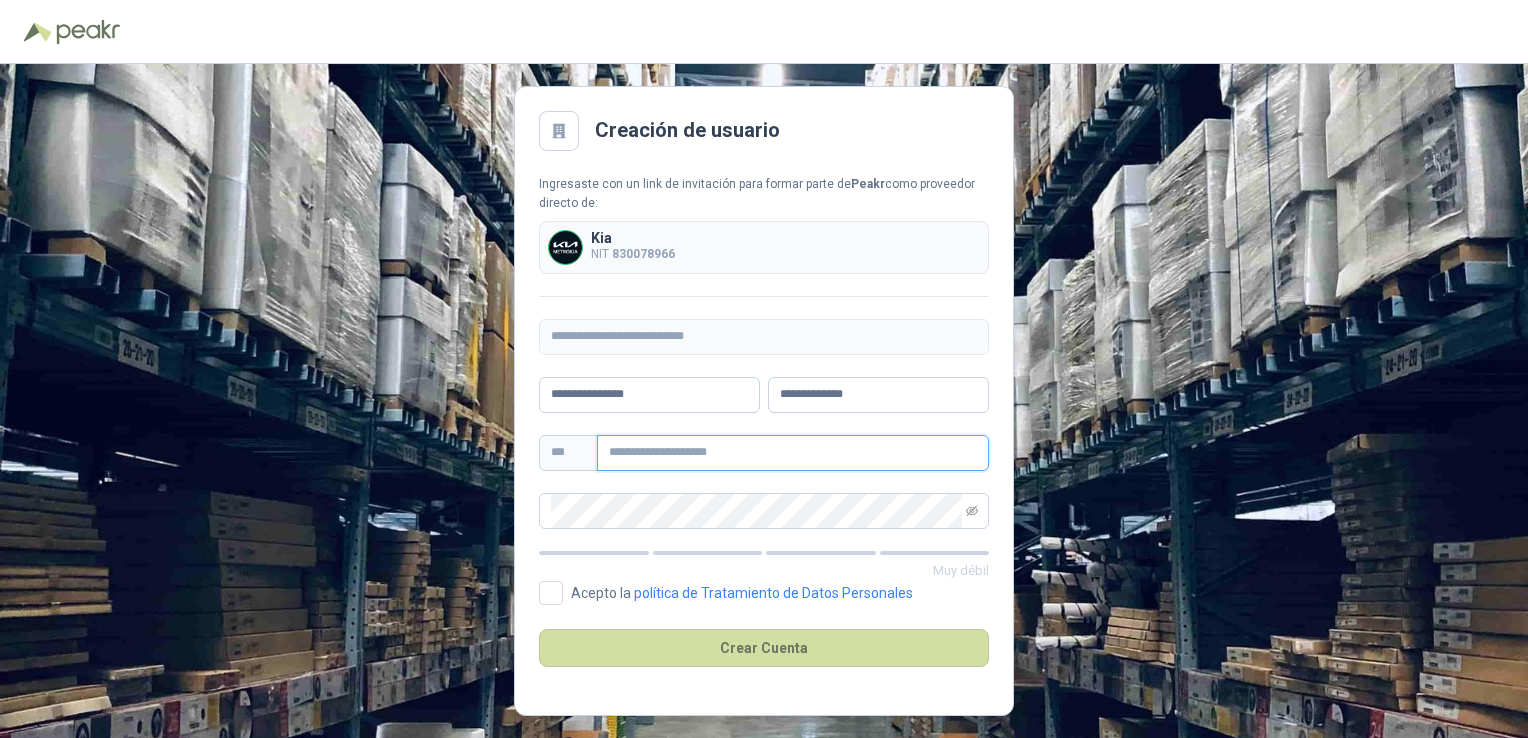 click at bounding box center [793, 453] 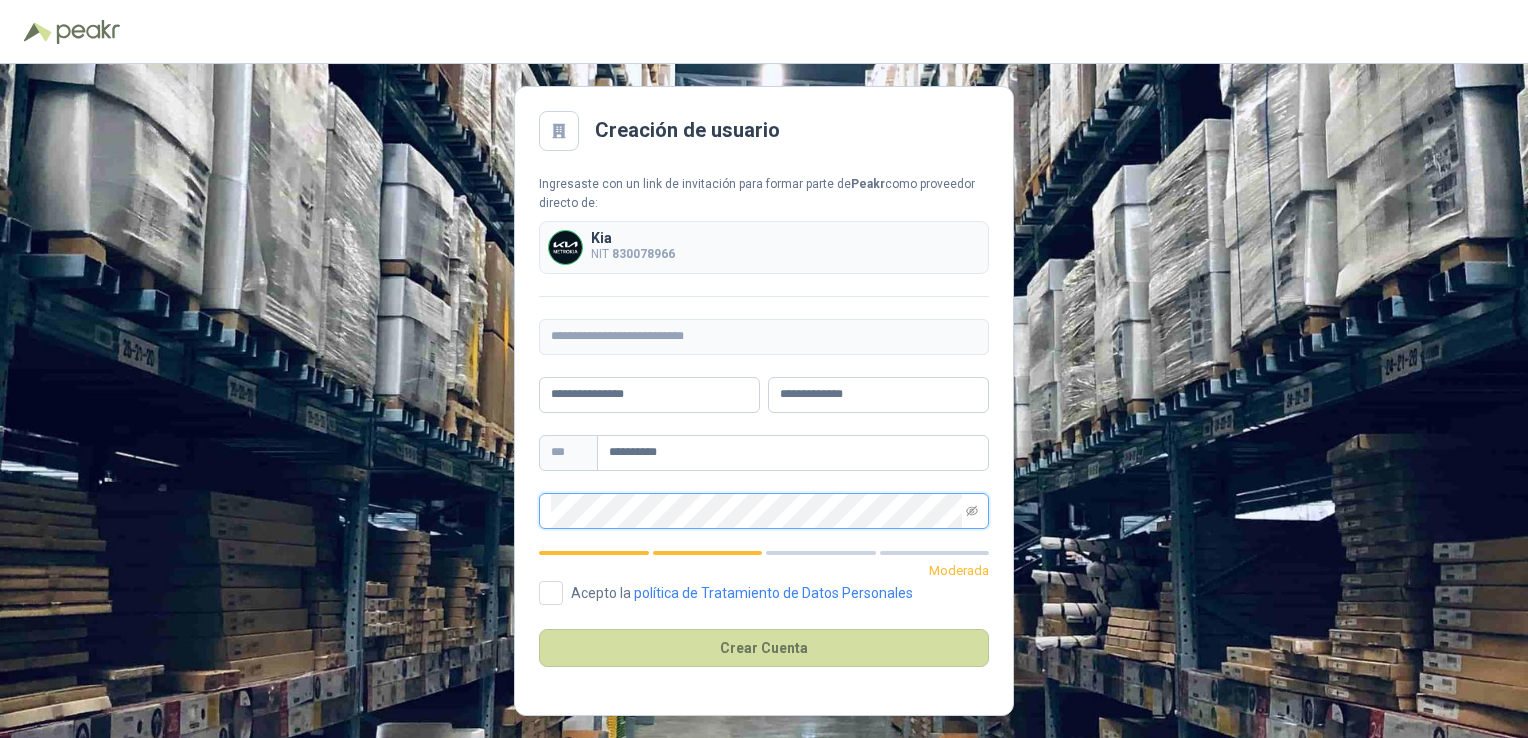click on "**********" at bounding box center [764, 401] 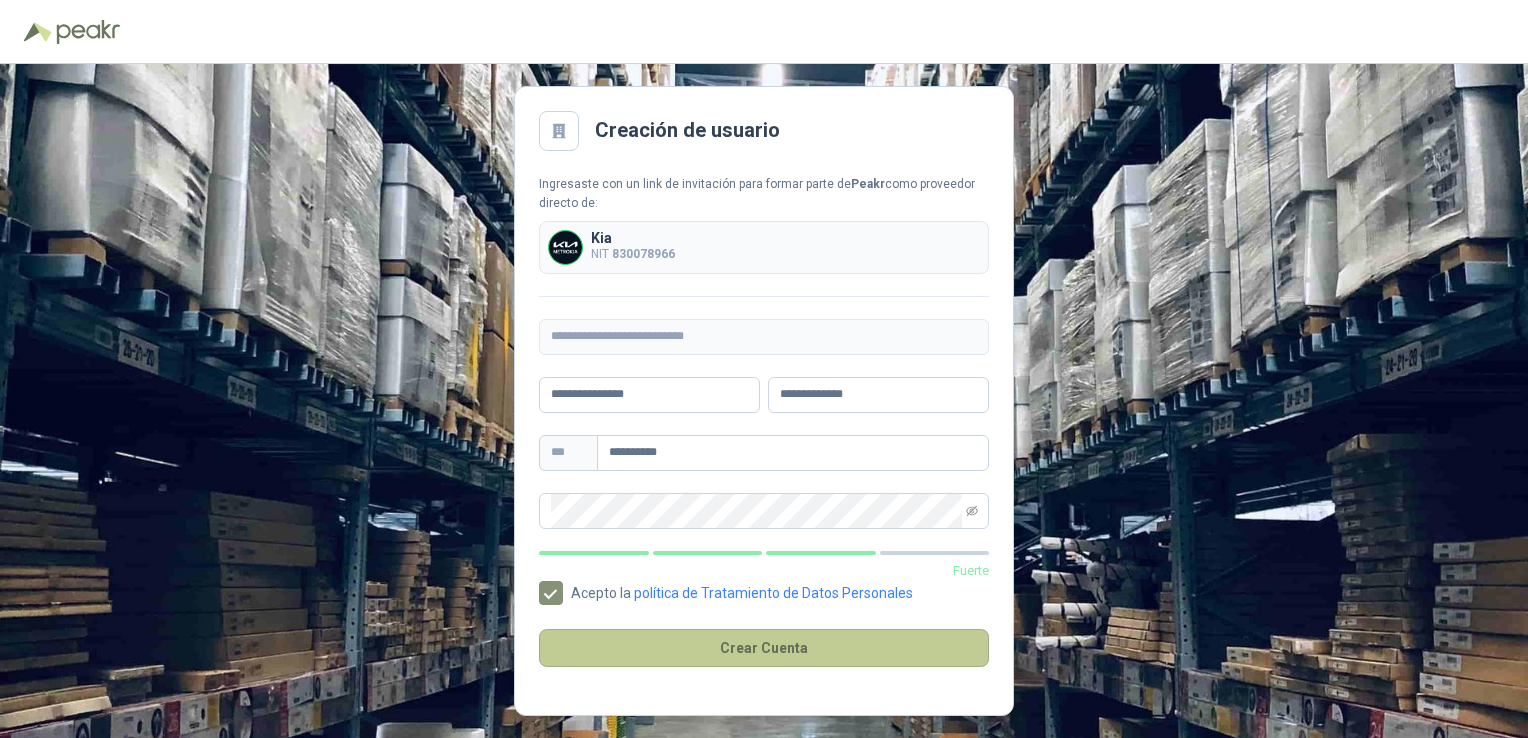 click on "Crear Cuenta" at bounding box center (764, 648) 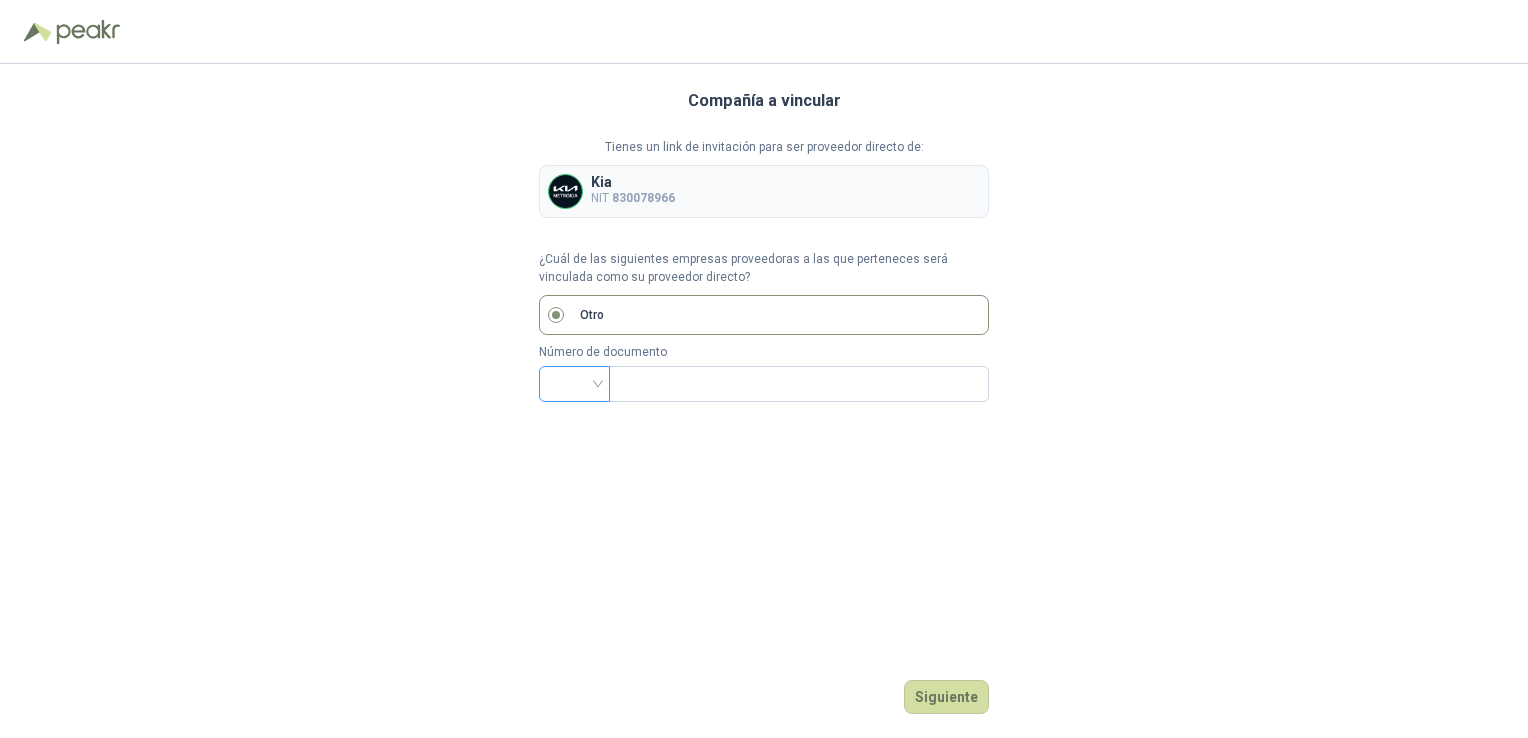 click at bounding box center [574, 382] 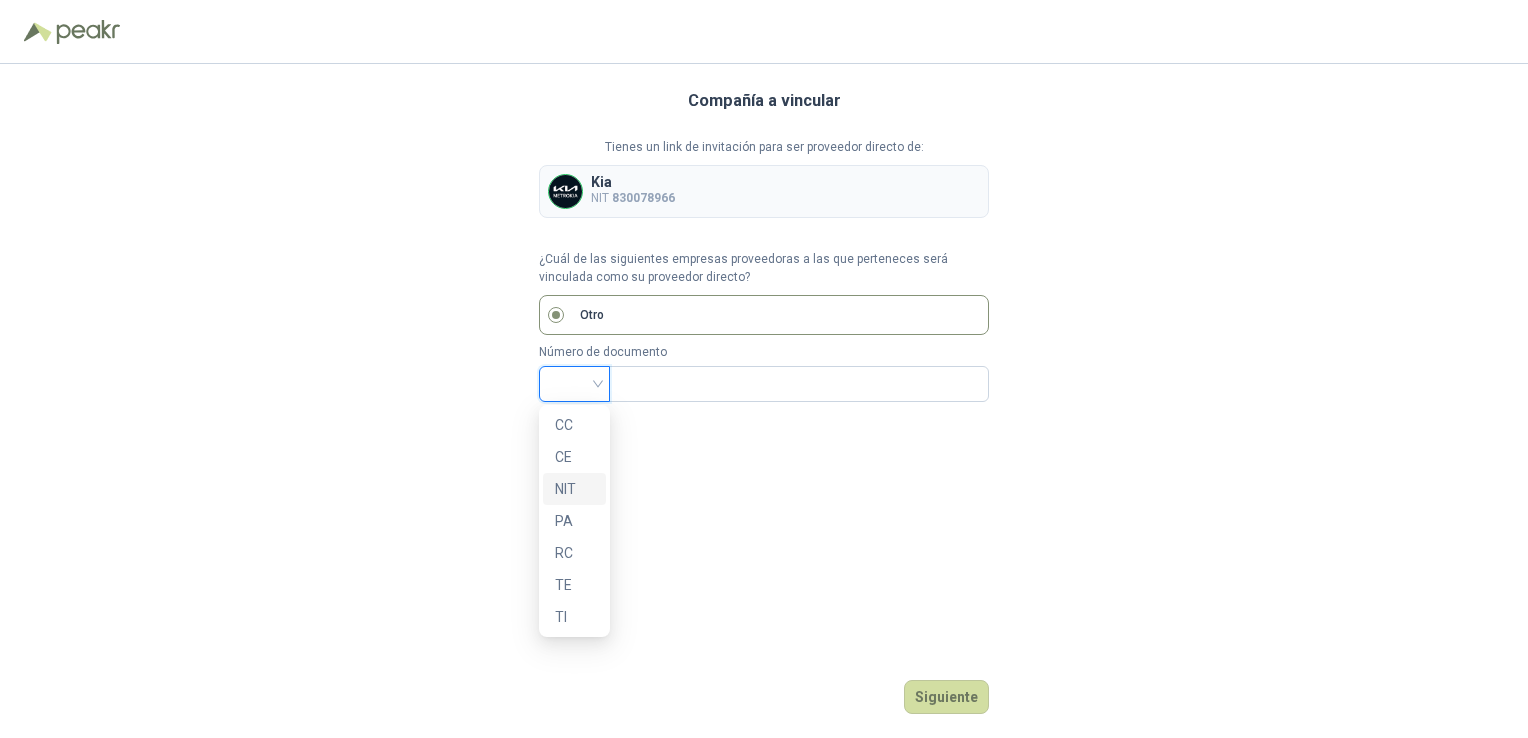 click on "NIT" at bounding box center [574, 489] 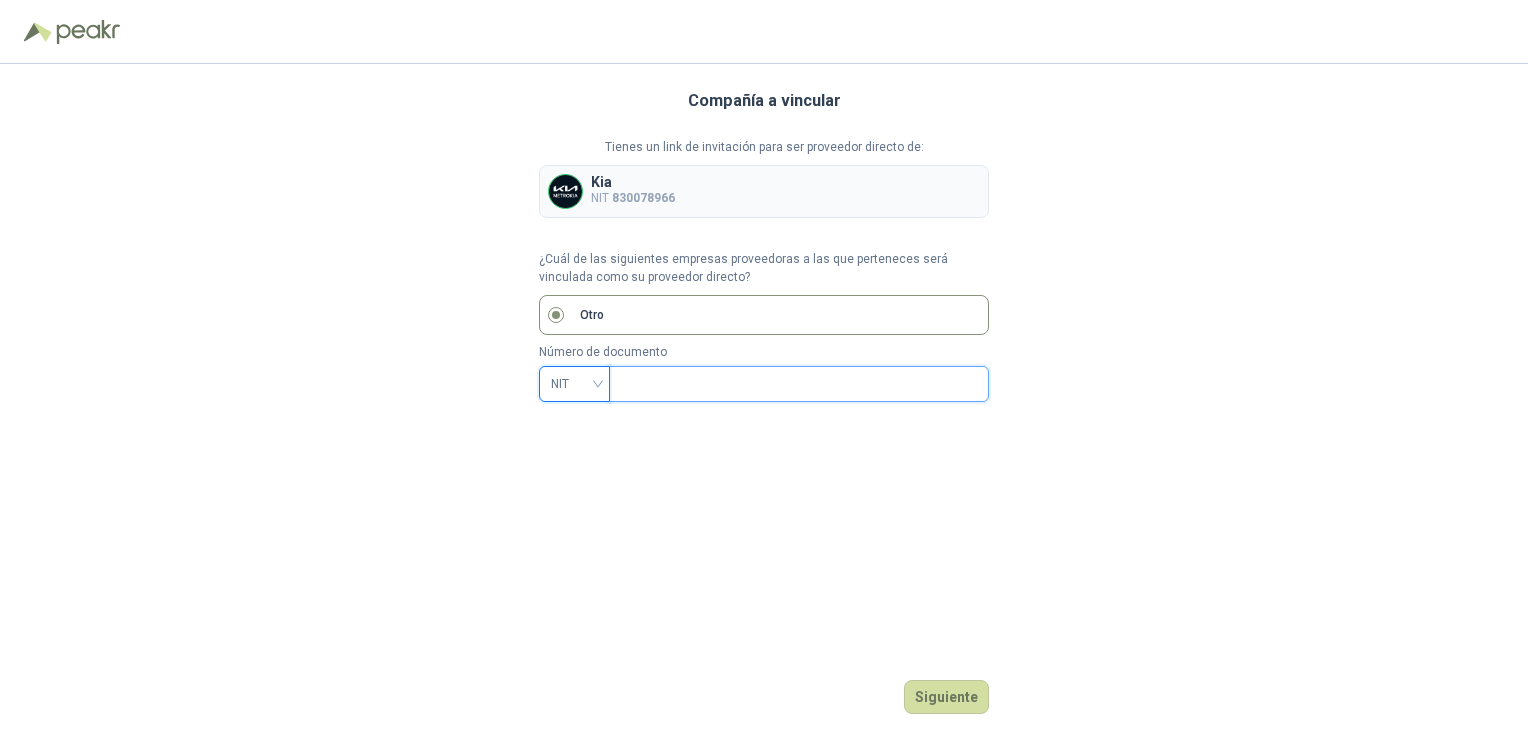 click at bounding box center [797, 384] 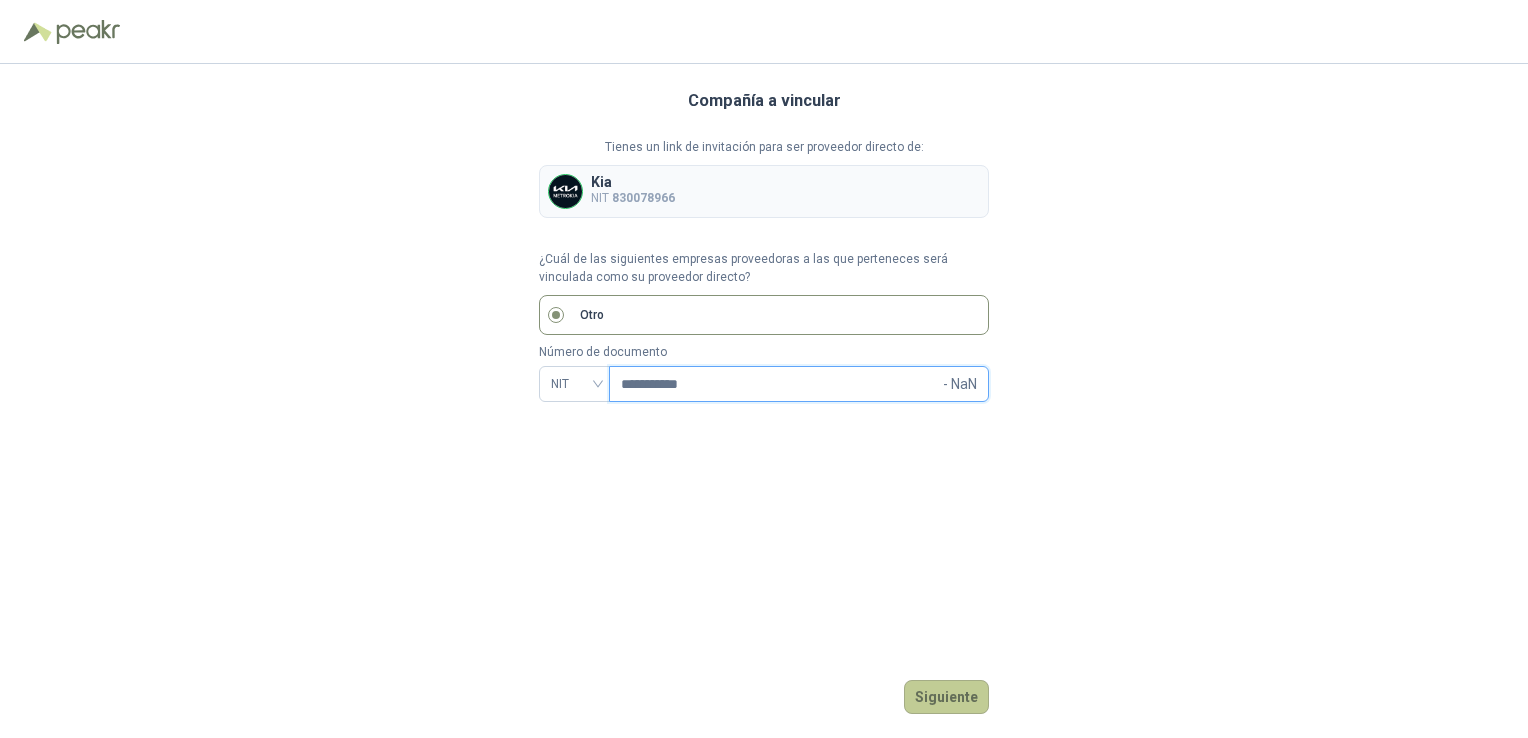 type on "**********" 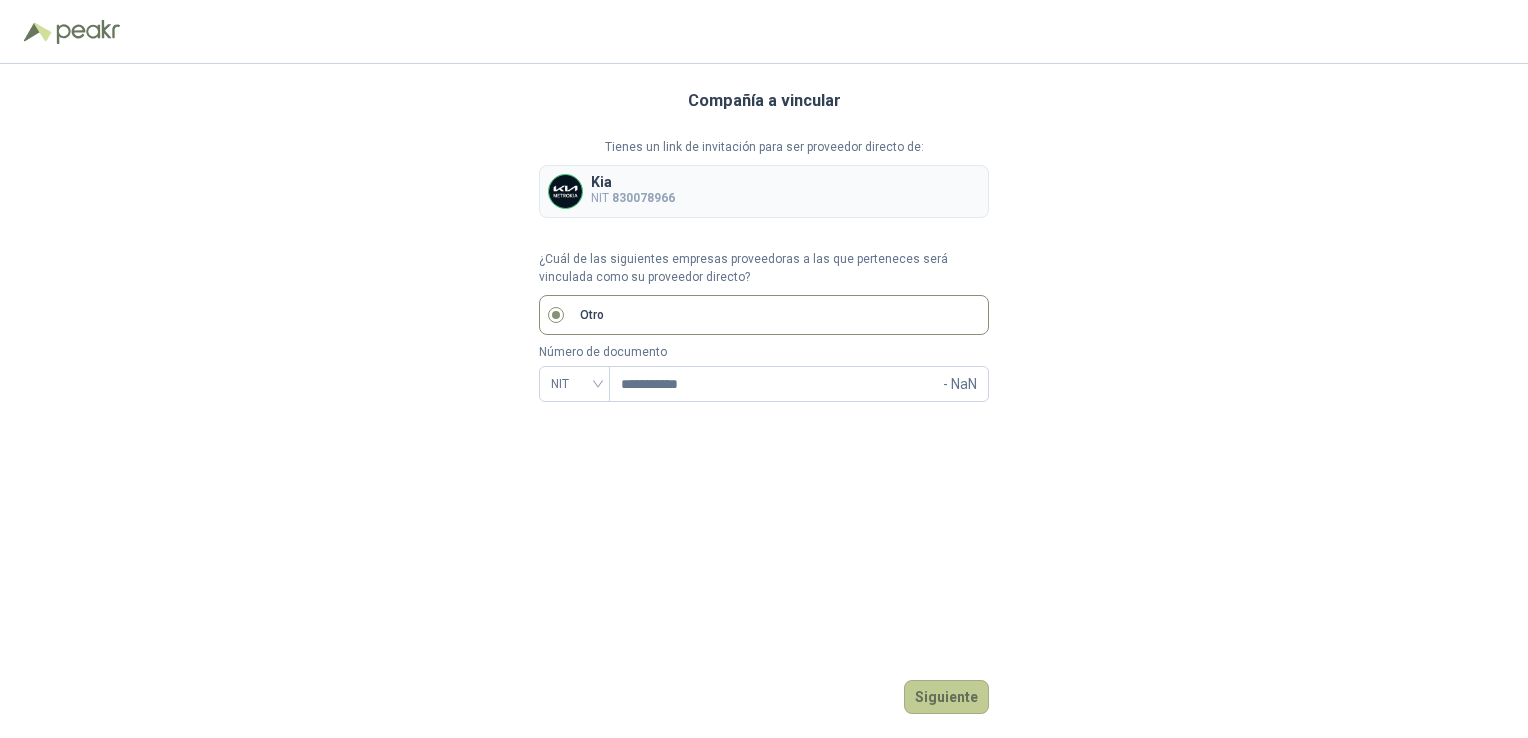 click on "Siguiente" at bounding box center (946, 697) 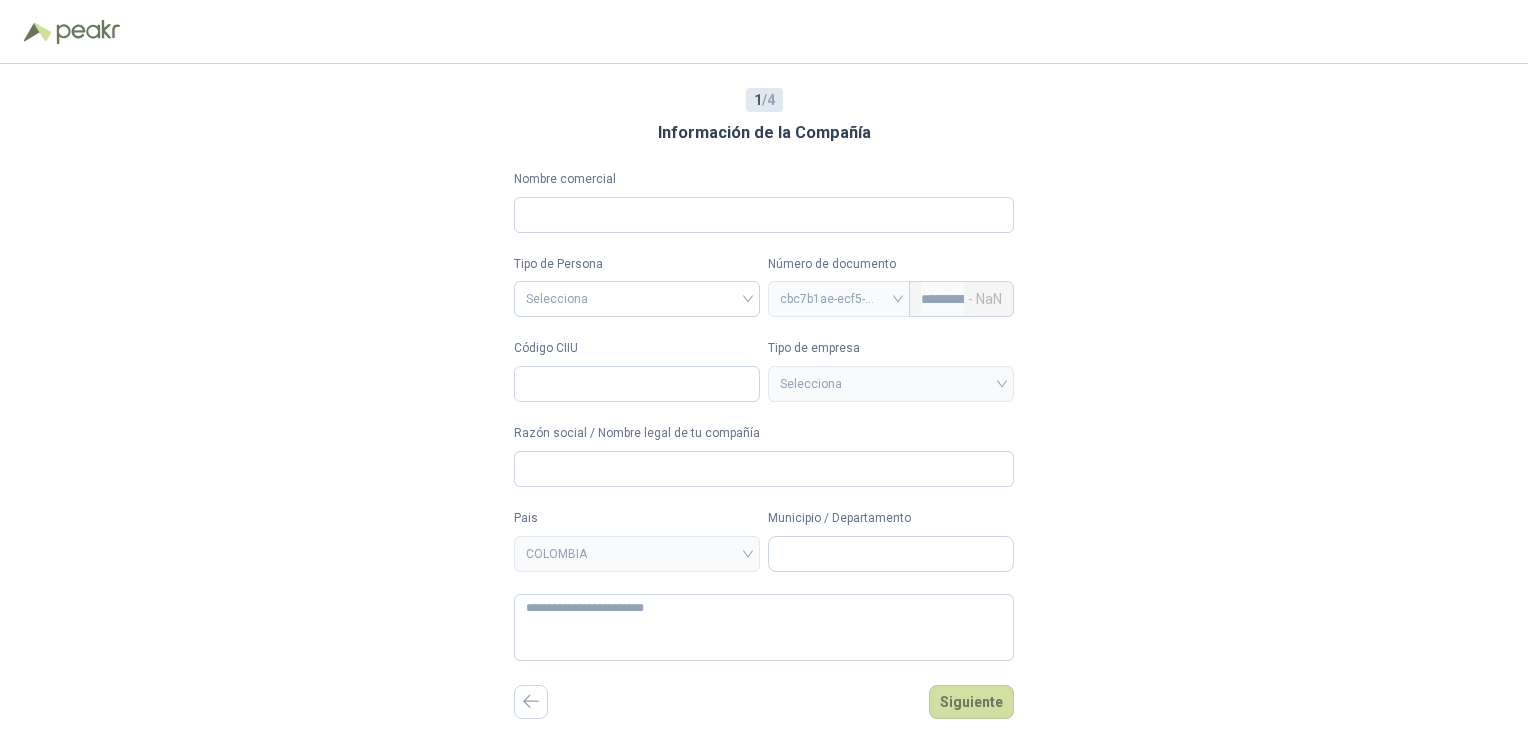type 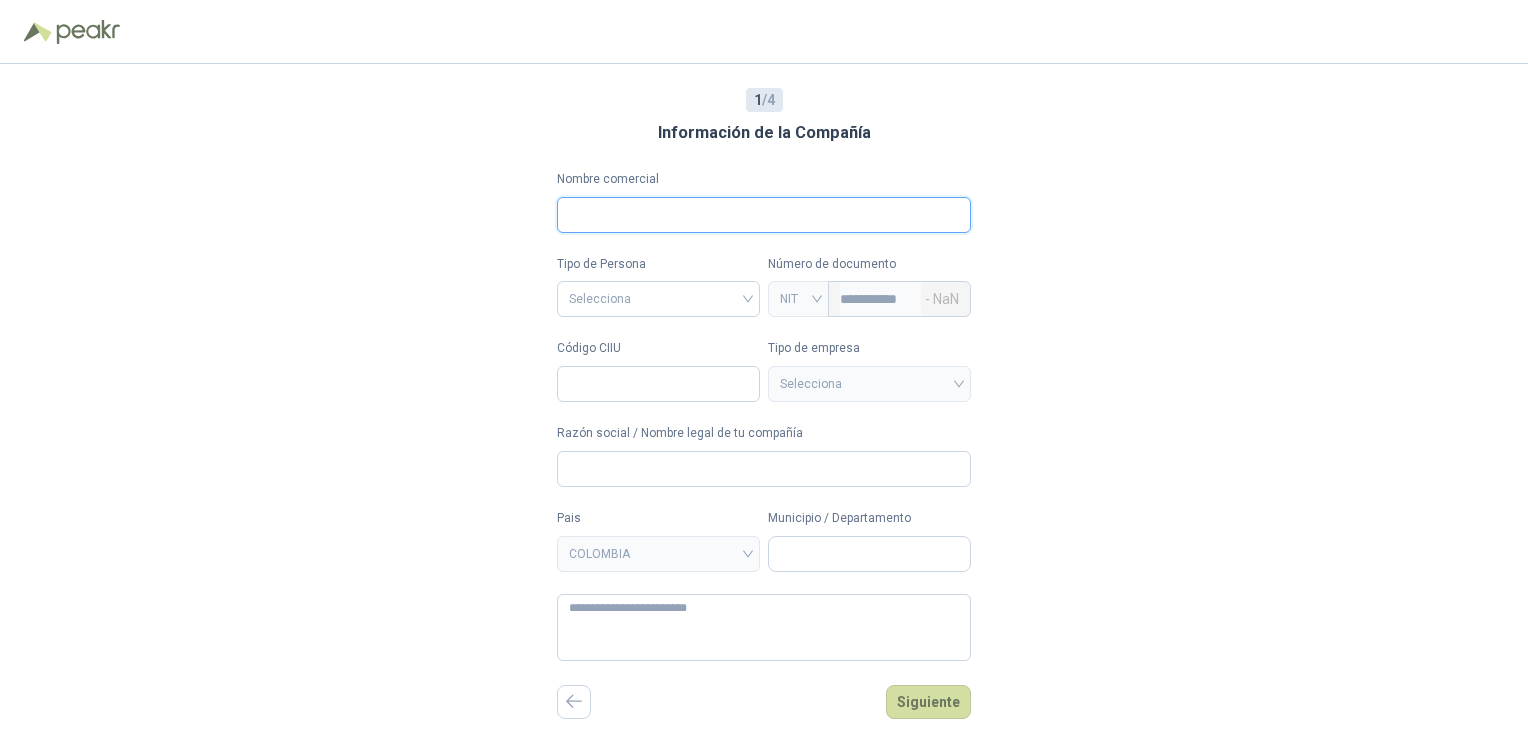 click on "Nombre comercial" at bounding box center (764, 215) 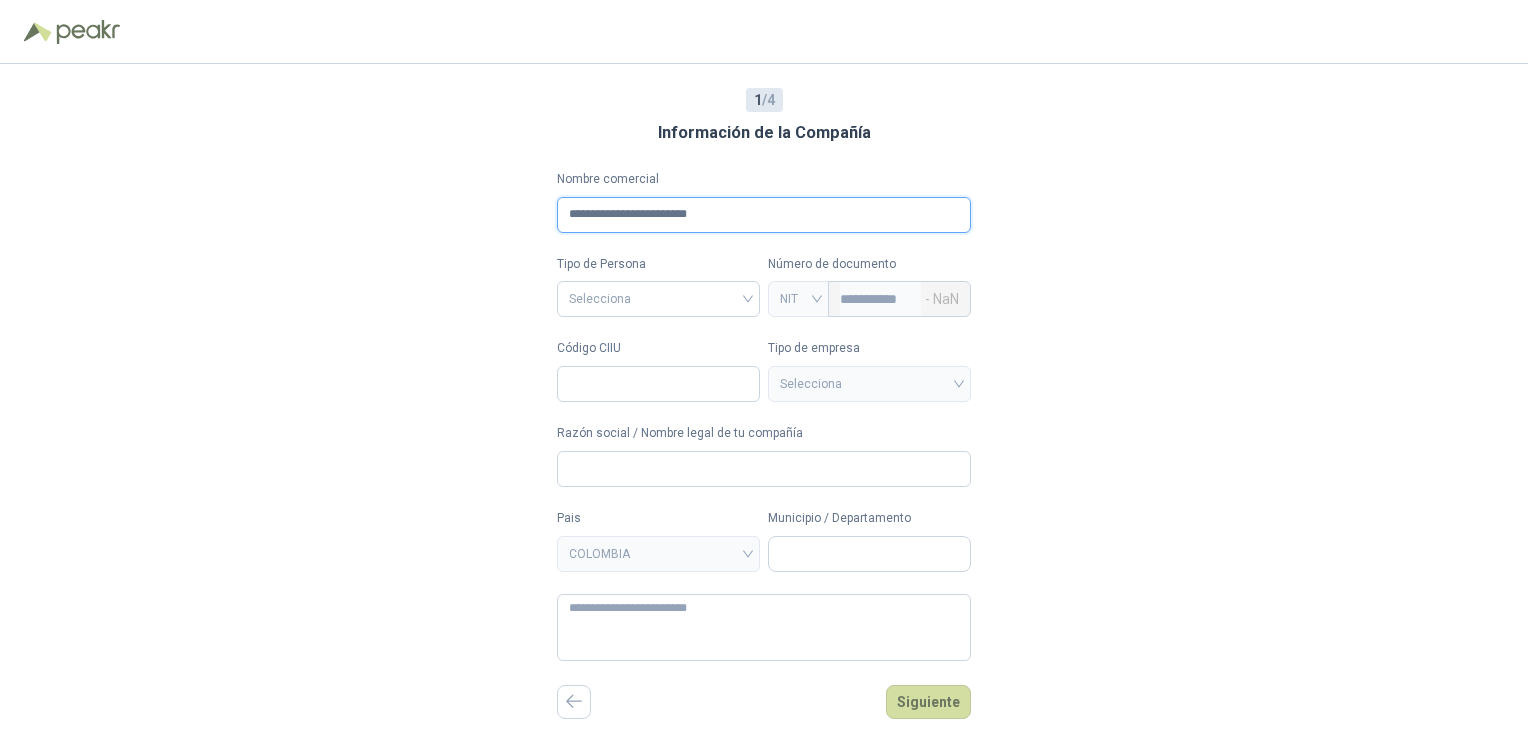 drag, startPoint x: 728, startPoint y: 218, endPoint x: 72, endPoint y: 130, distance: 661.8761 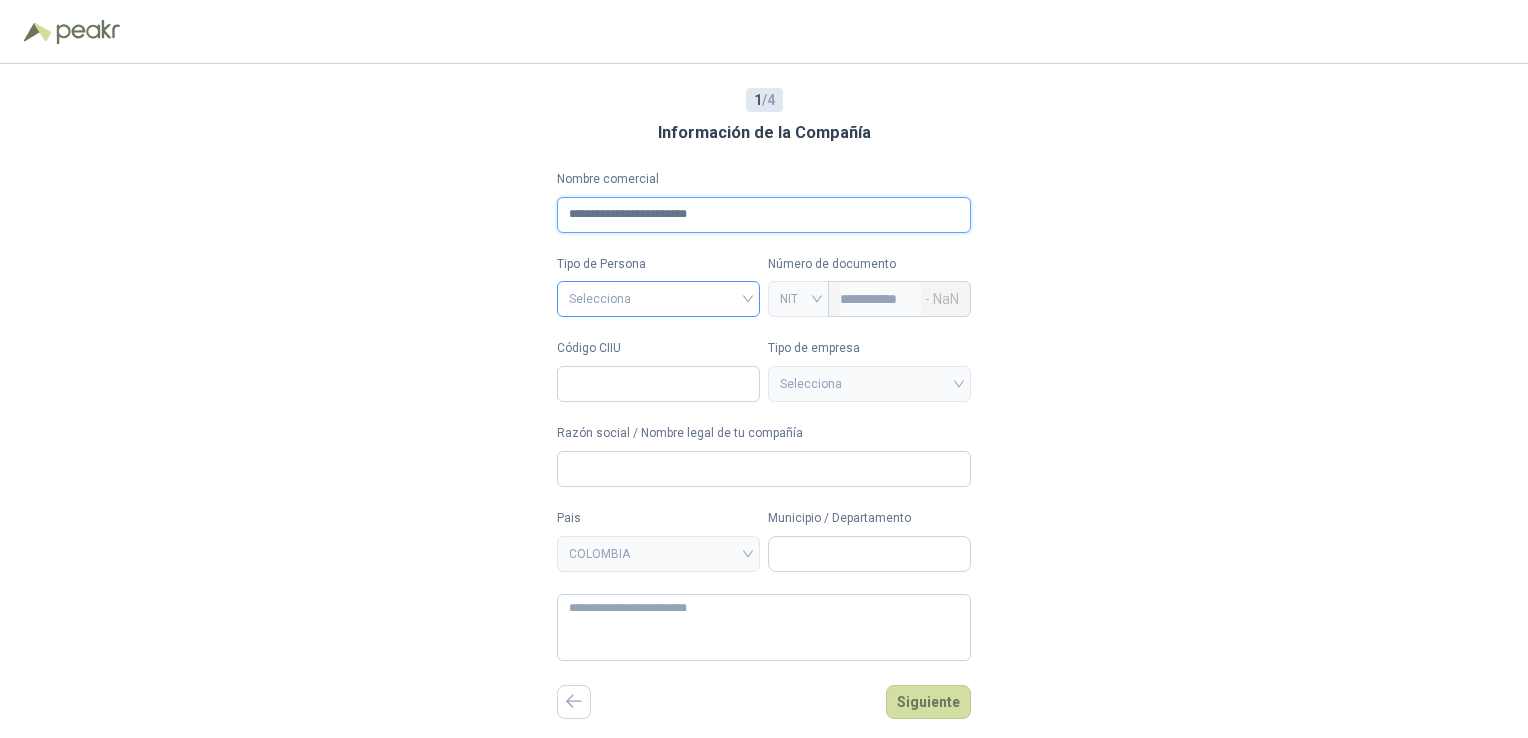 type on "**********" 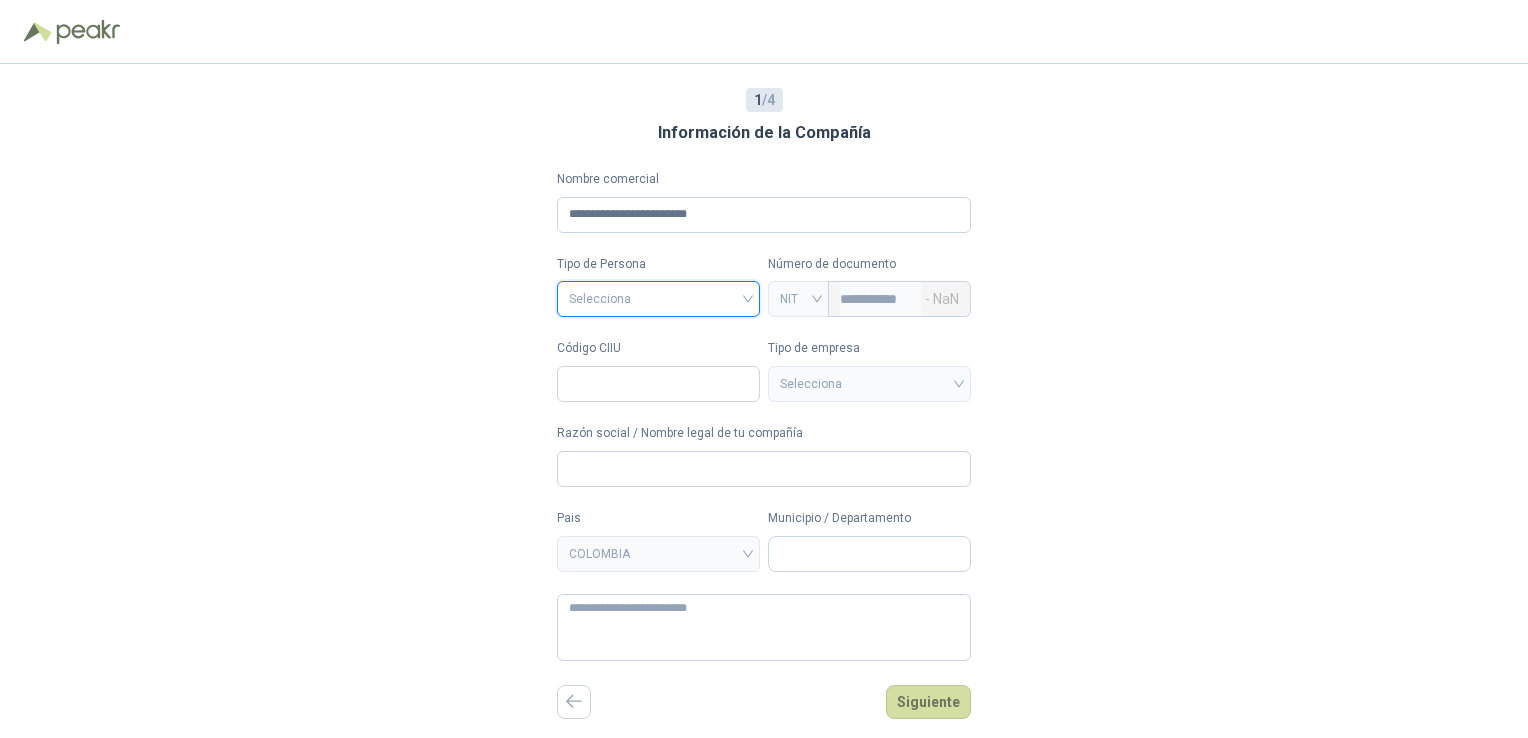 click at bounding box center (658, 297) 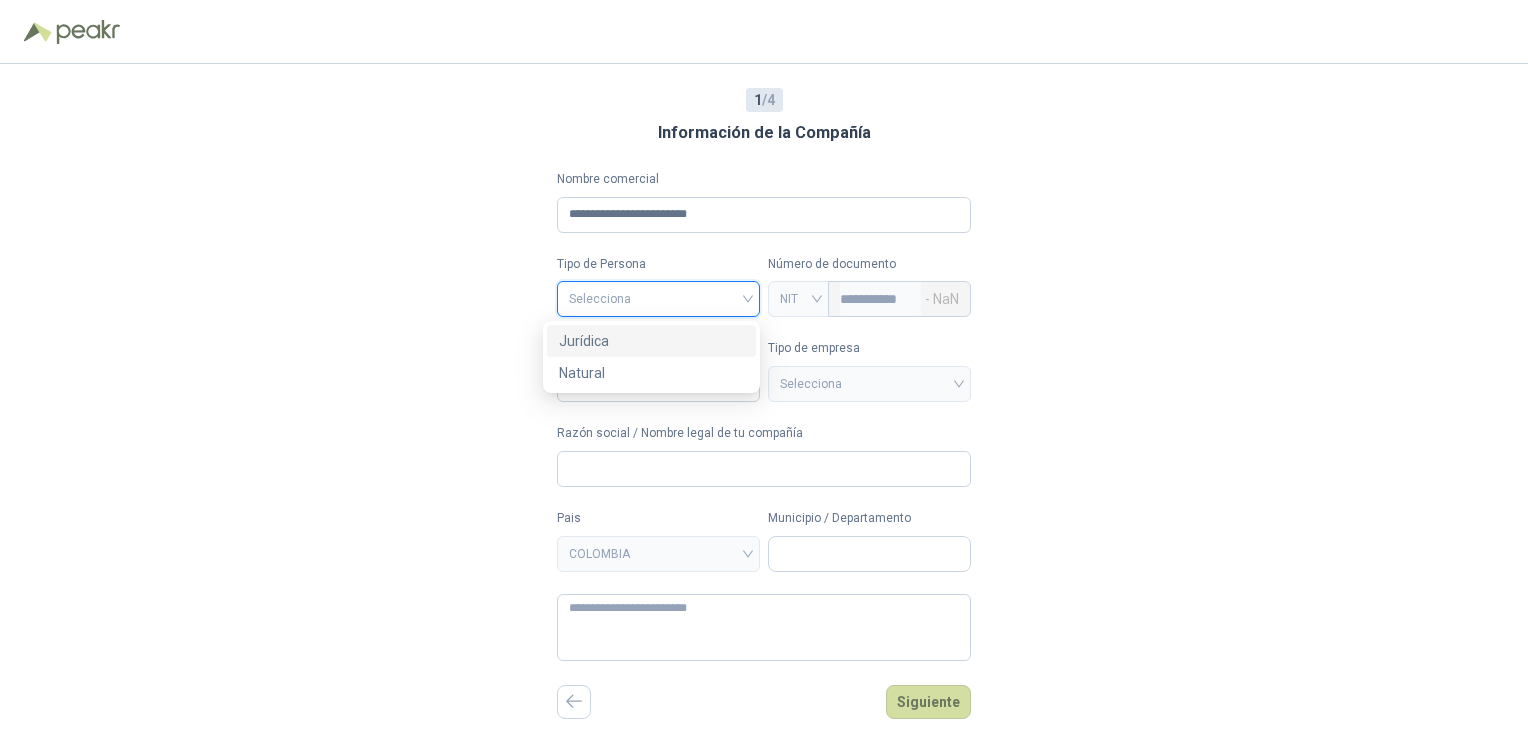 click on "Jurídica" at bounding box center (651, 341) 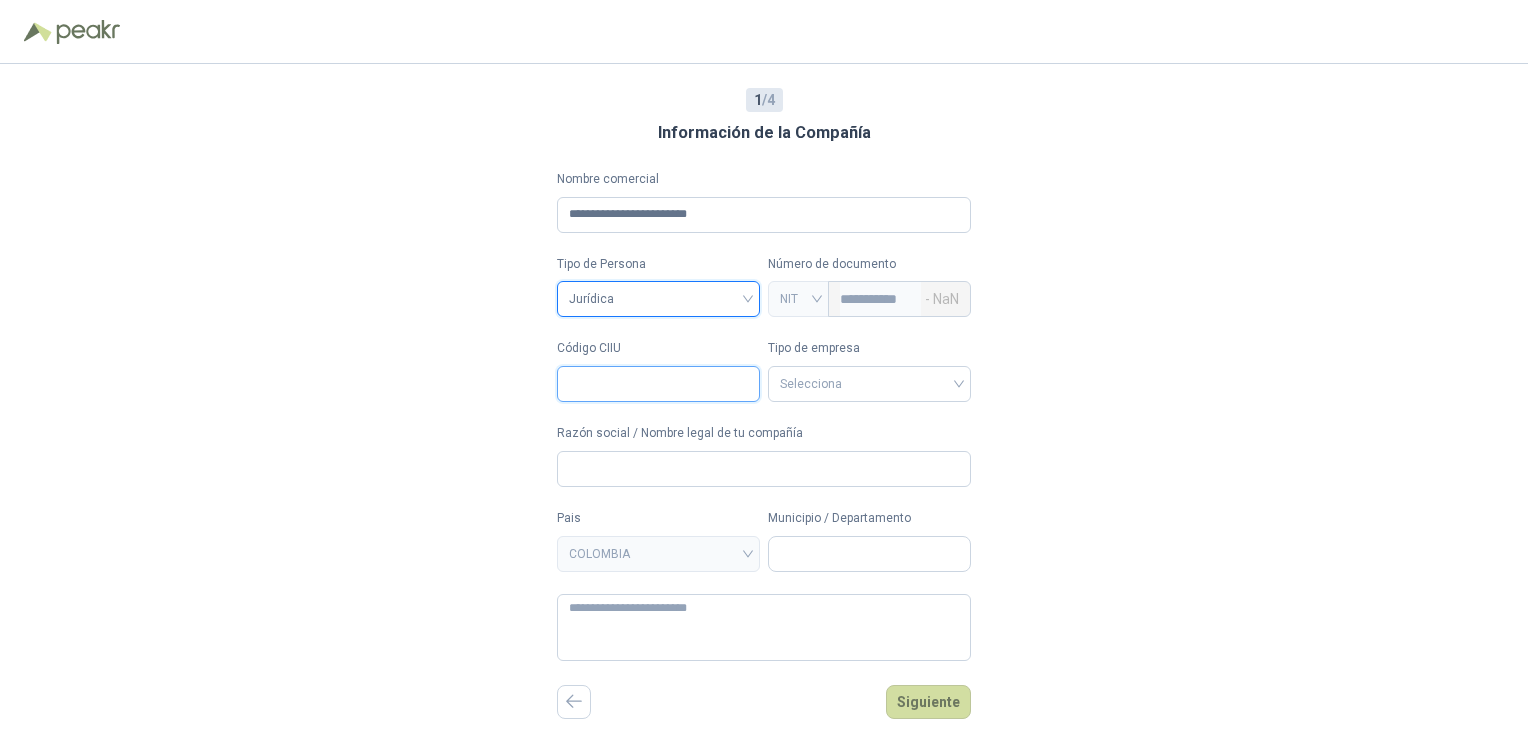 click on "Código CIIU" at bounding box center (658, 384) 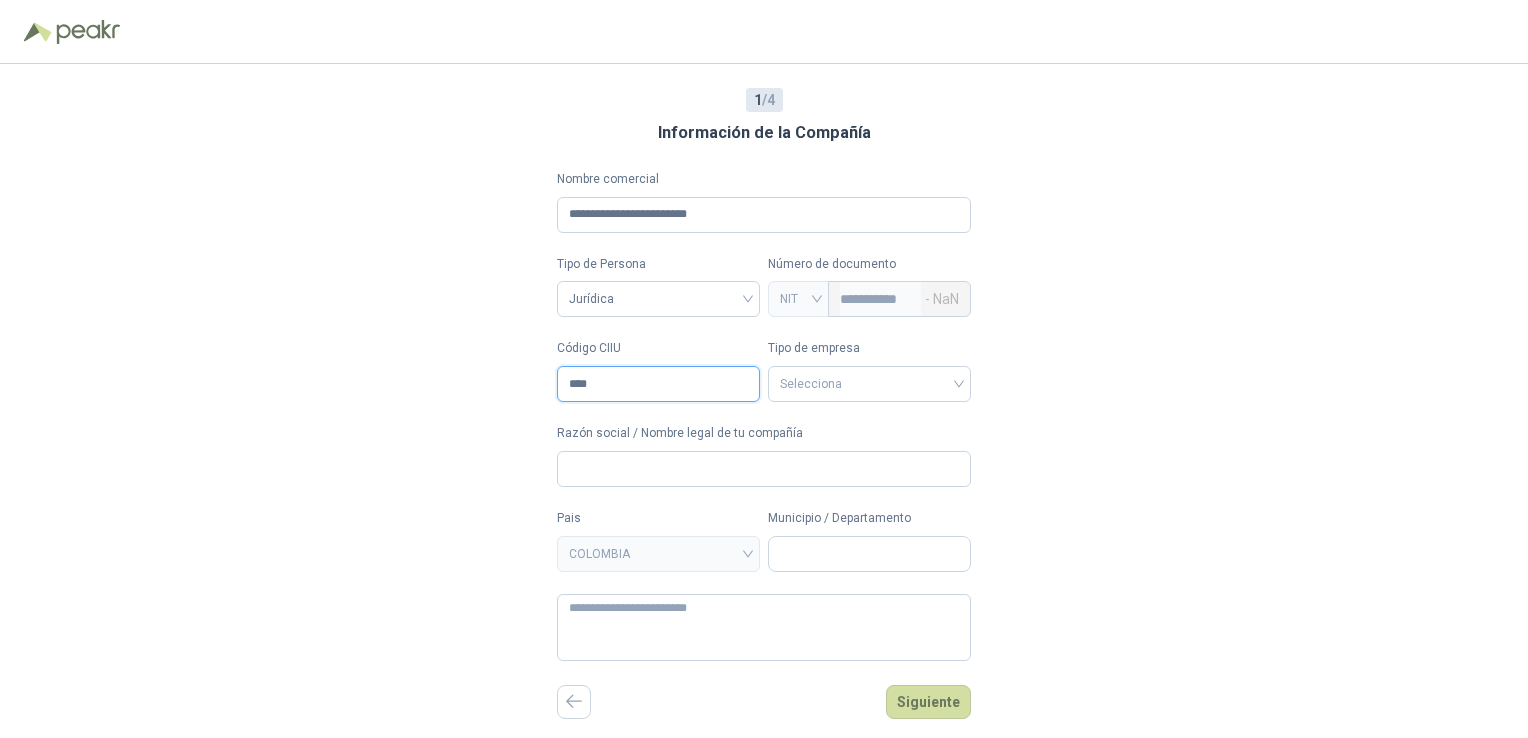 type on "****" 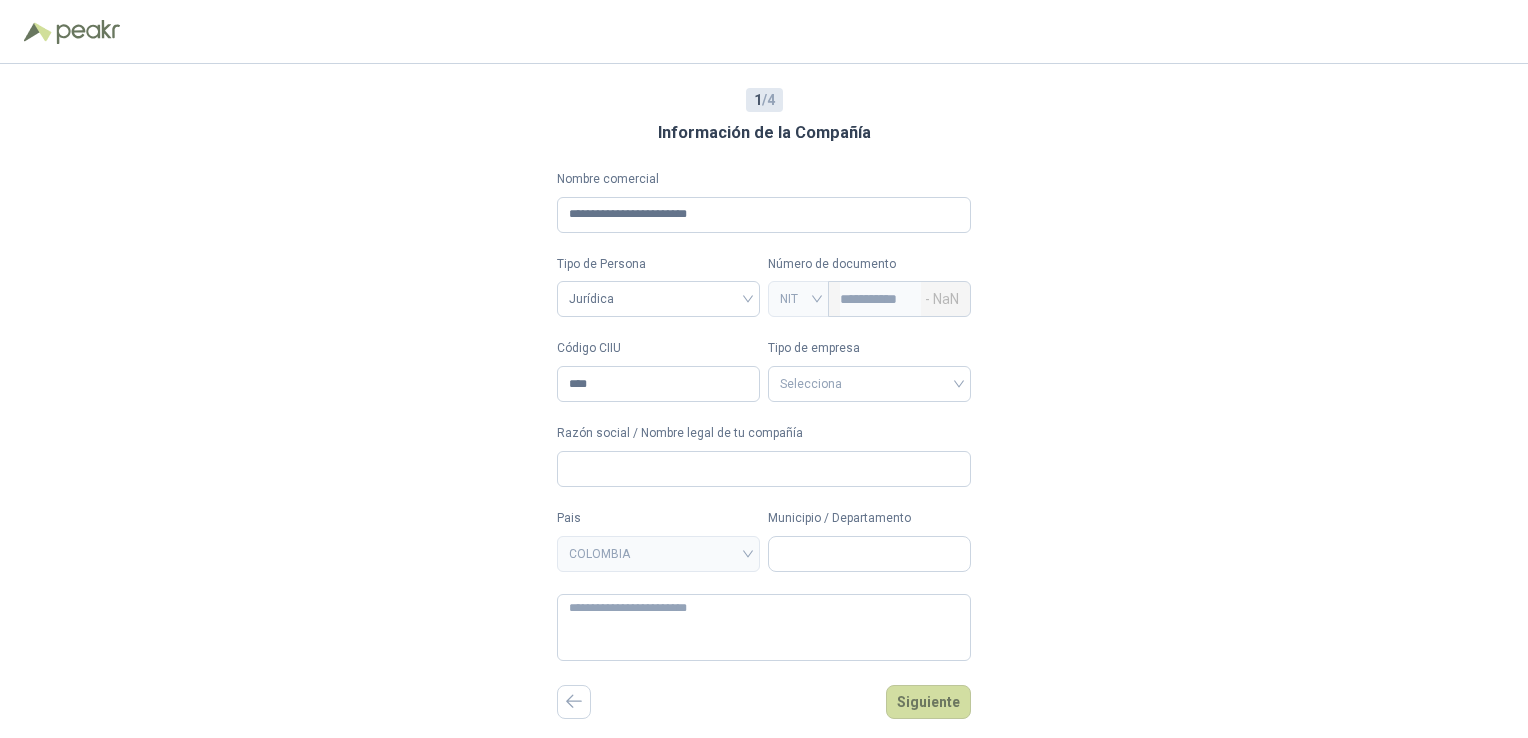 click on "**********" at bounding box center [764, 415] 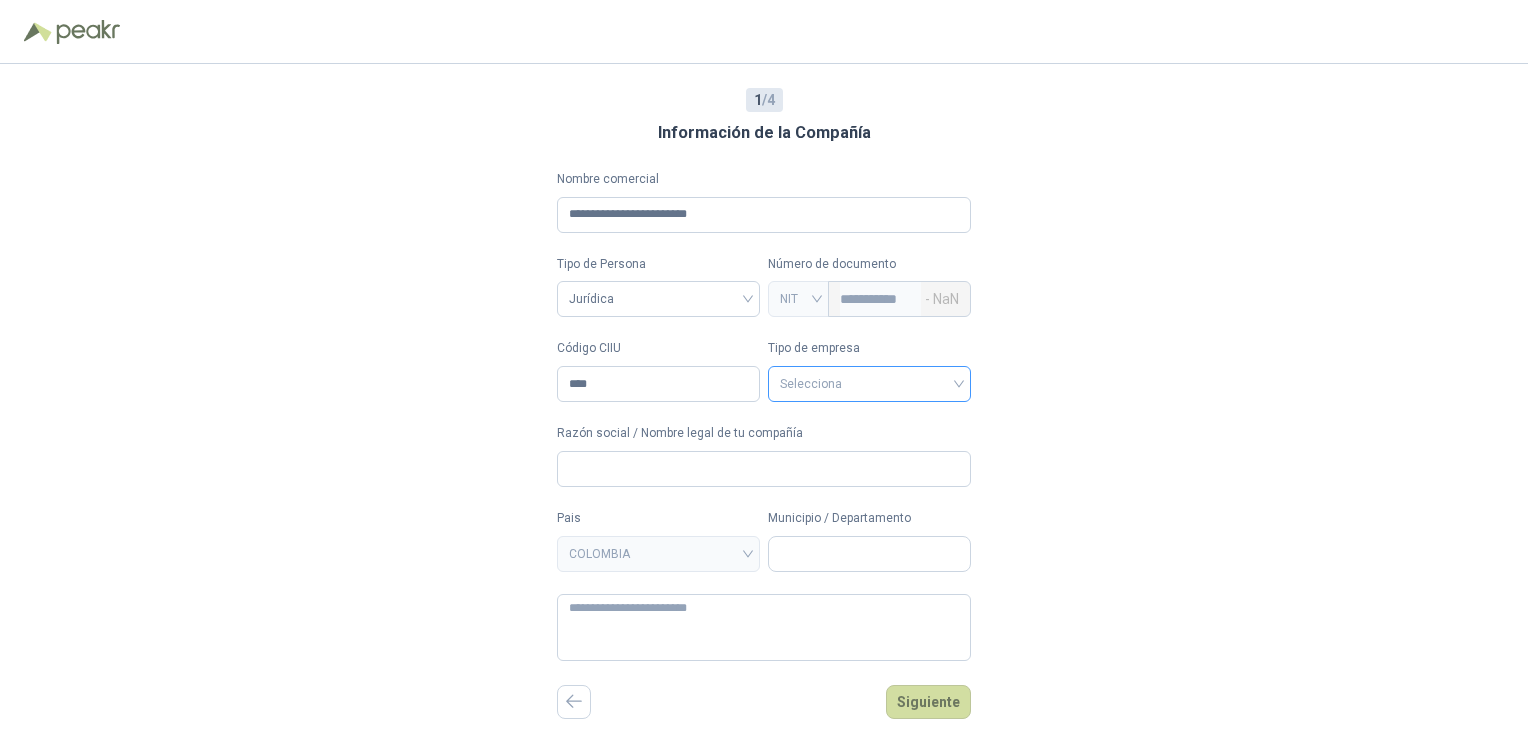 click at bounding box center (869, 382) 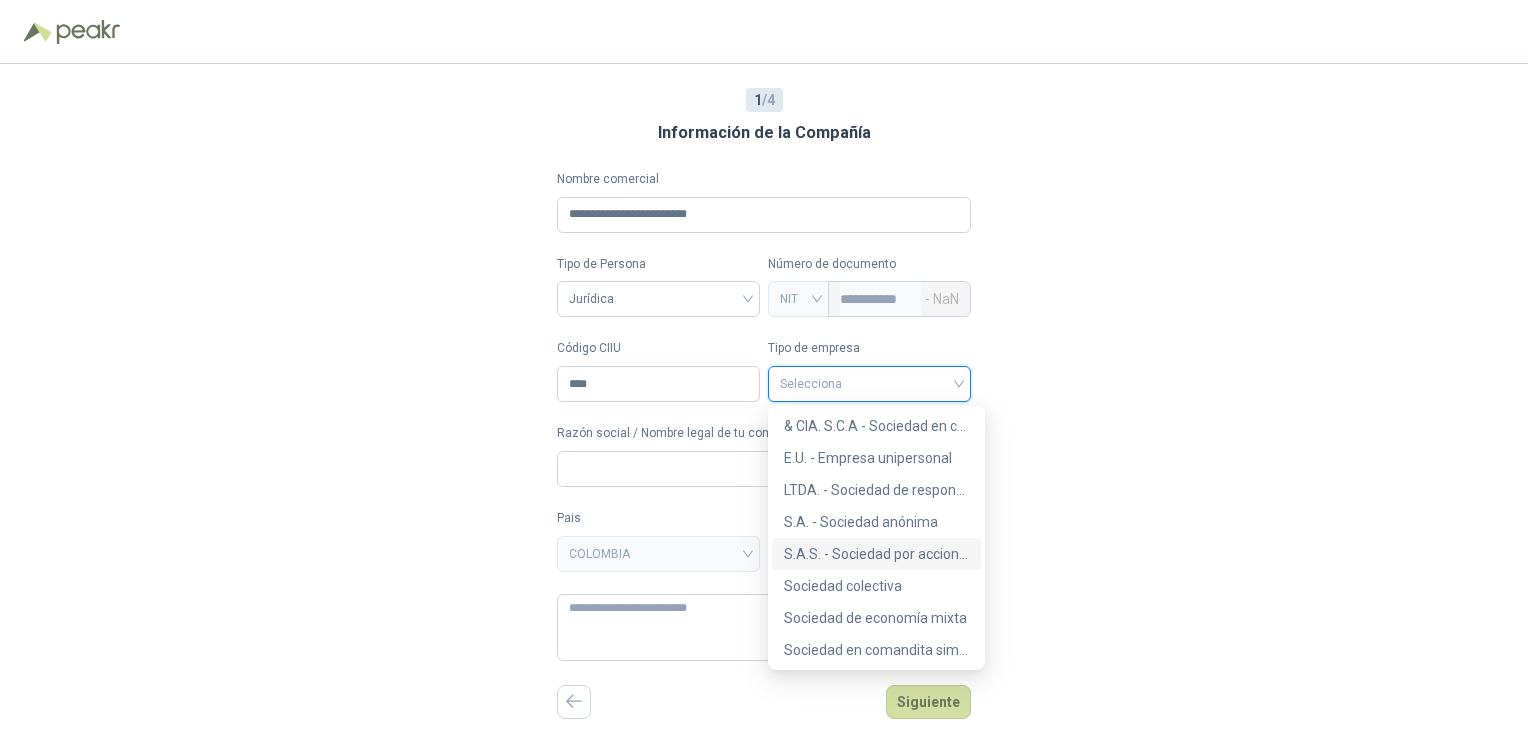 click on "S.A.S. - Sociedad por acciones simplificada" at bounding box center (876, 554) 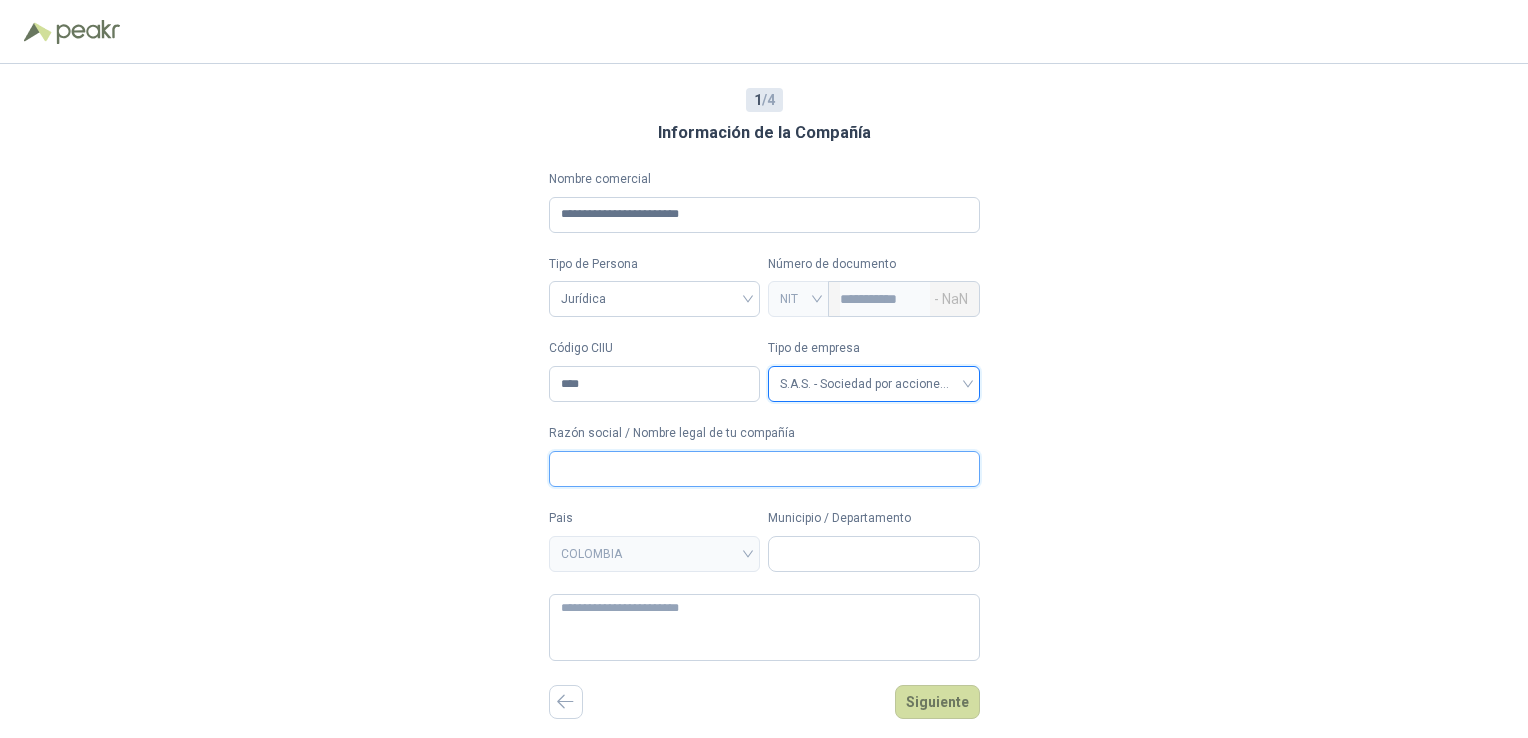 click on "Razón social / Nombre legal de tu compañía" at bounding box center (764, 469) 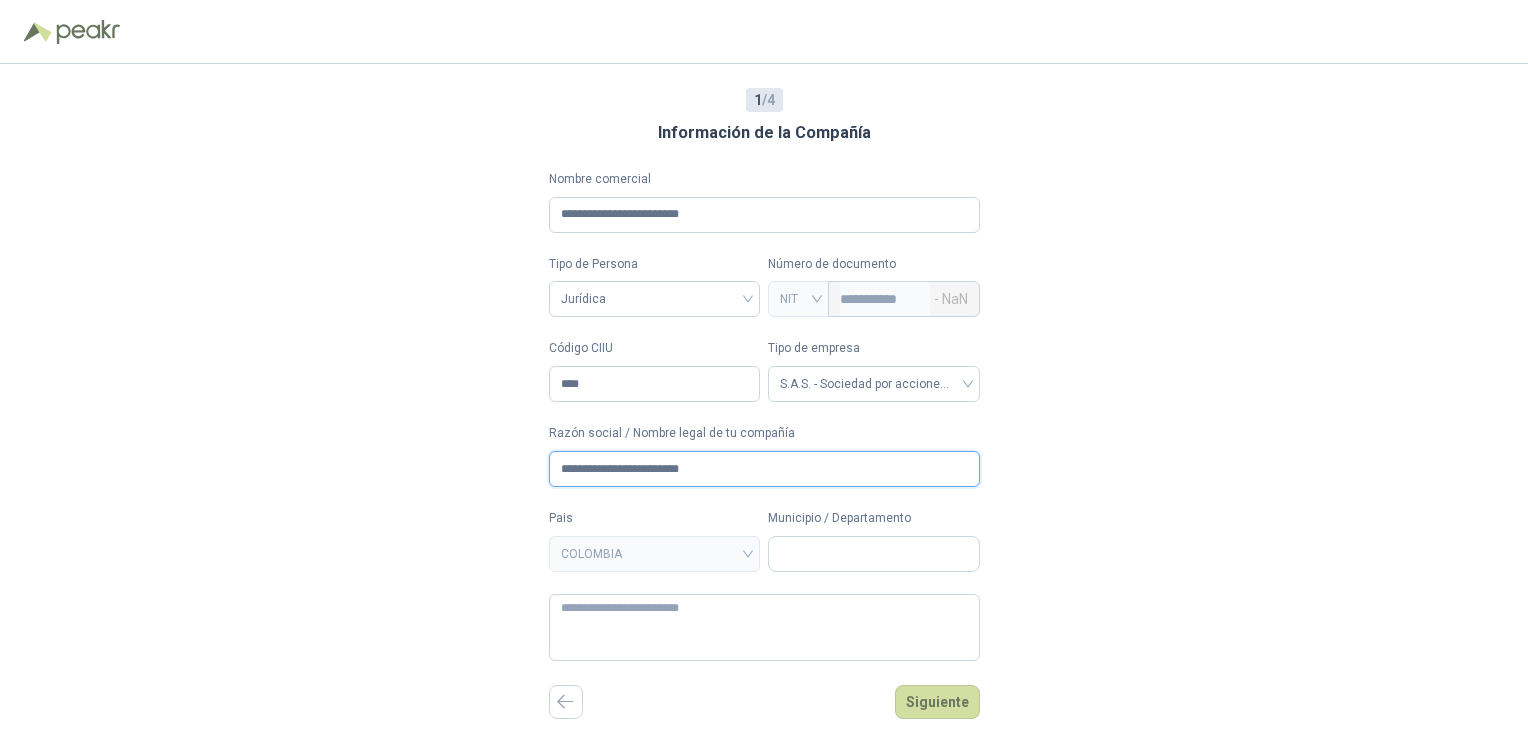 type on "**********" 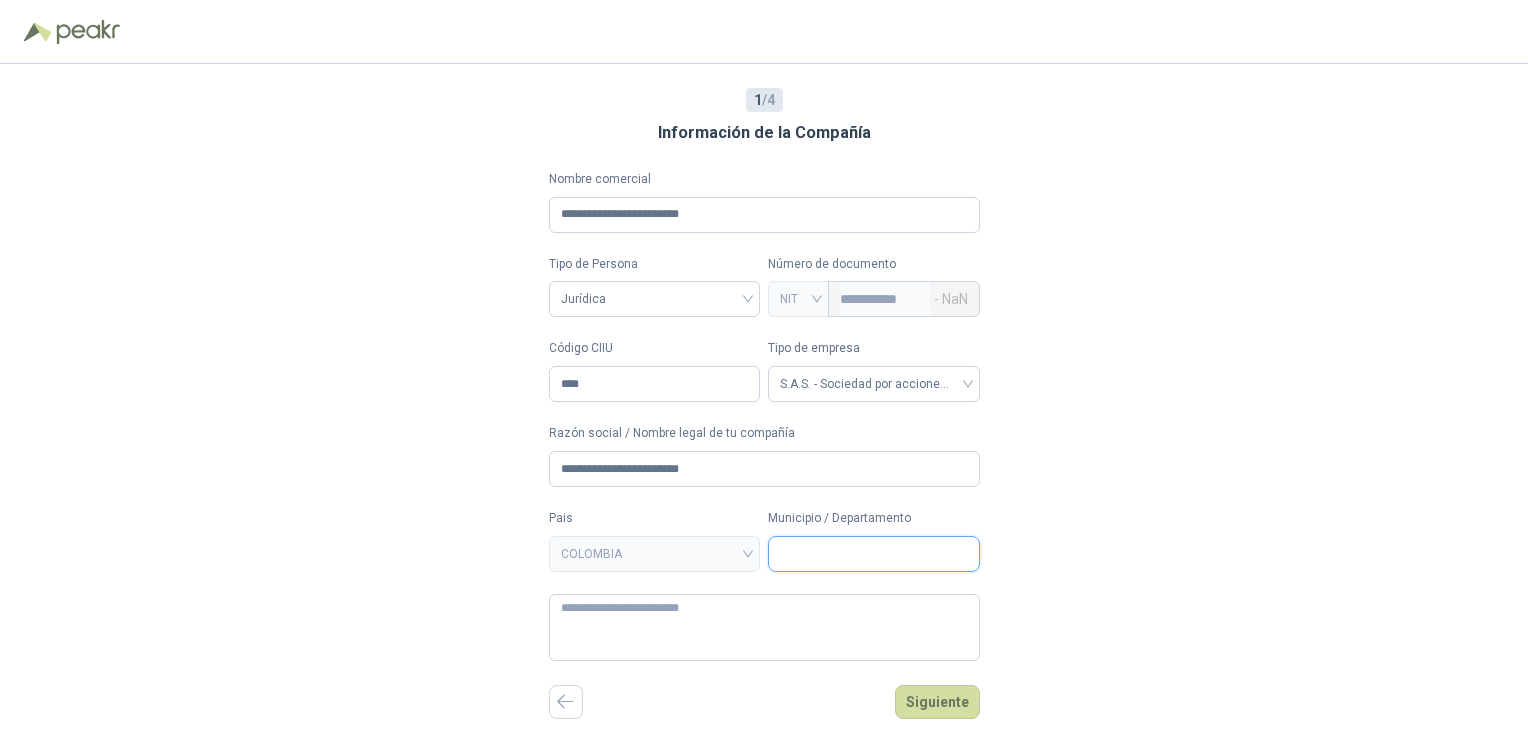 click on "Municipio / Departamento" at bounding box center (874, 554) 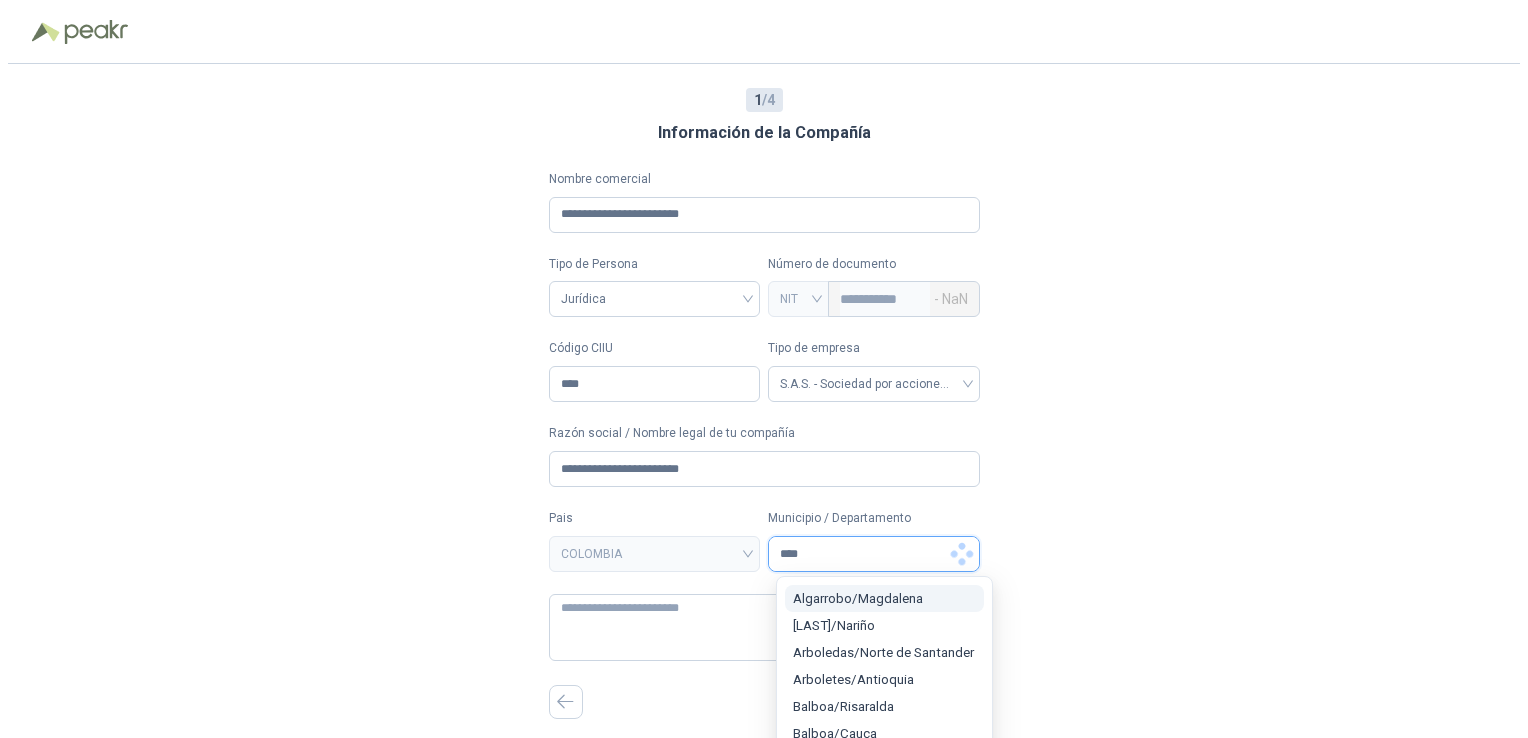 scroll, scrollTop: 0, scrollLeft: 0, axis: both 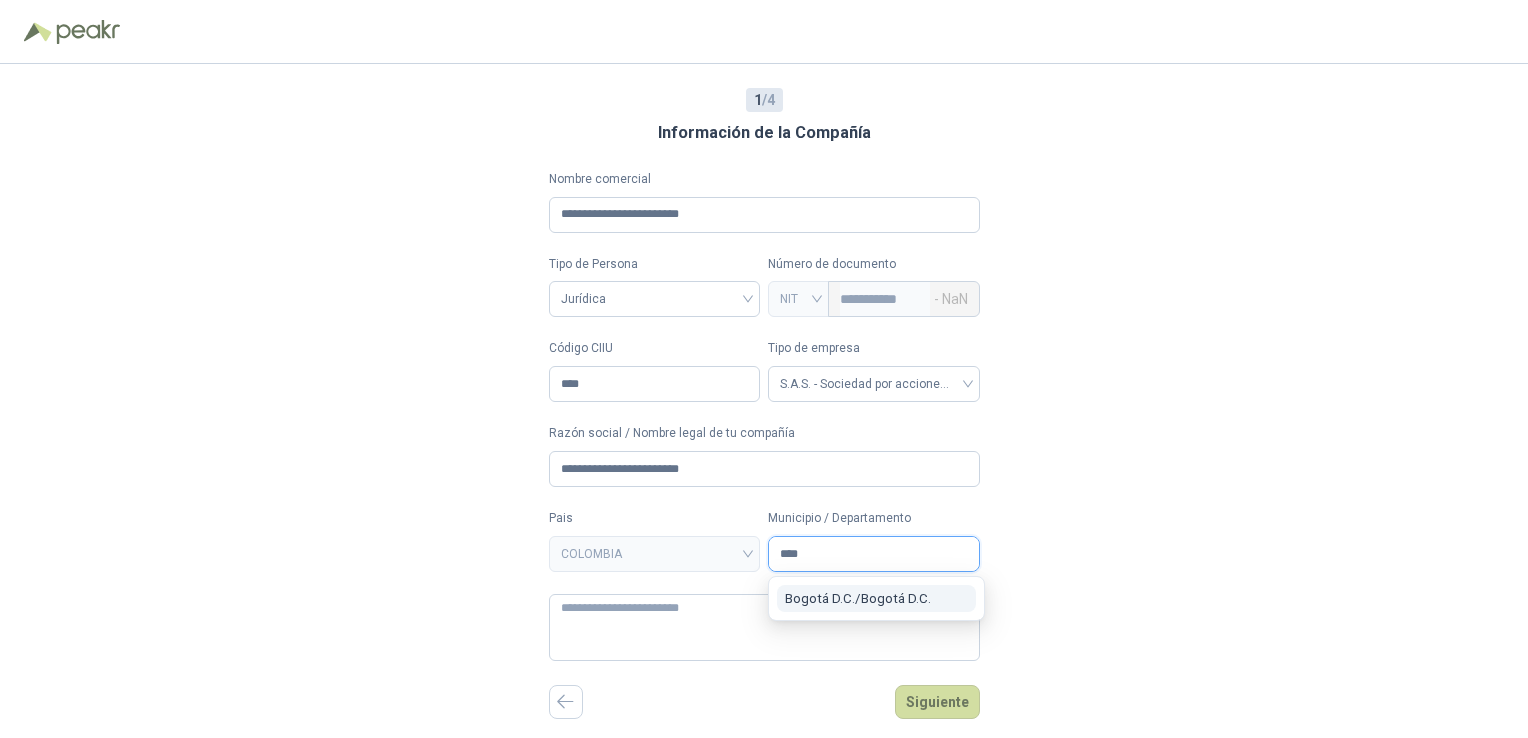 type on "****" 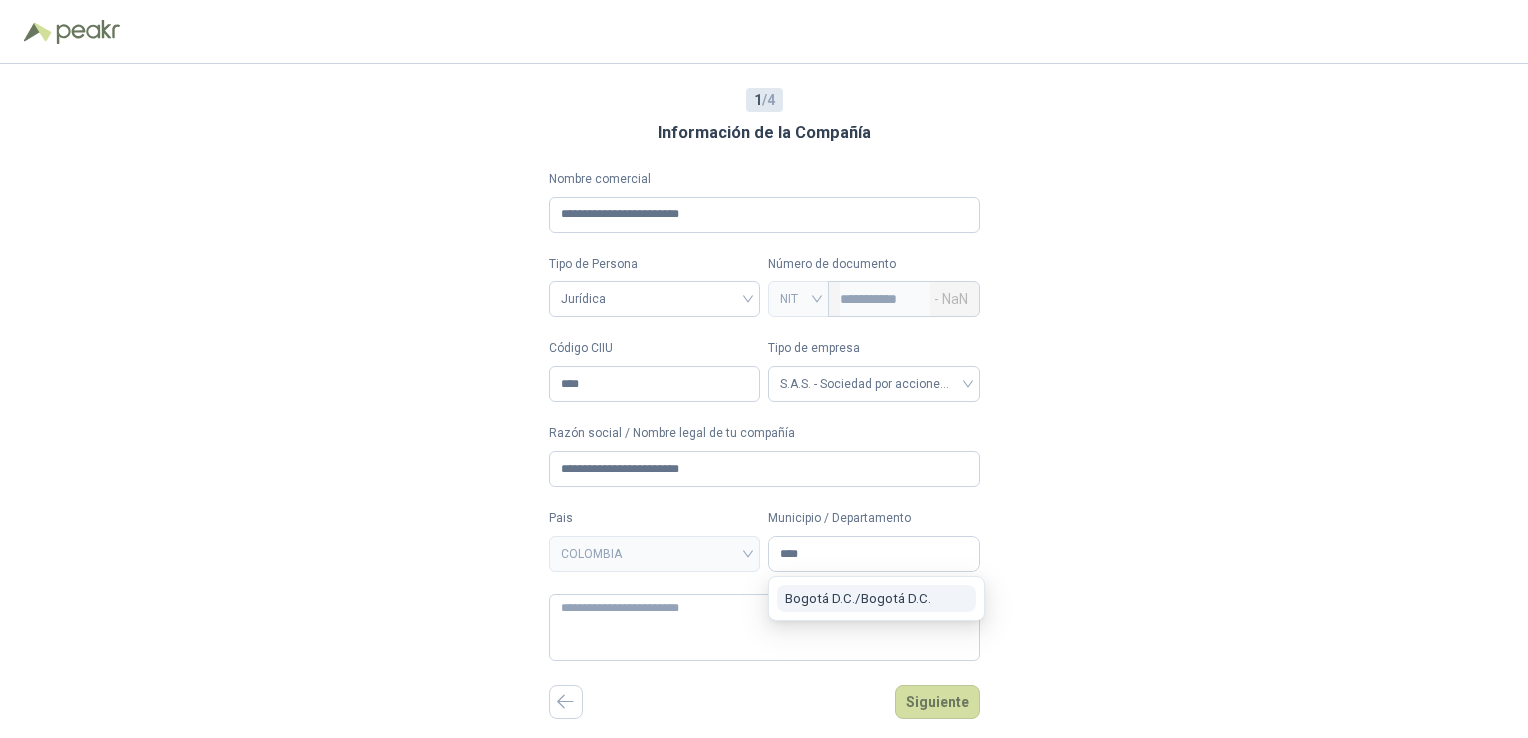 click on "Bogotá D.C.  /  Bogotá D.C." at bounding box center [858, 598] 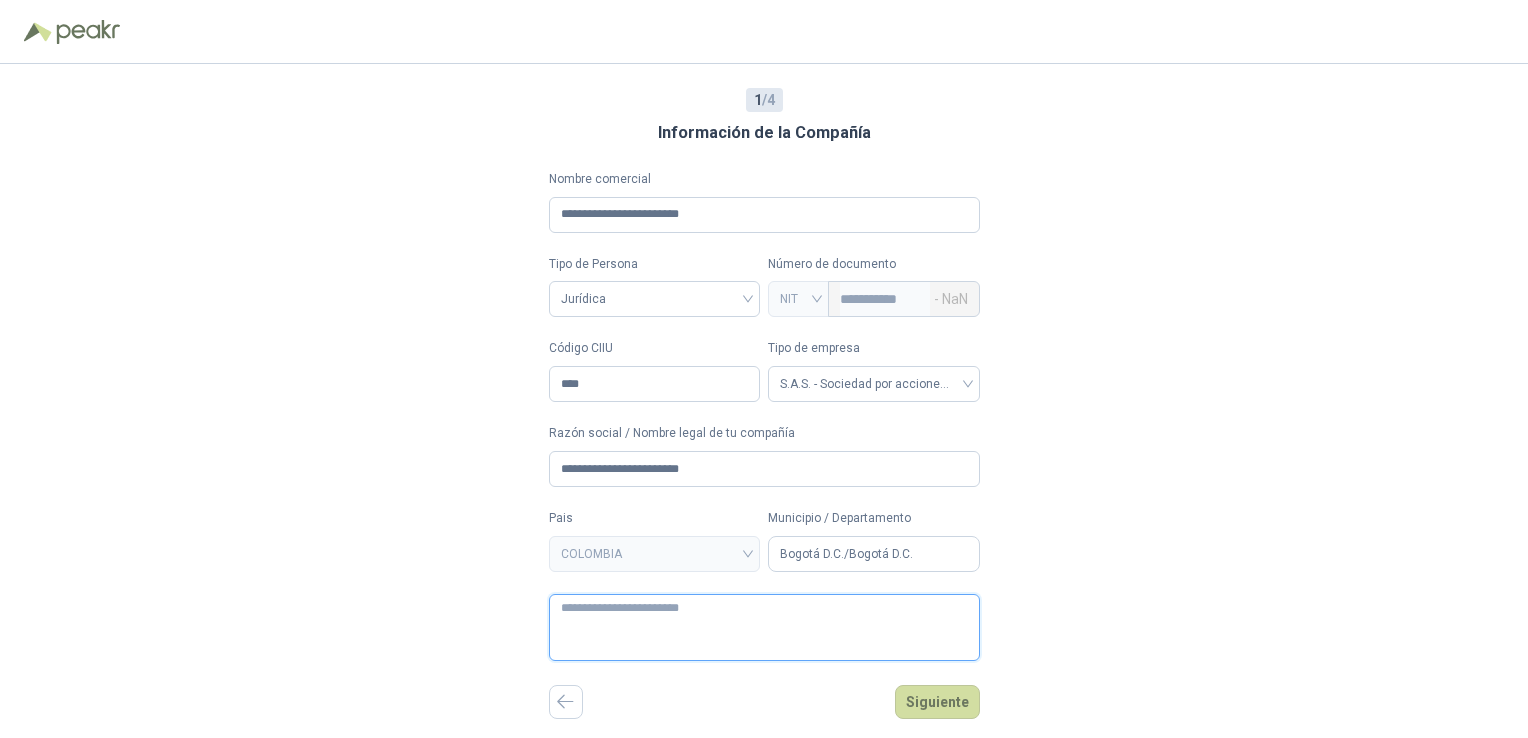 click at bounding box center [764, 627] 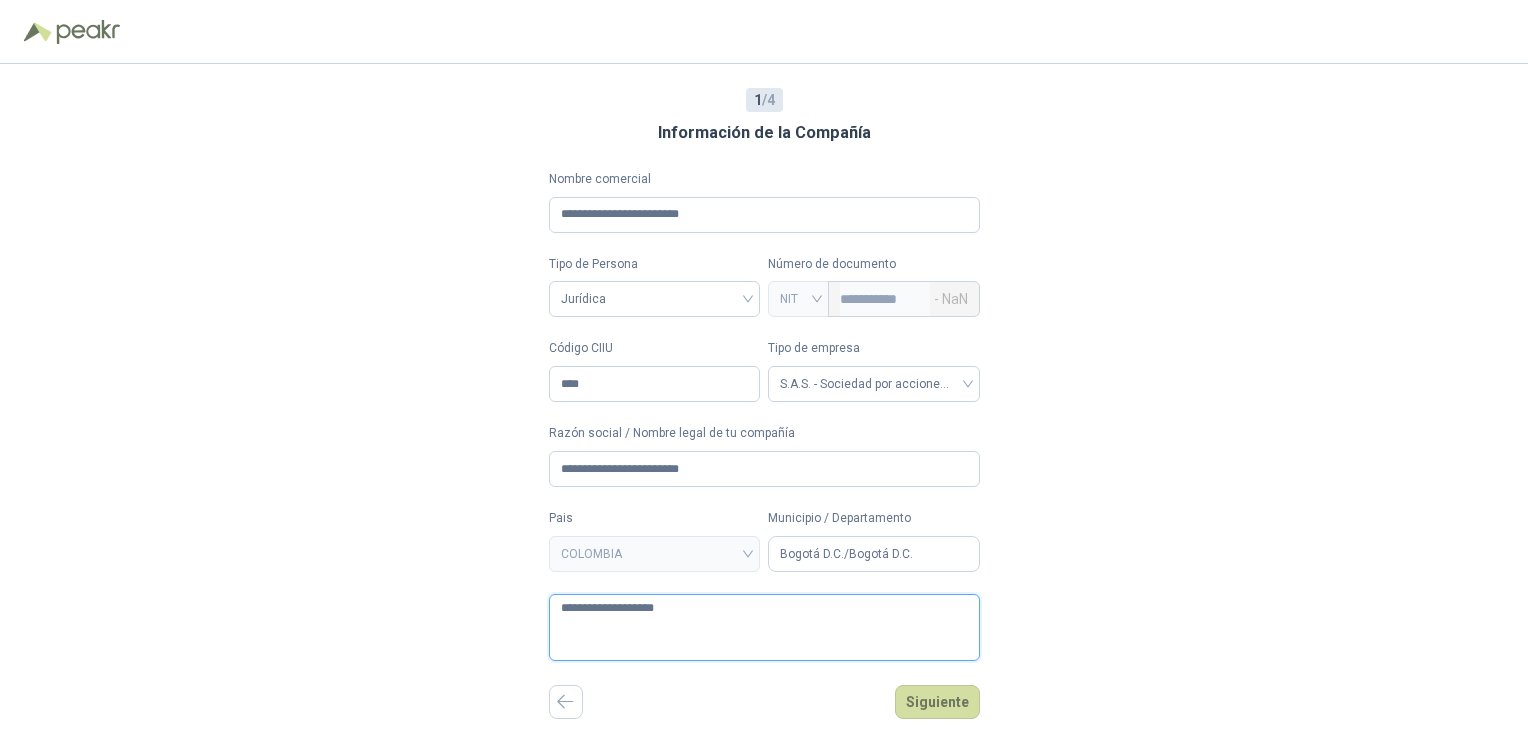 type 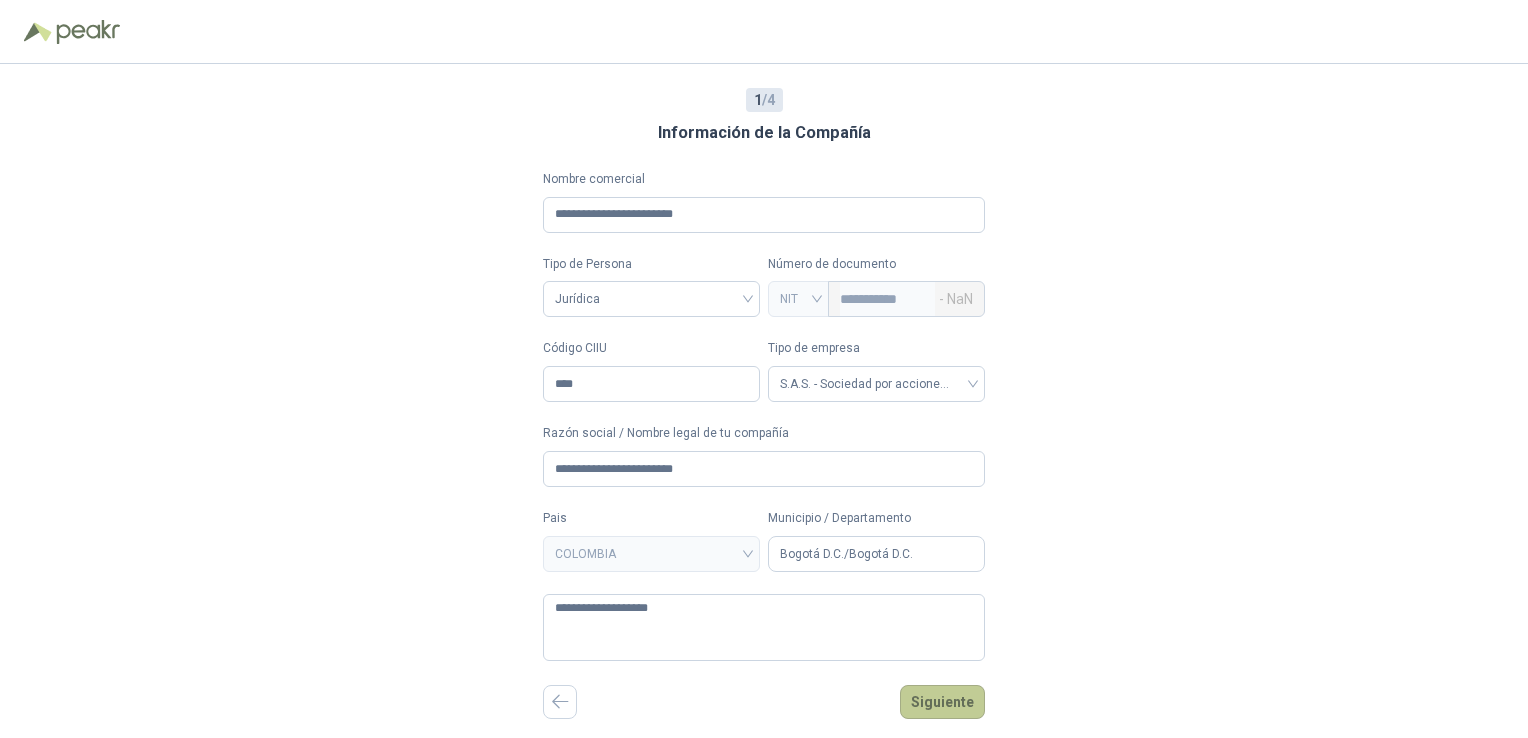 click on "Siguiente" at bounding box center [942, 702] 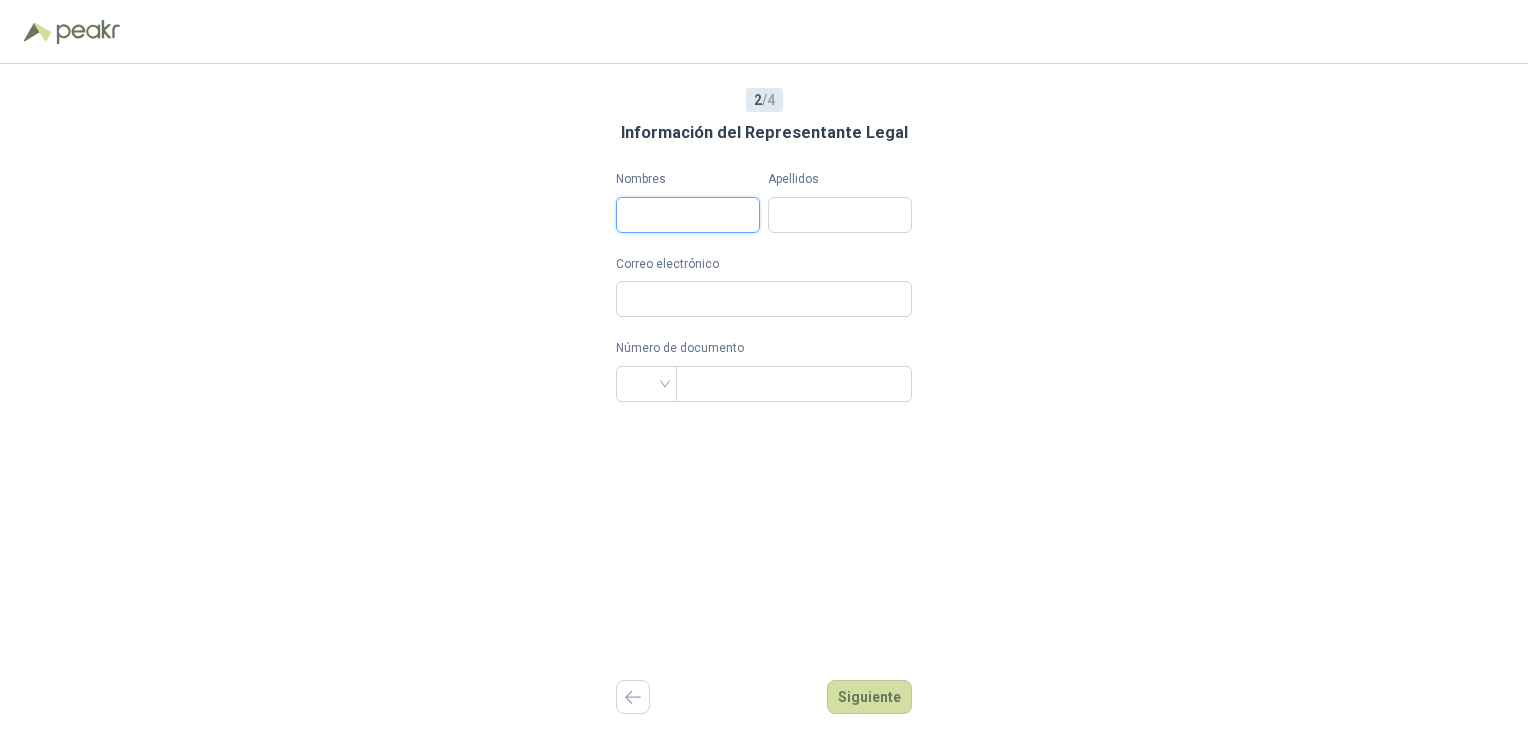 click on "Nombres" at bounding box center [688, 215] 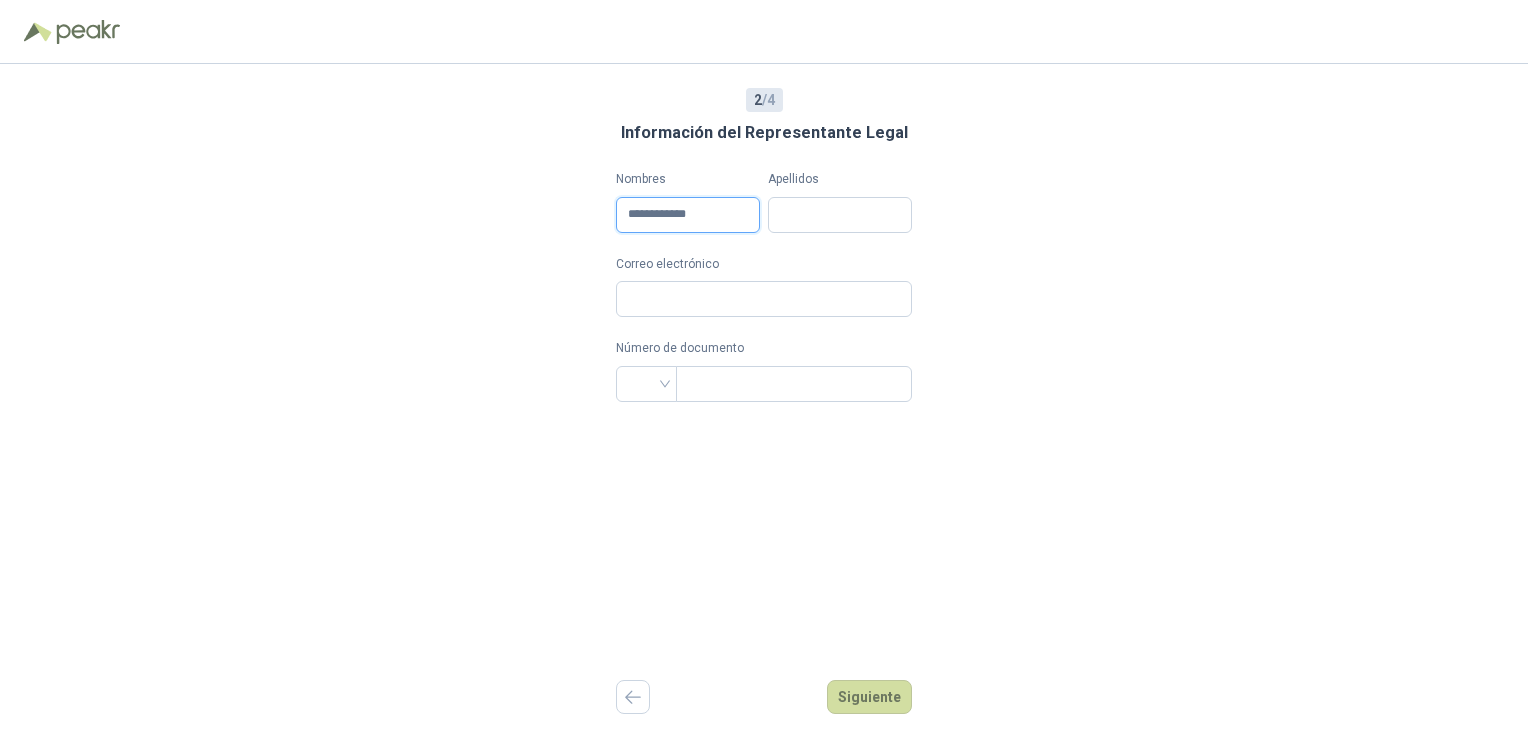 type on "**********" 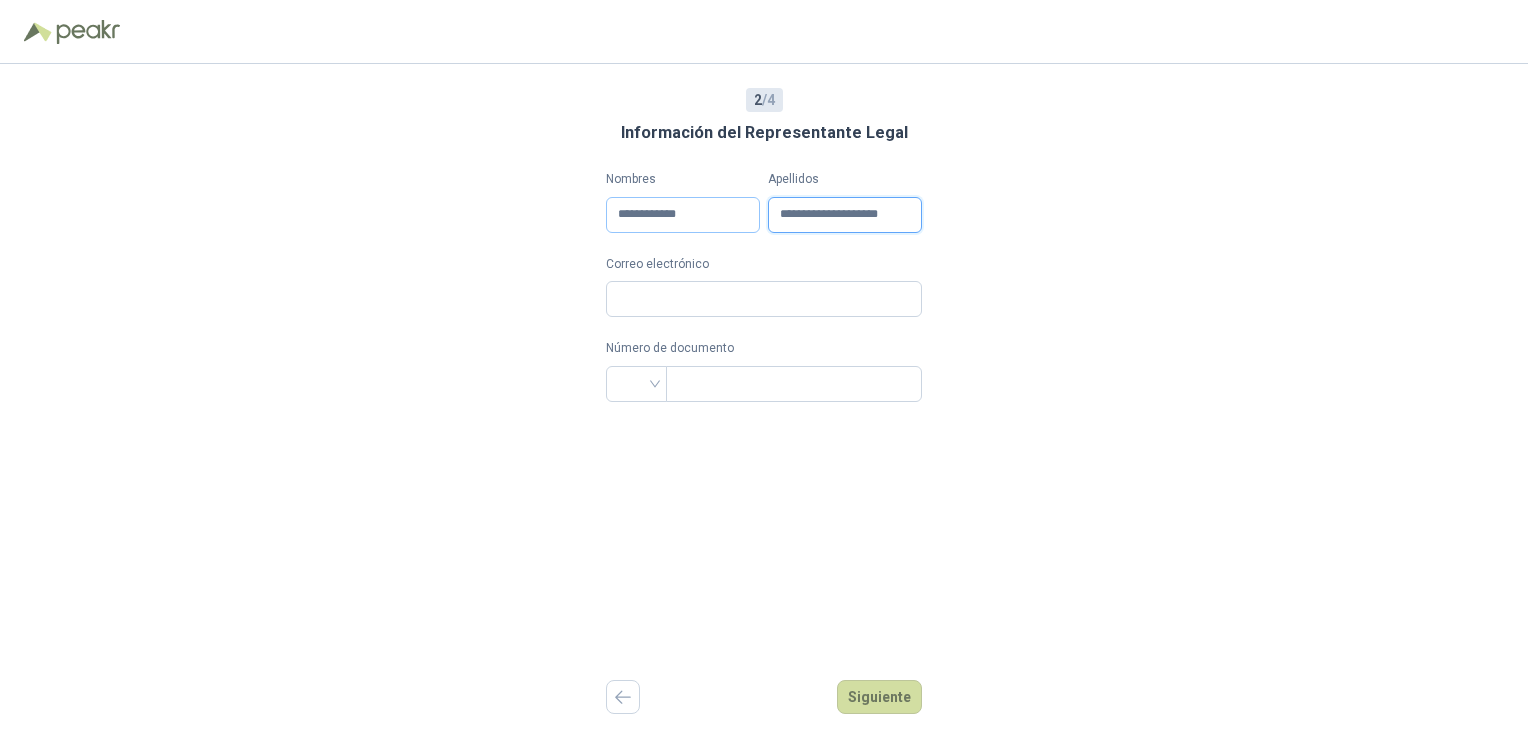 scroll, scrollTop: 0, scrollLeft: 8, axis: horizontal 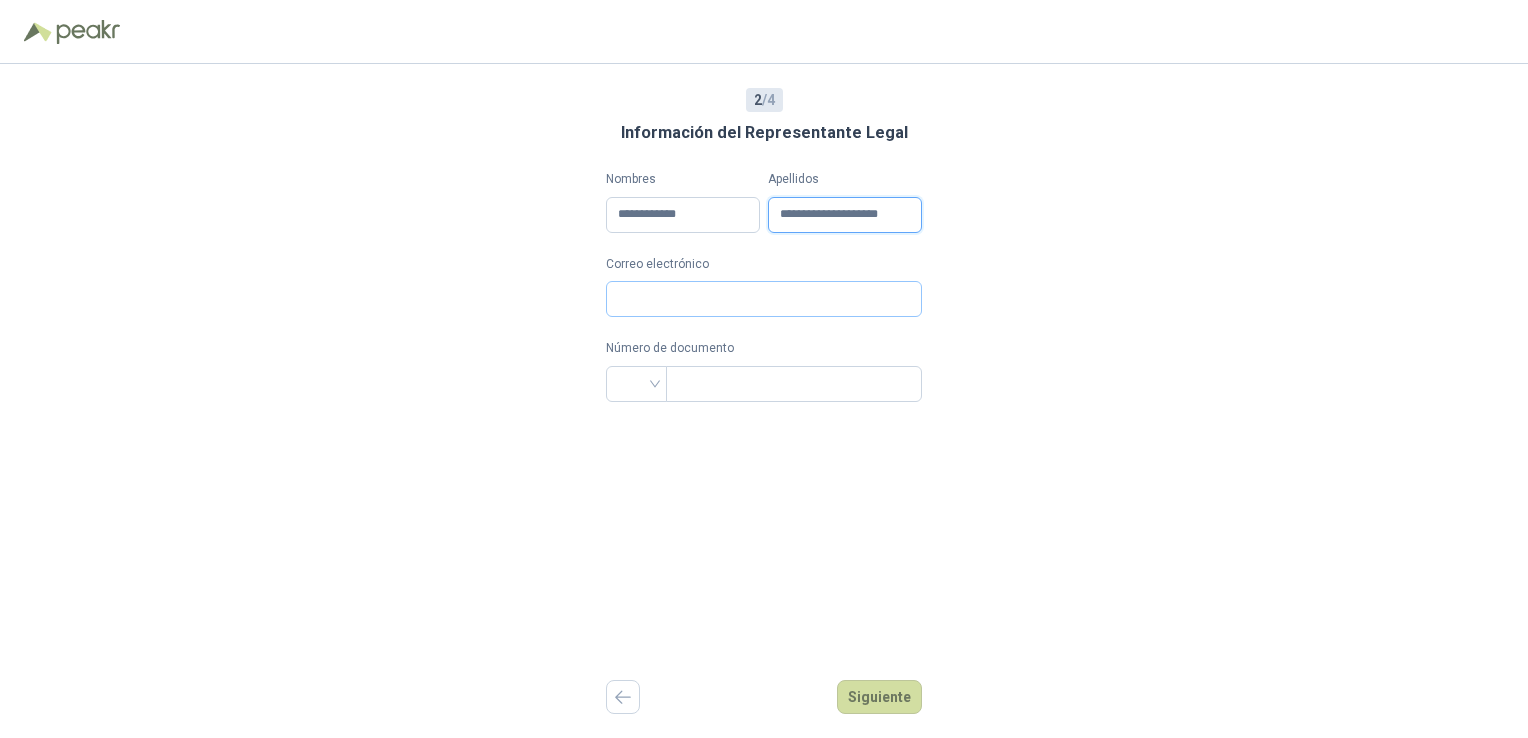 type on "**********" 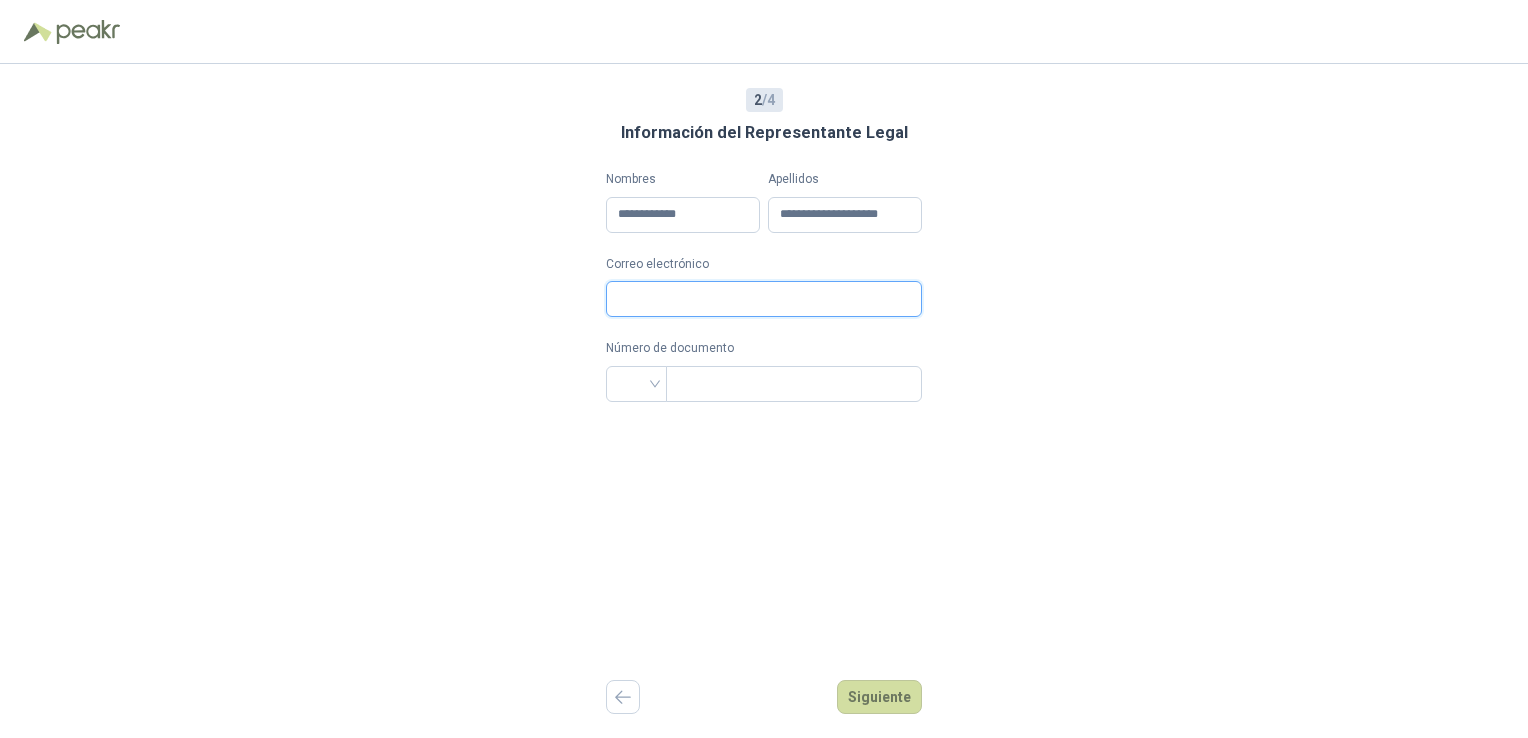click on "Correo electrónico" at bounding box center [764, 299] 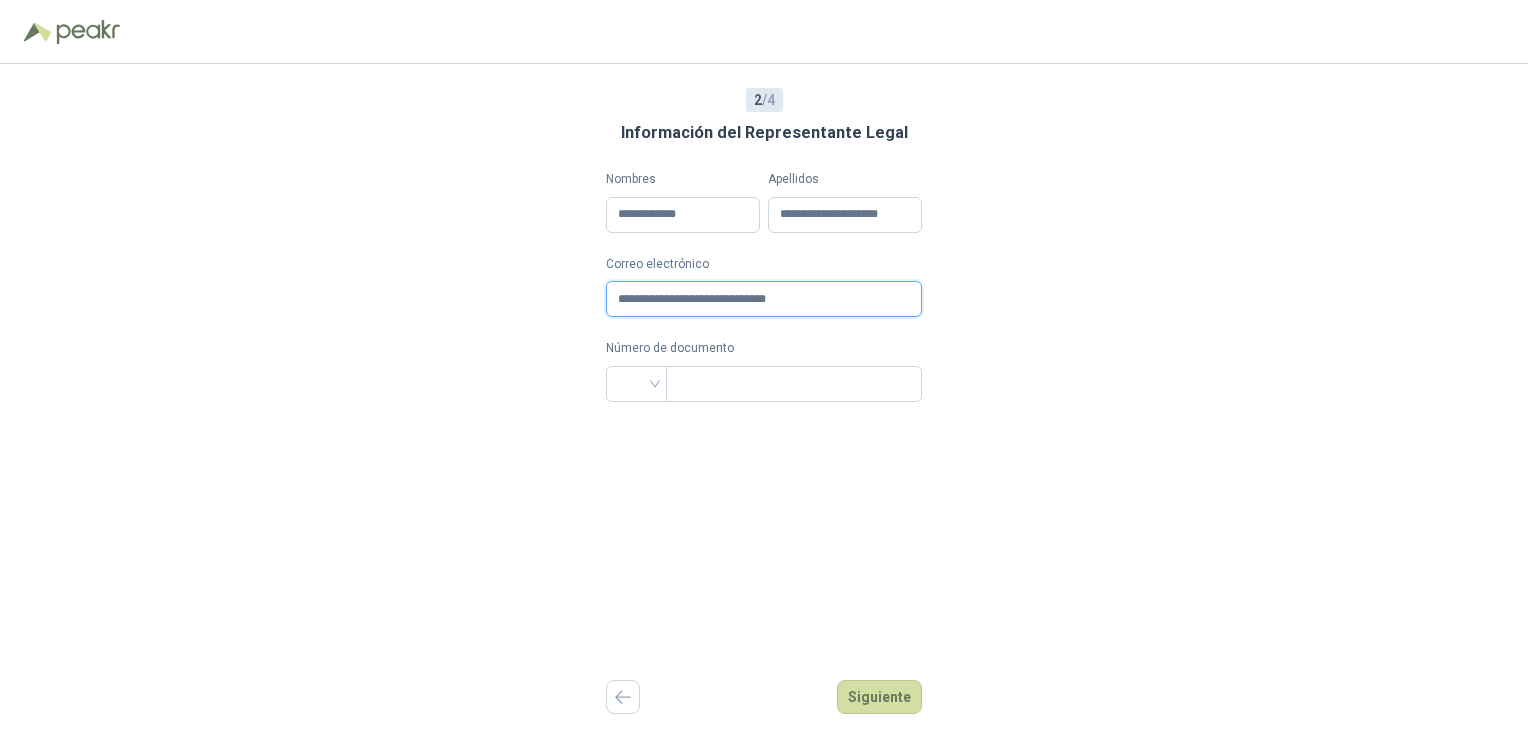 type on "**********" 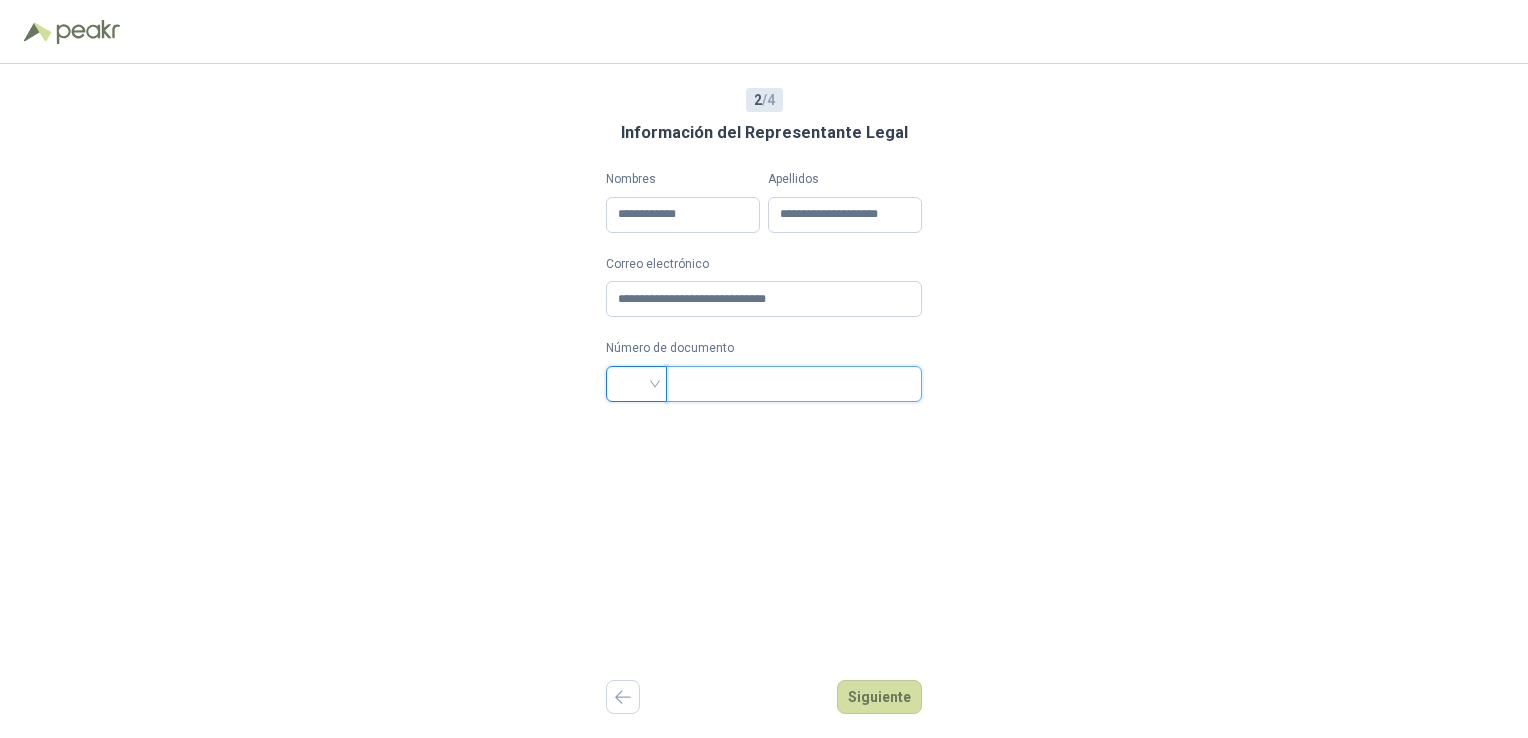 click at bounding box center (792, 384) 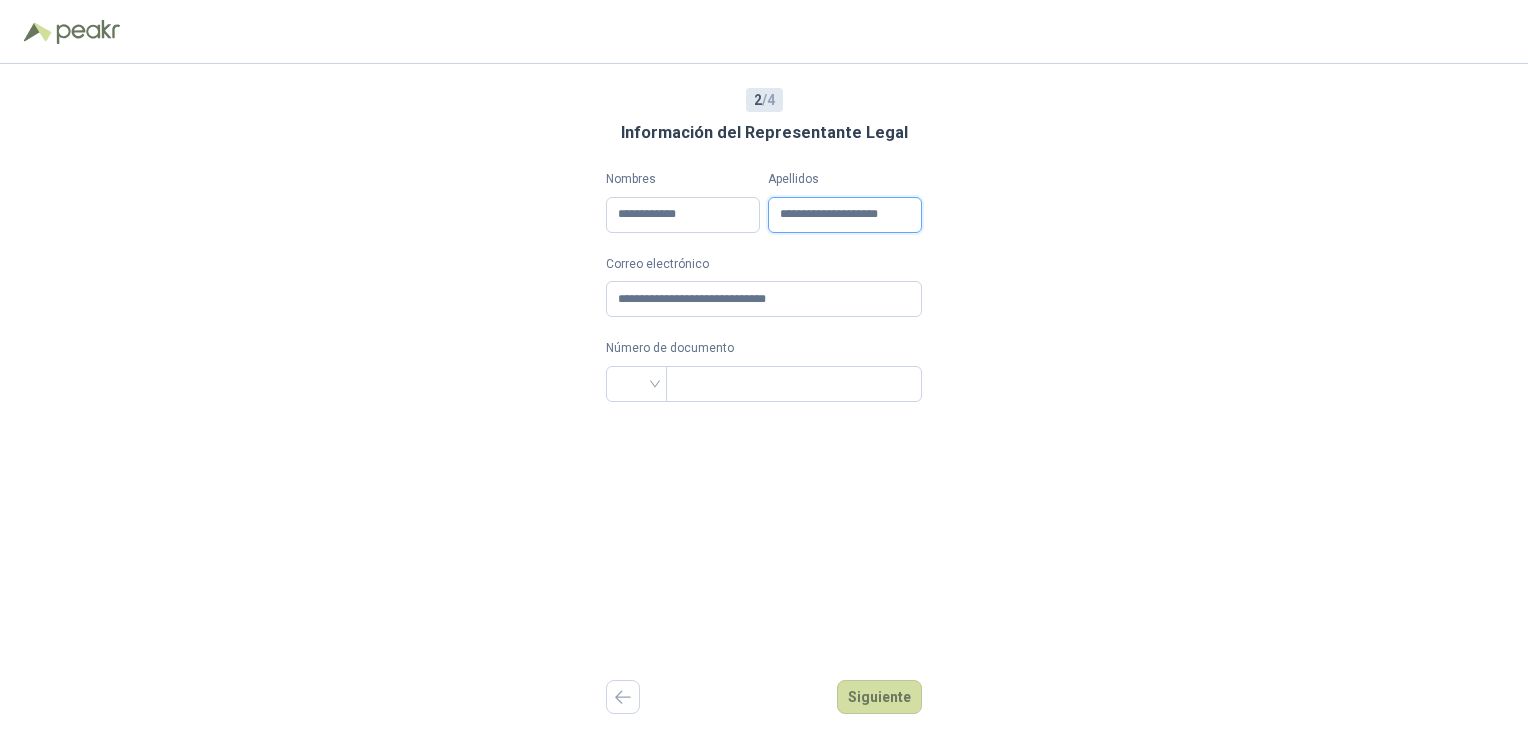 click on "**********" at bounding box center (845, 215) 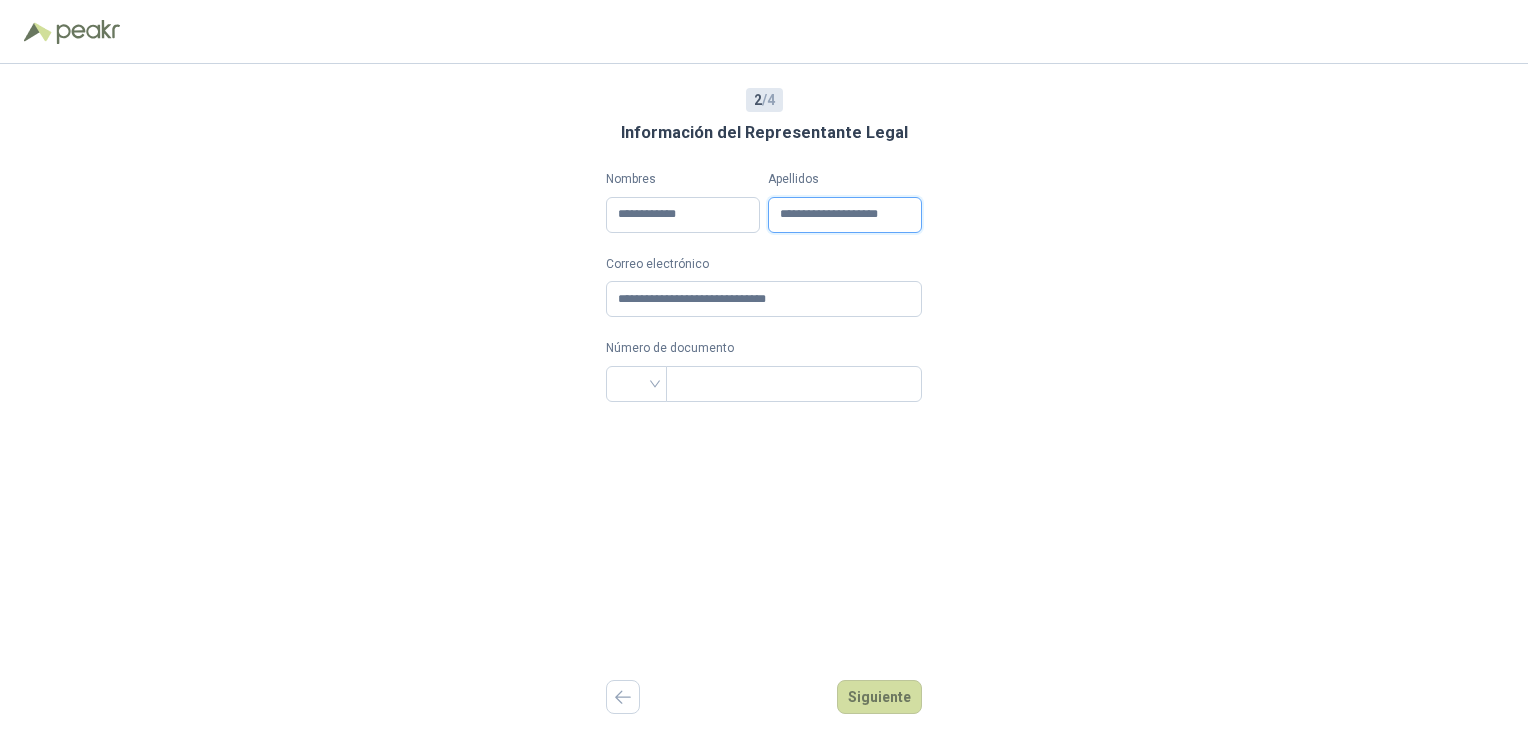 click on "**********" at bounding box center (845, 215) 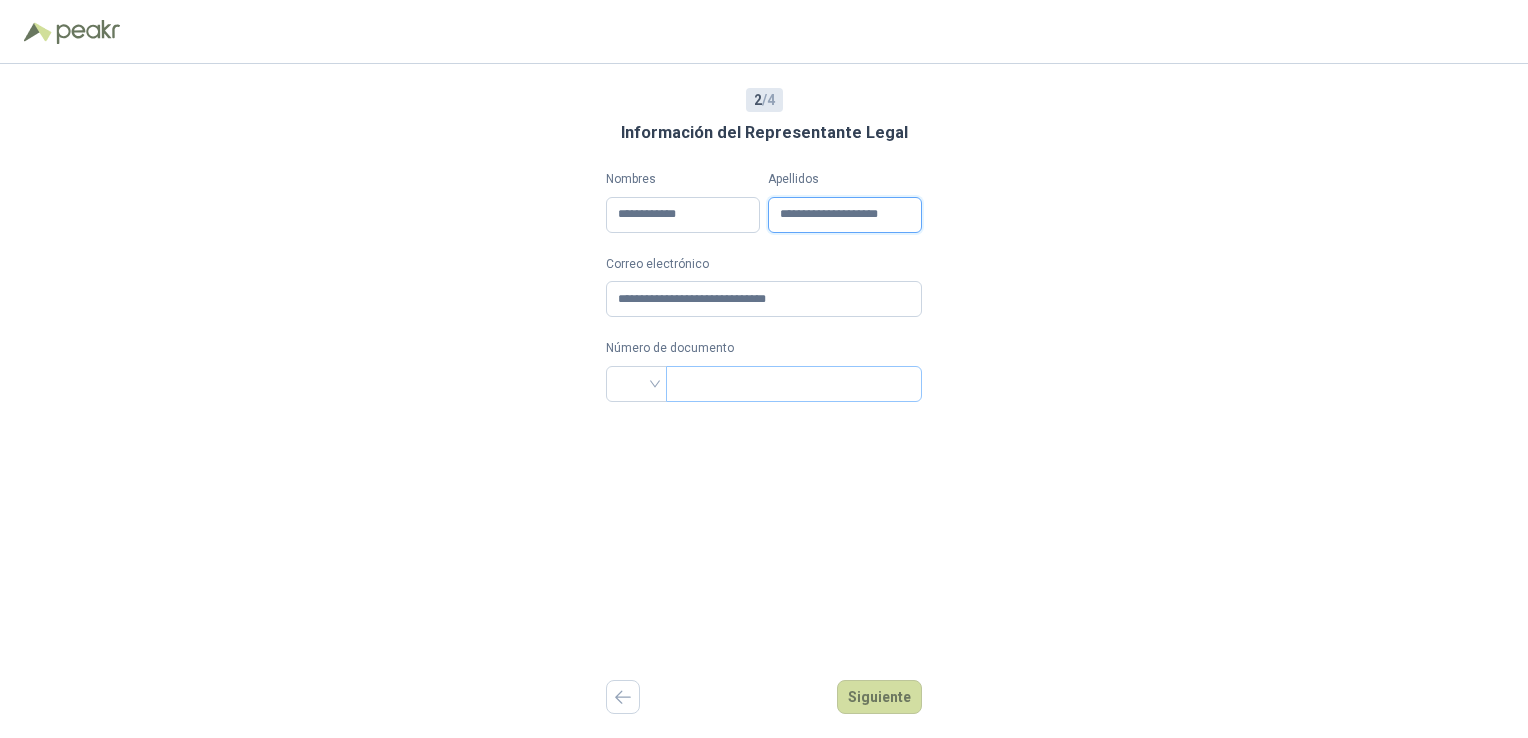 type on "**********" 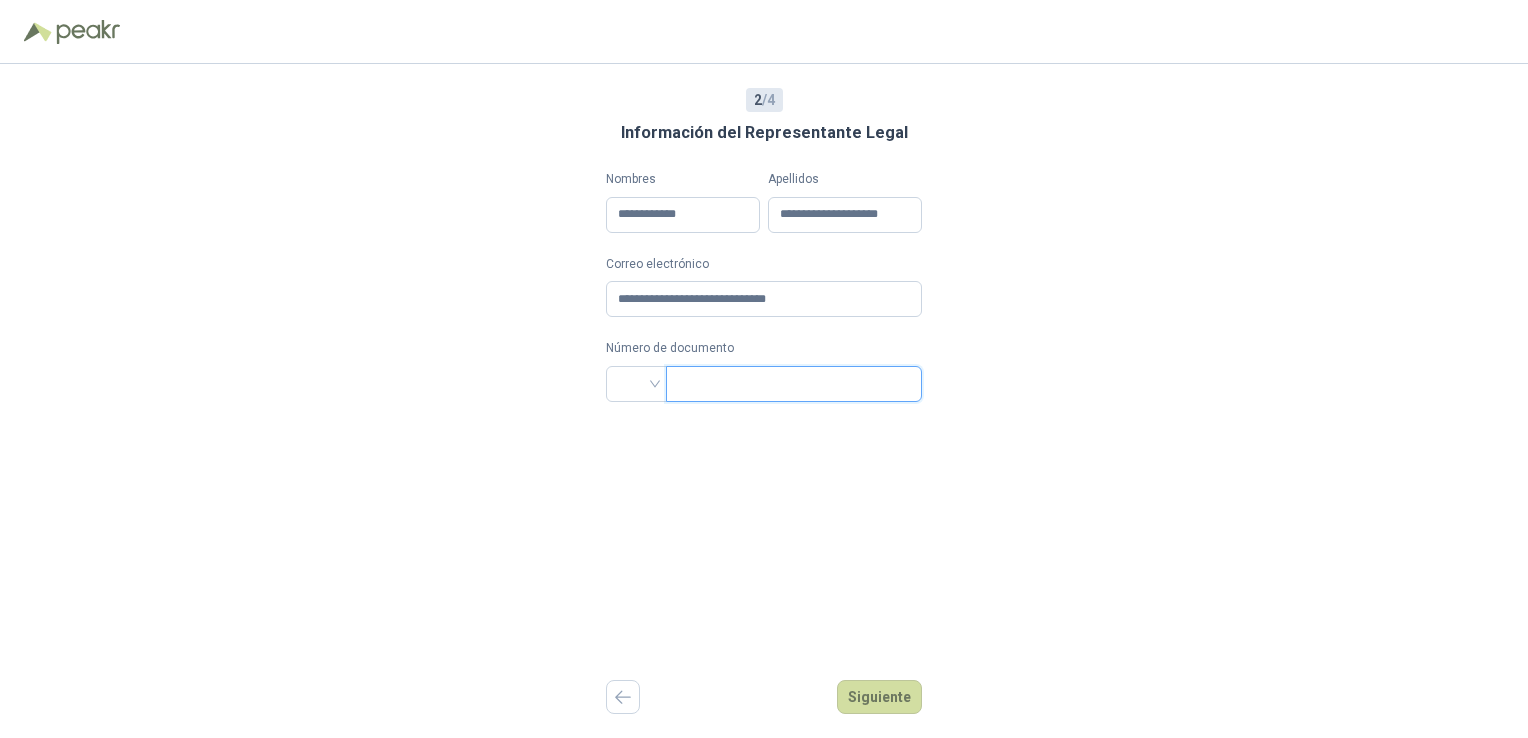 click at bounding box center [792, 384] 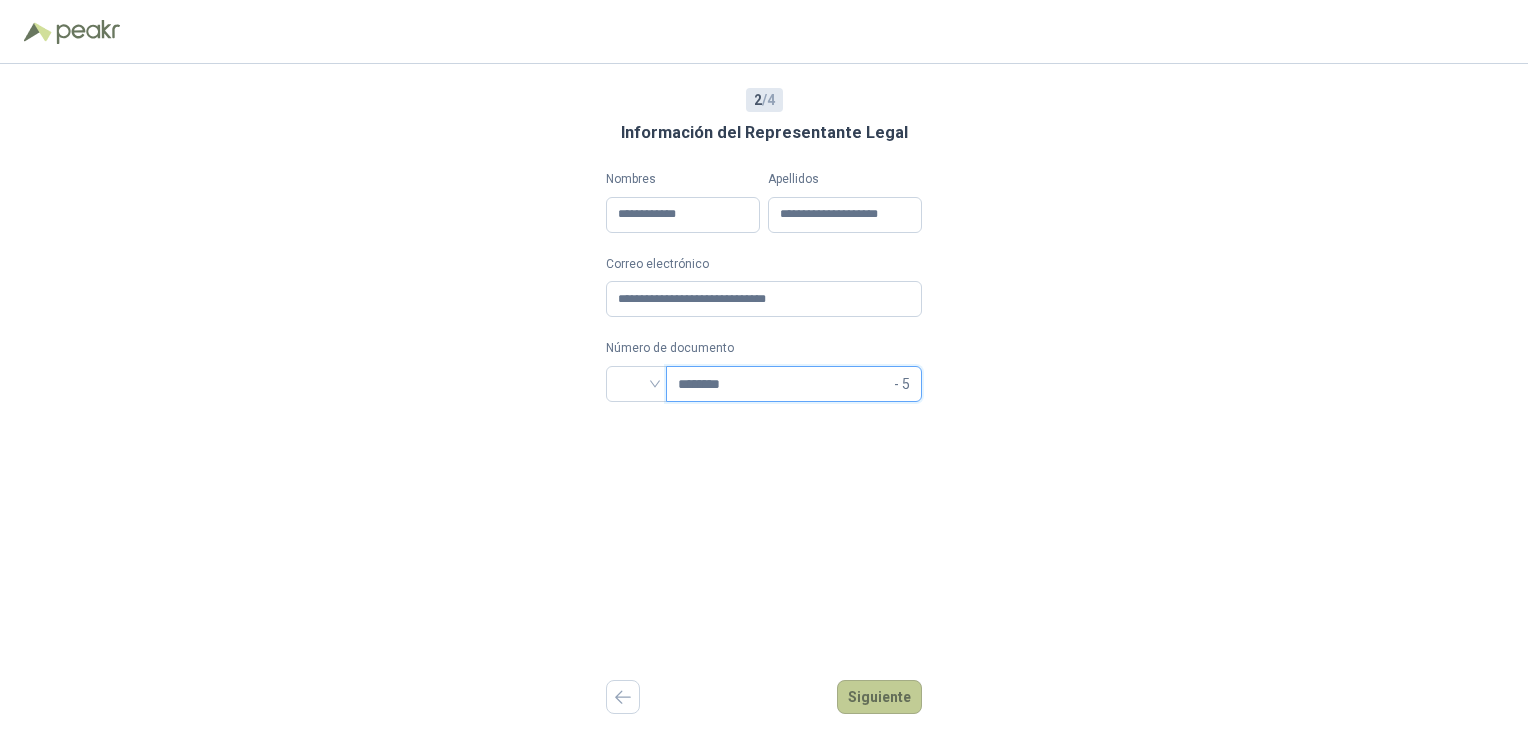 type on "********" 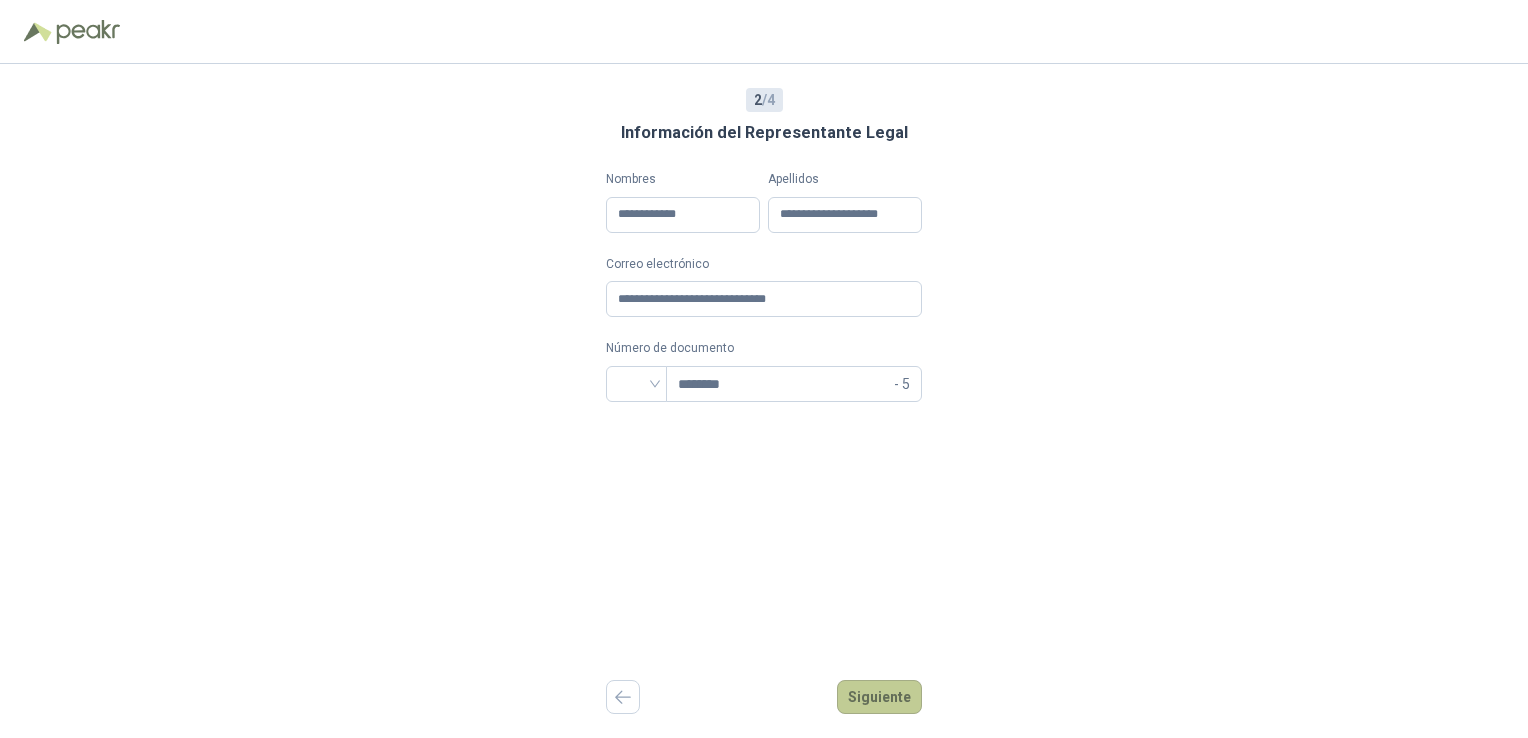 click on "Siguiente" at bounding box center [879, 697] 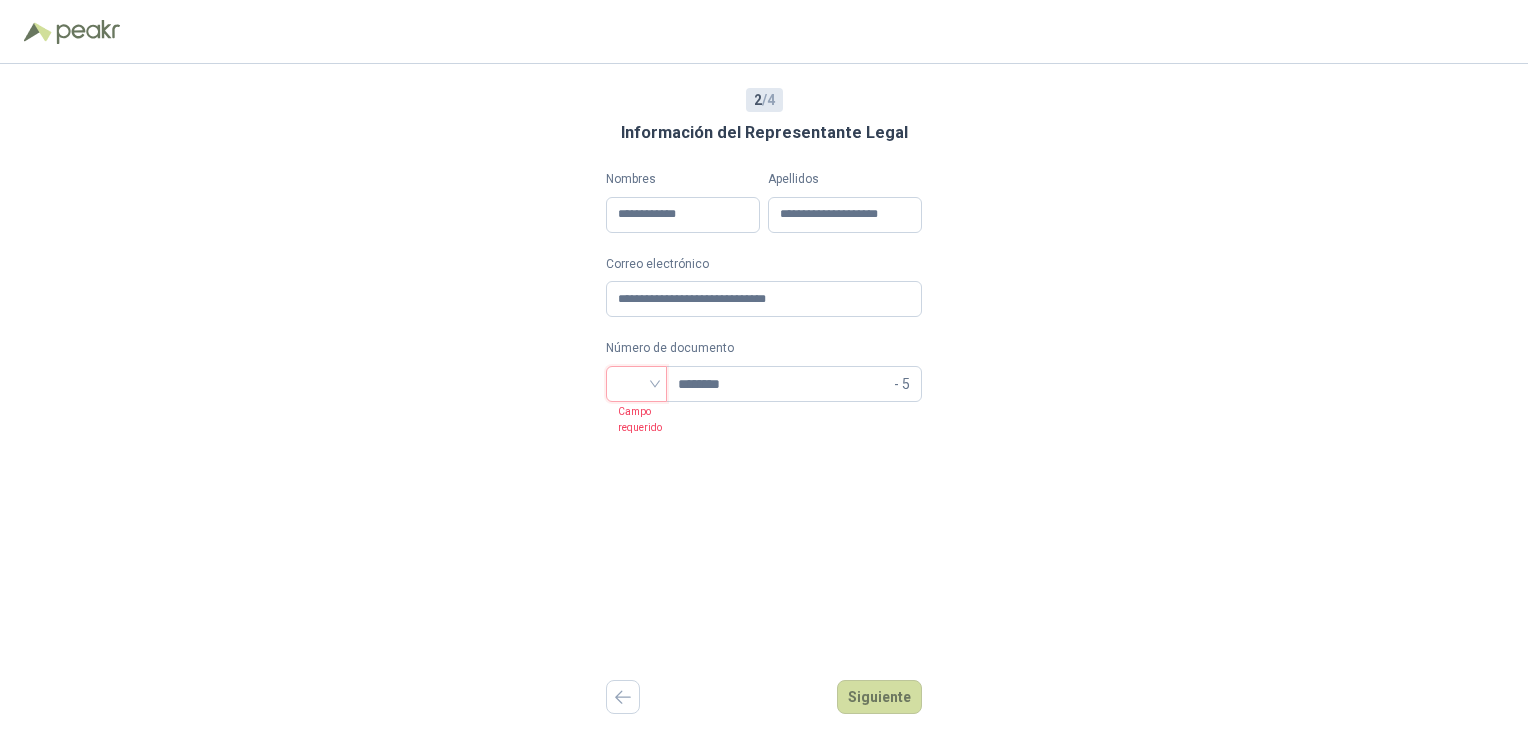 click at bounding box center (636, 382) 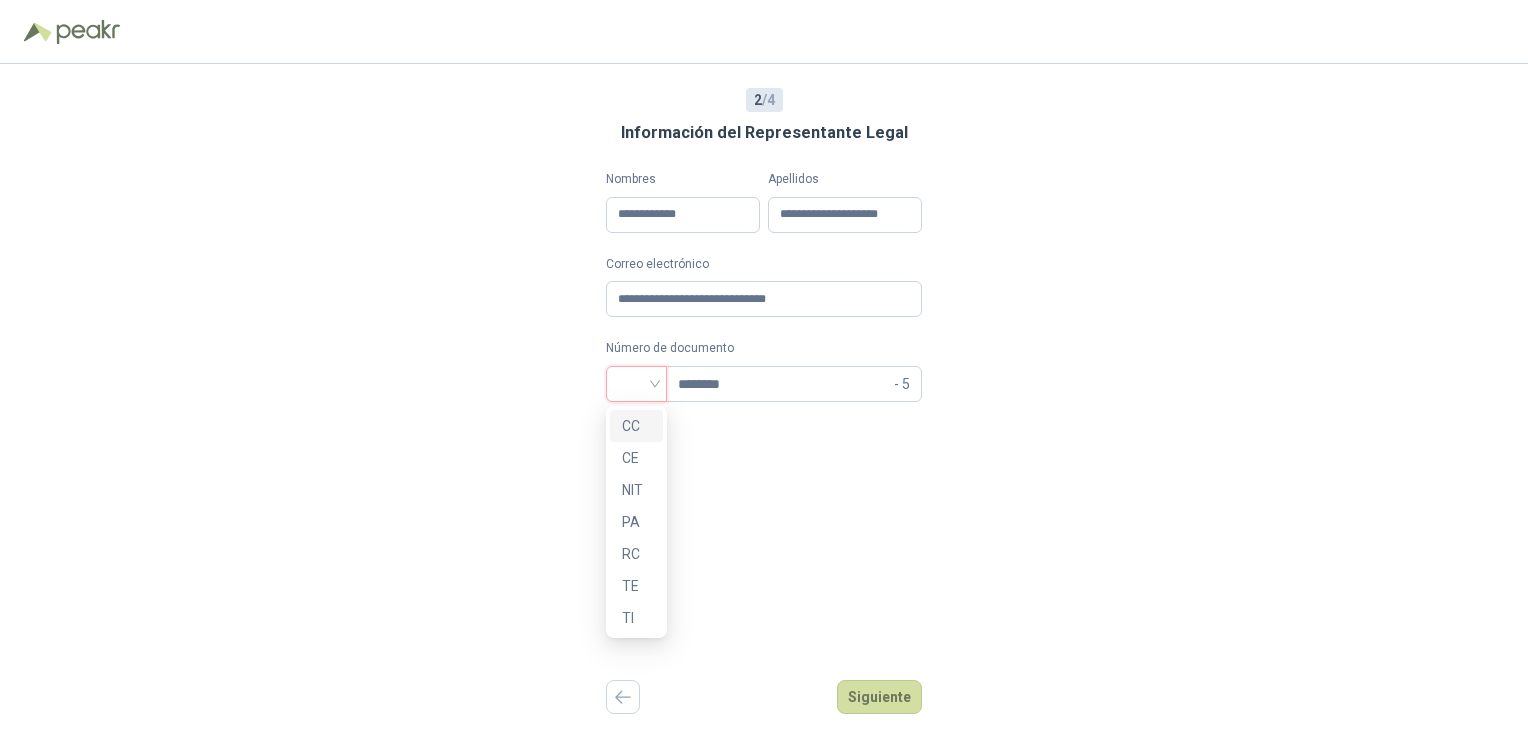 click on "CC" at bounding box center [636, 426] 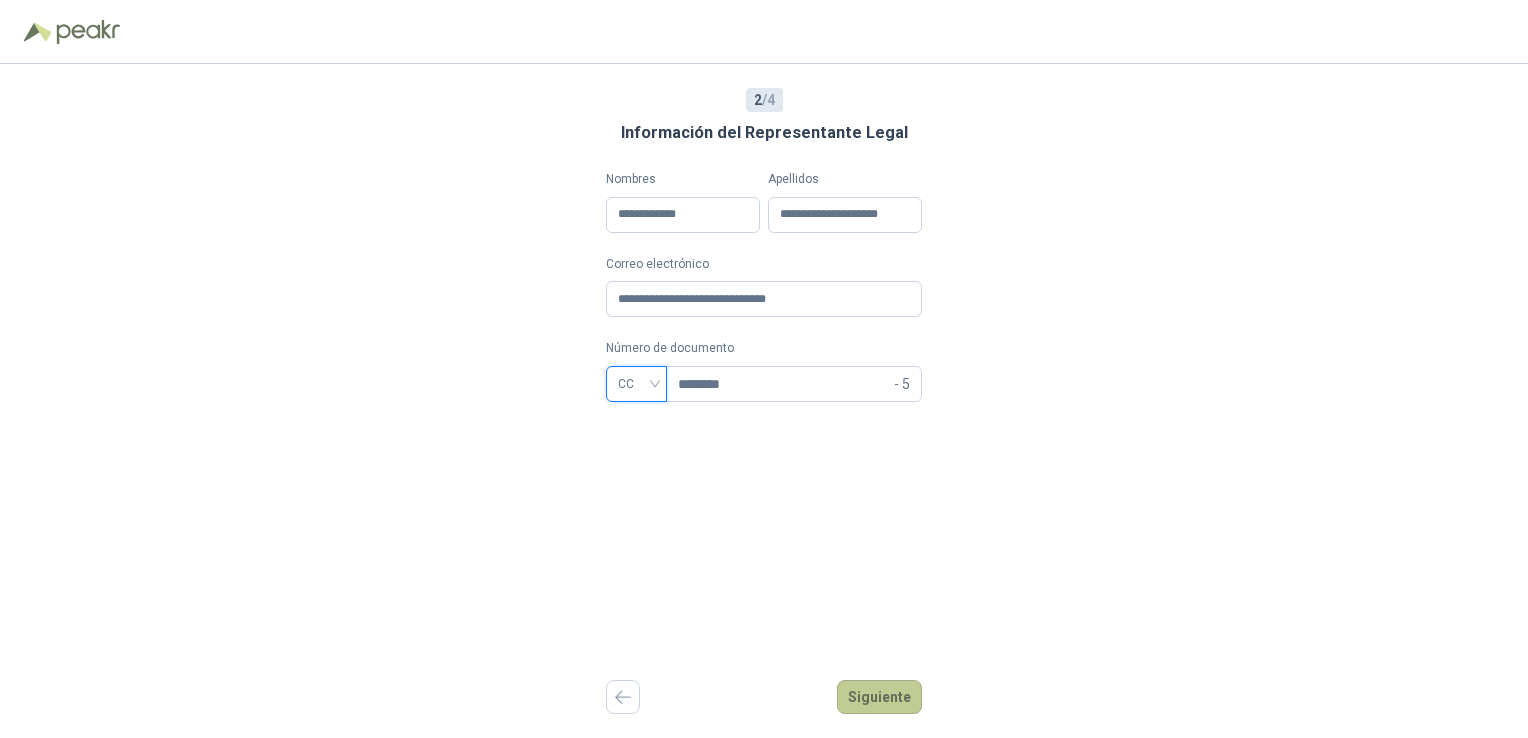 click on "Siguiente" at bounding box center [879, 697] 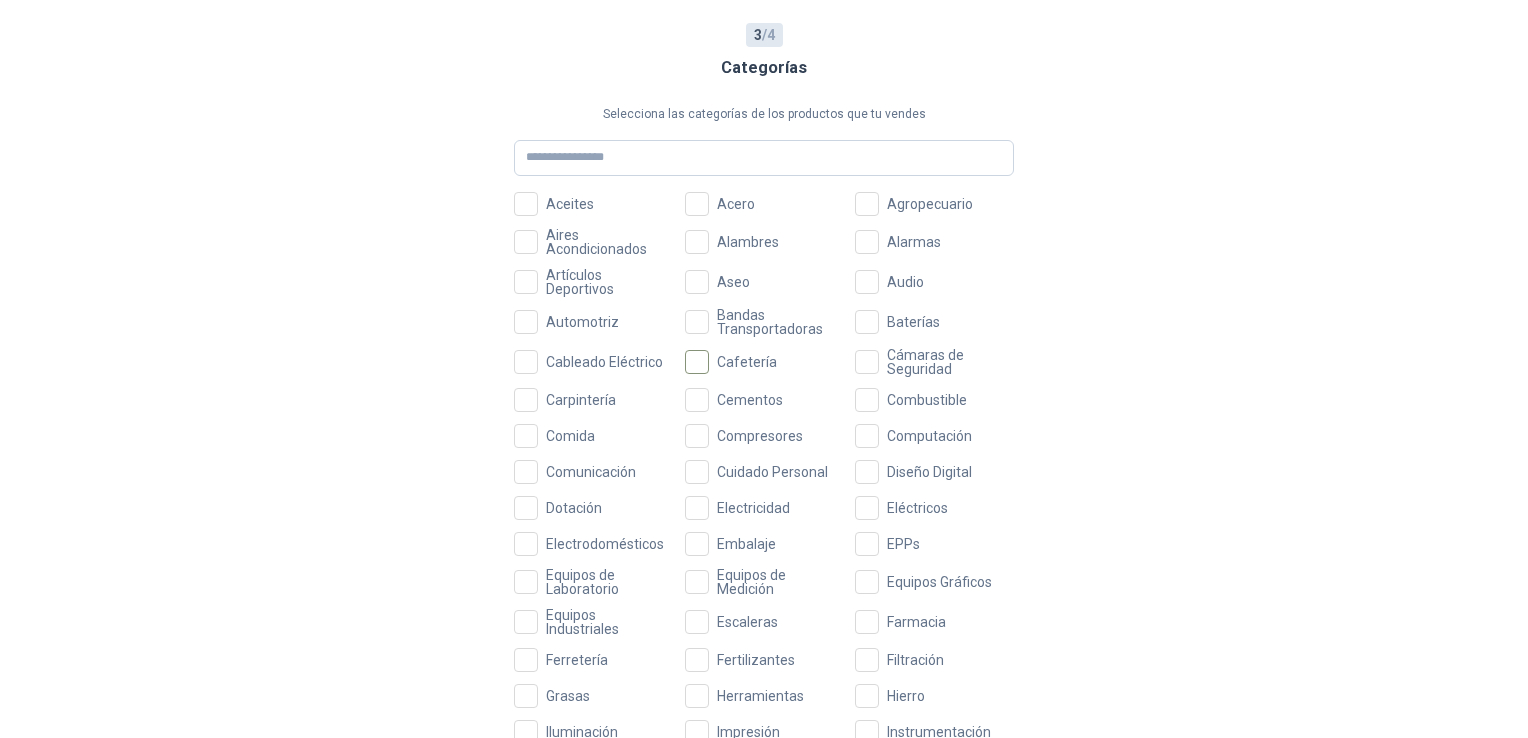 scroll, scrollTop: 100, scrollLeft: 0, axis: vertical 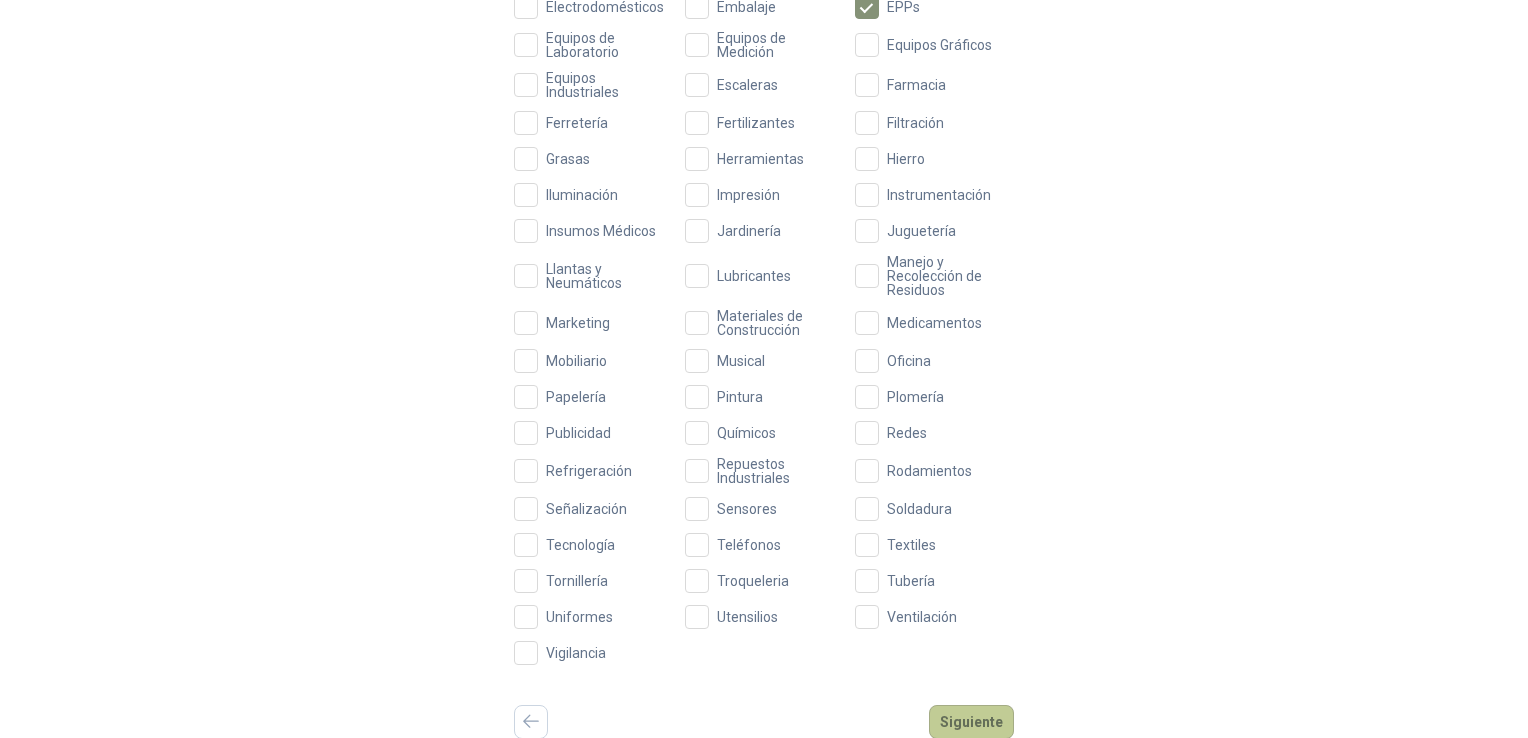 click on "Siguiente" at bounding box center (971, 722) 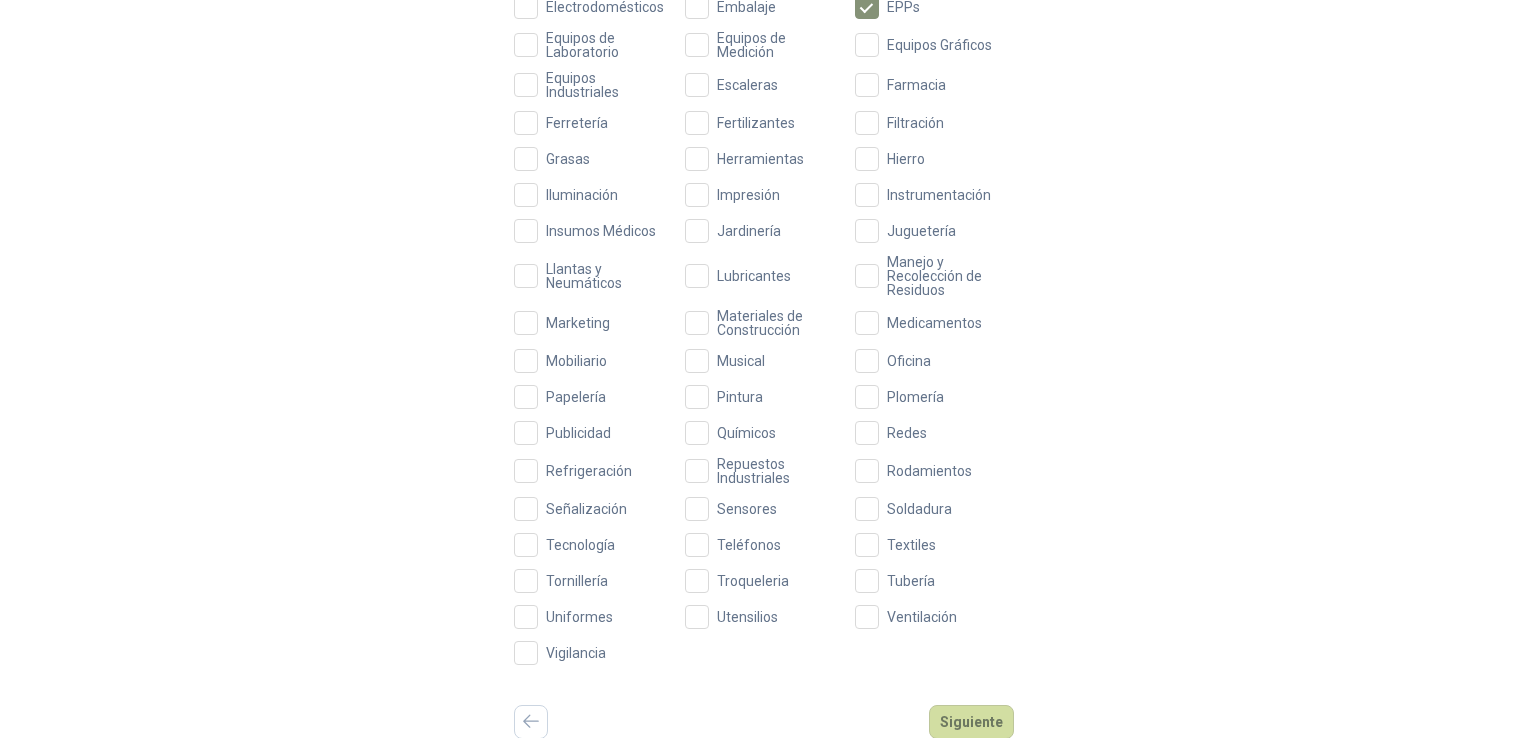 scroll, scrollTop: 0, scrollLeft: 0, axis: both 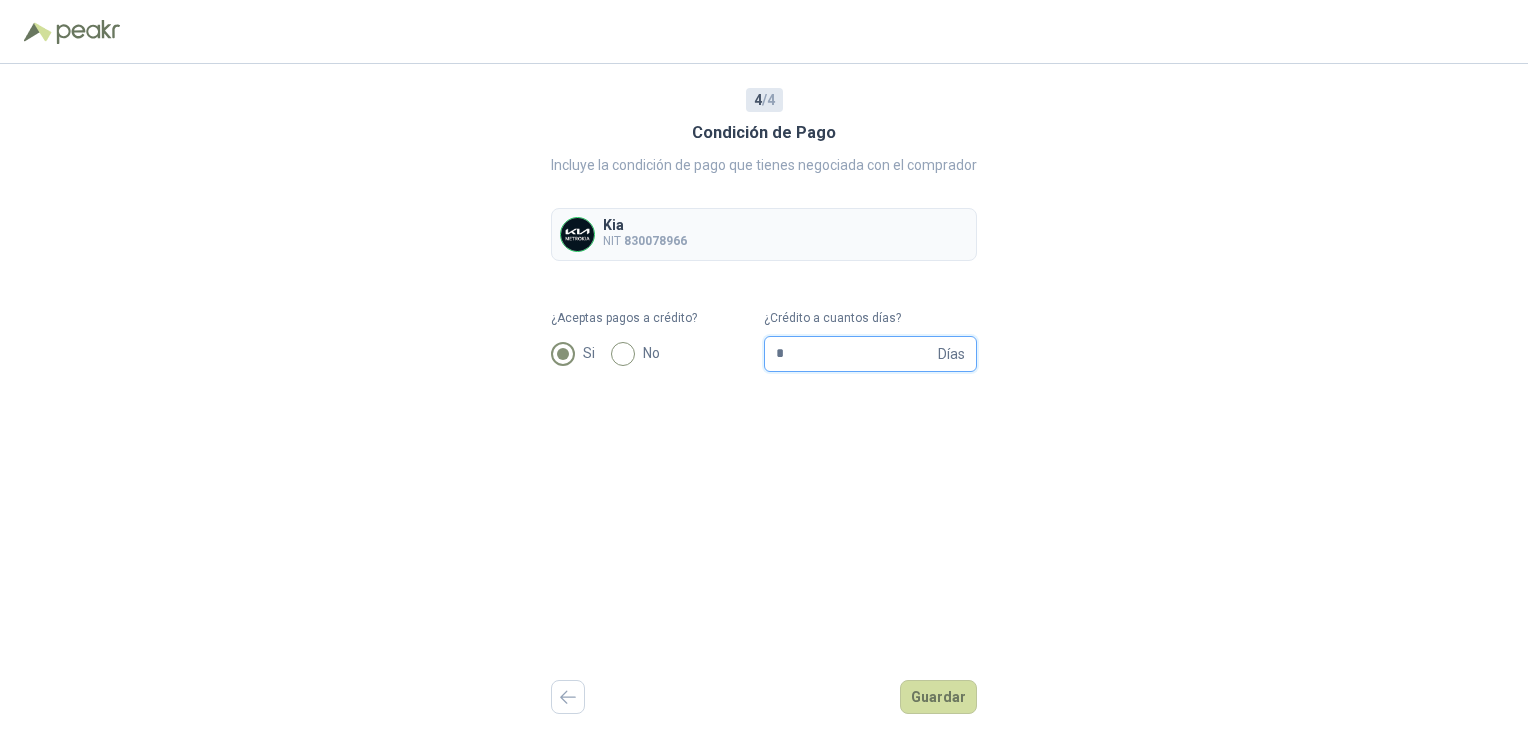 drag, startPoint x: 681, startPoint y: 351, endPoint x: 662, endPoint y: 352, distance: 19.026299 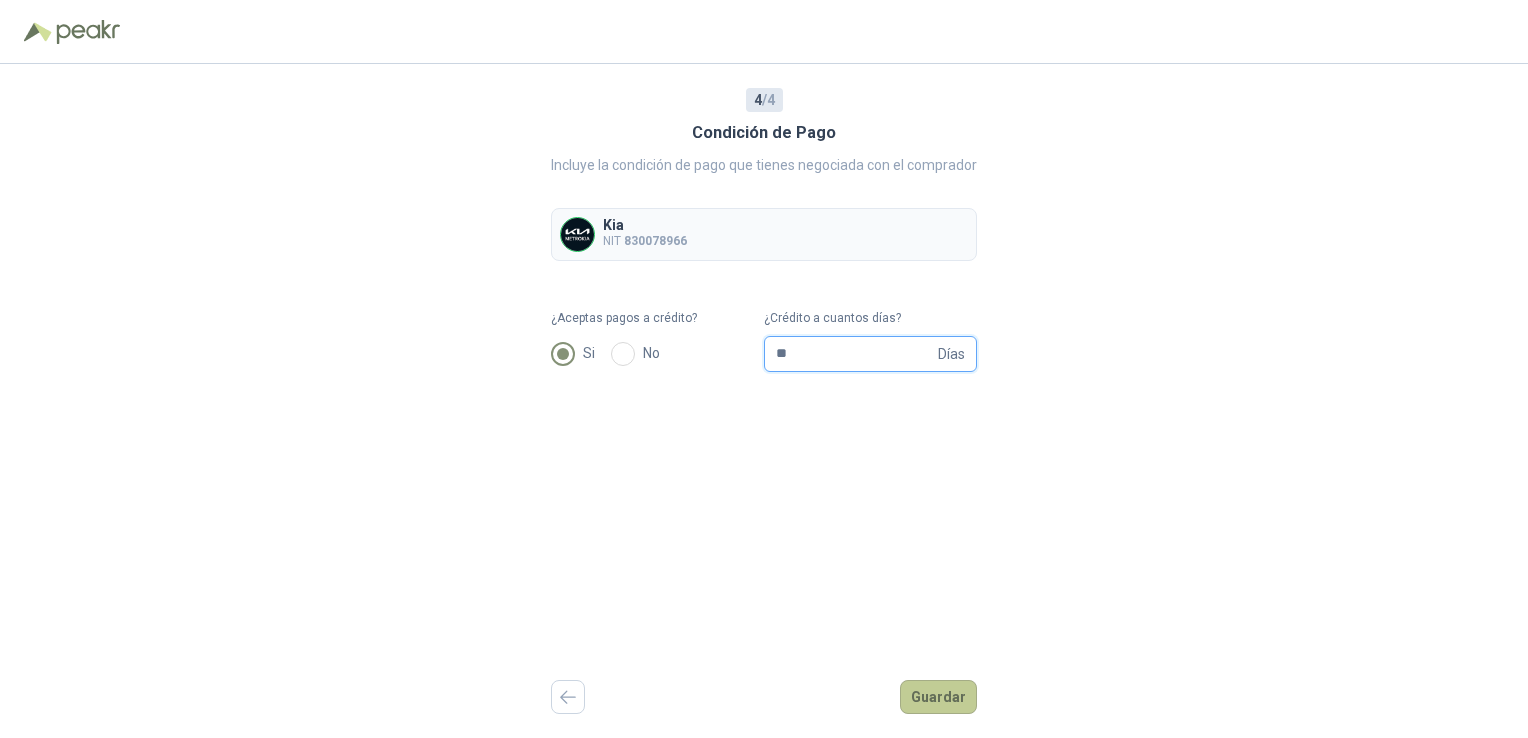 type on "**" 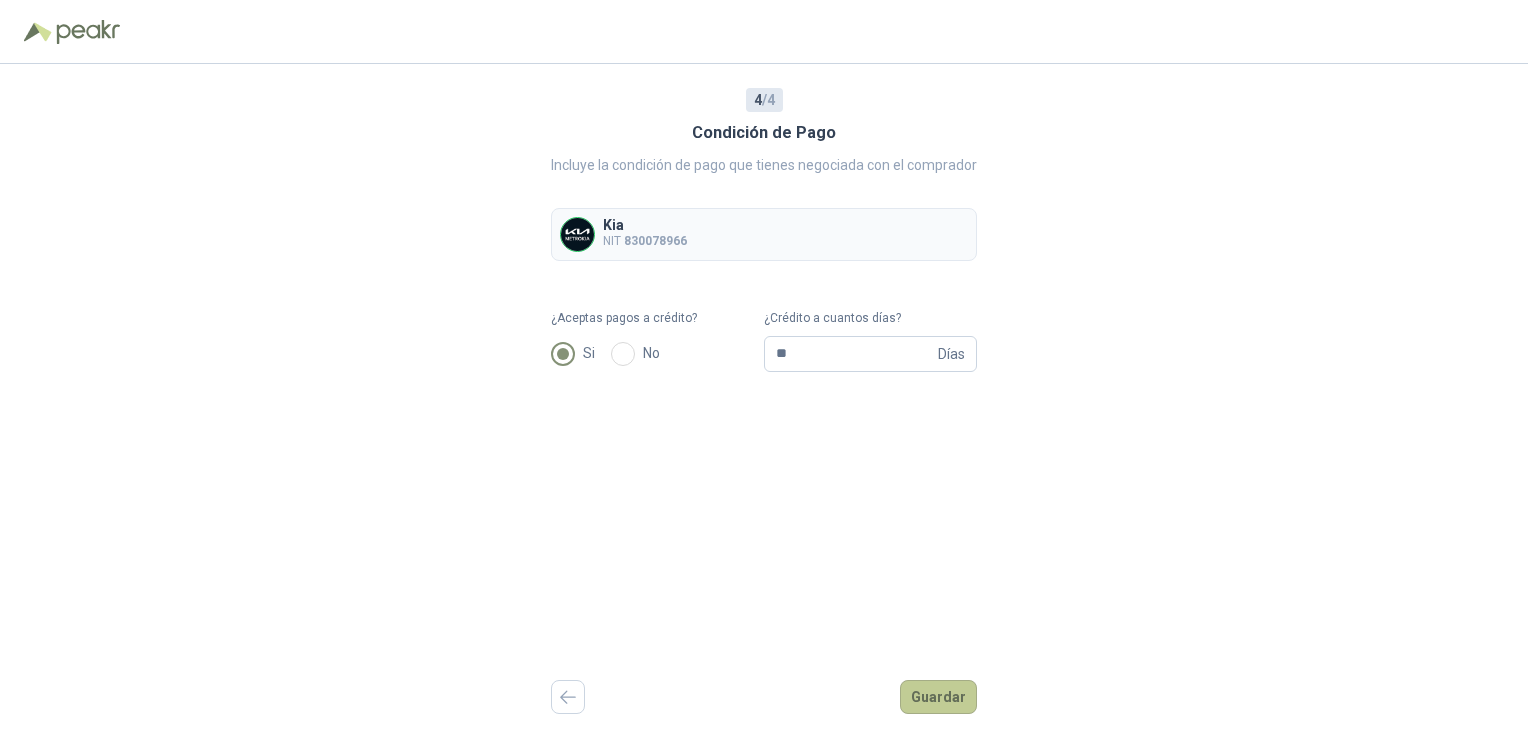 click on "Guardar" at bounding box center (938, 697) 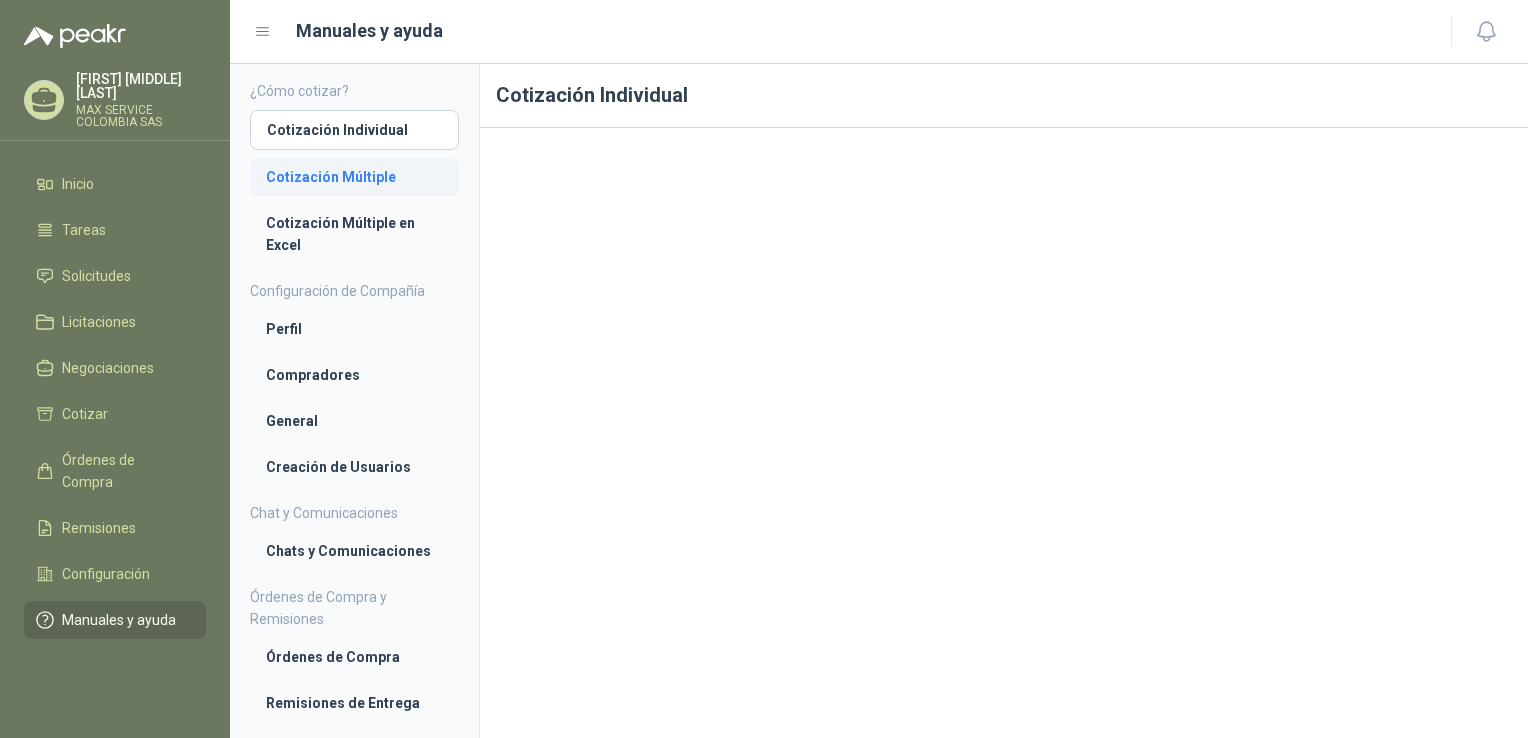 click on "Cotización Múltiple" at bounding box center (354, 177) 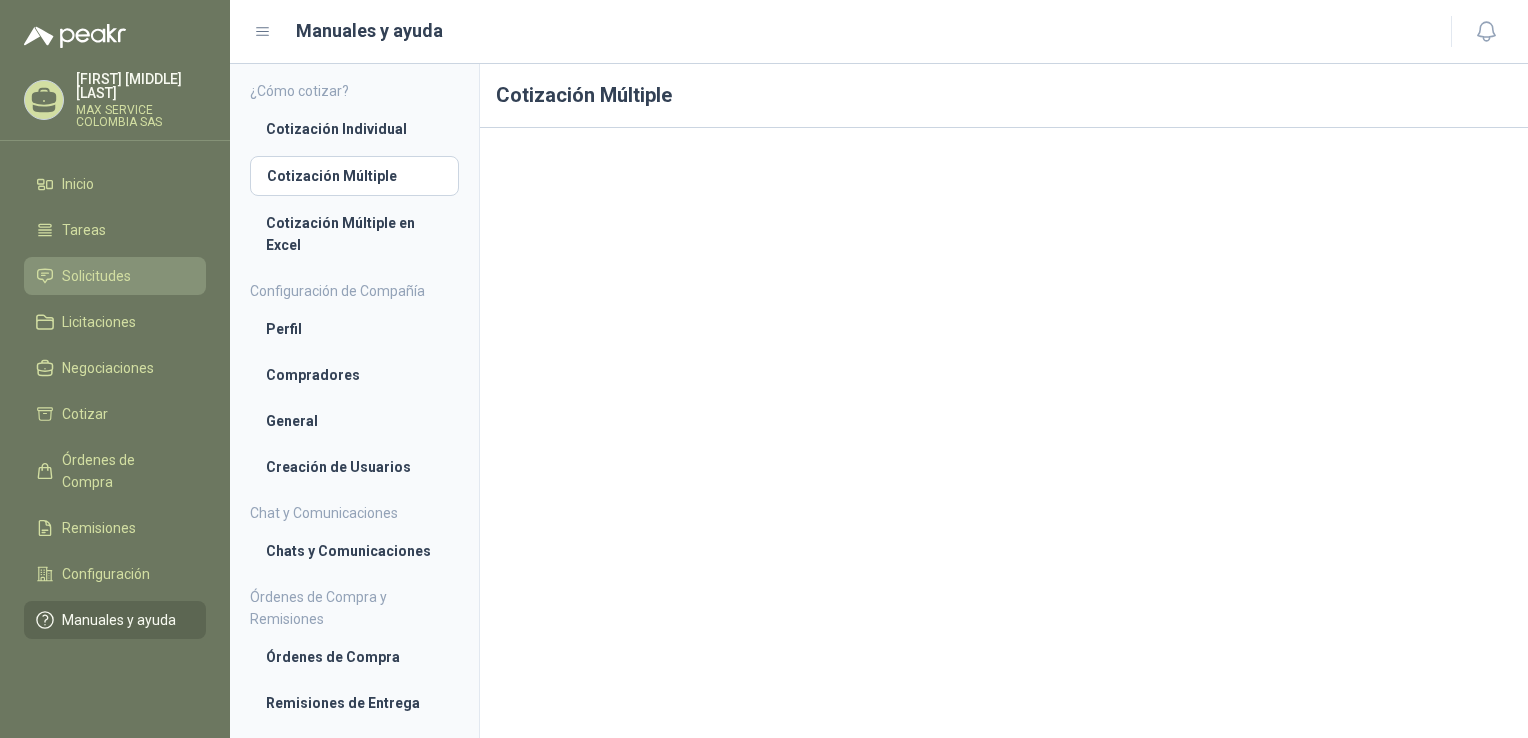 click on "Solicitudes" at bounding box center (96, 276) 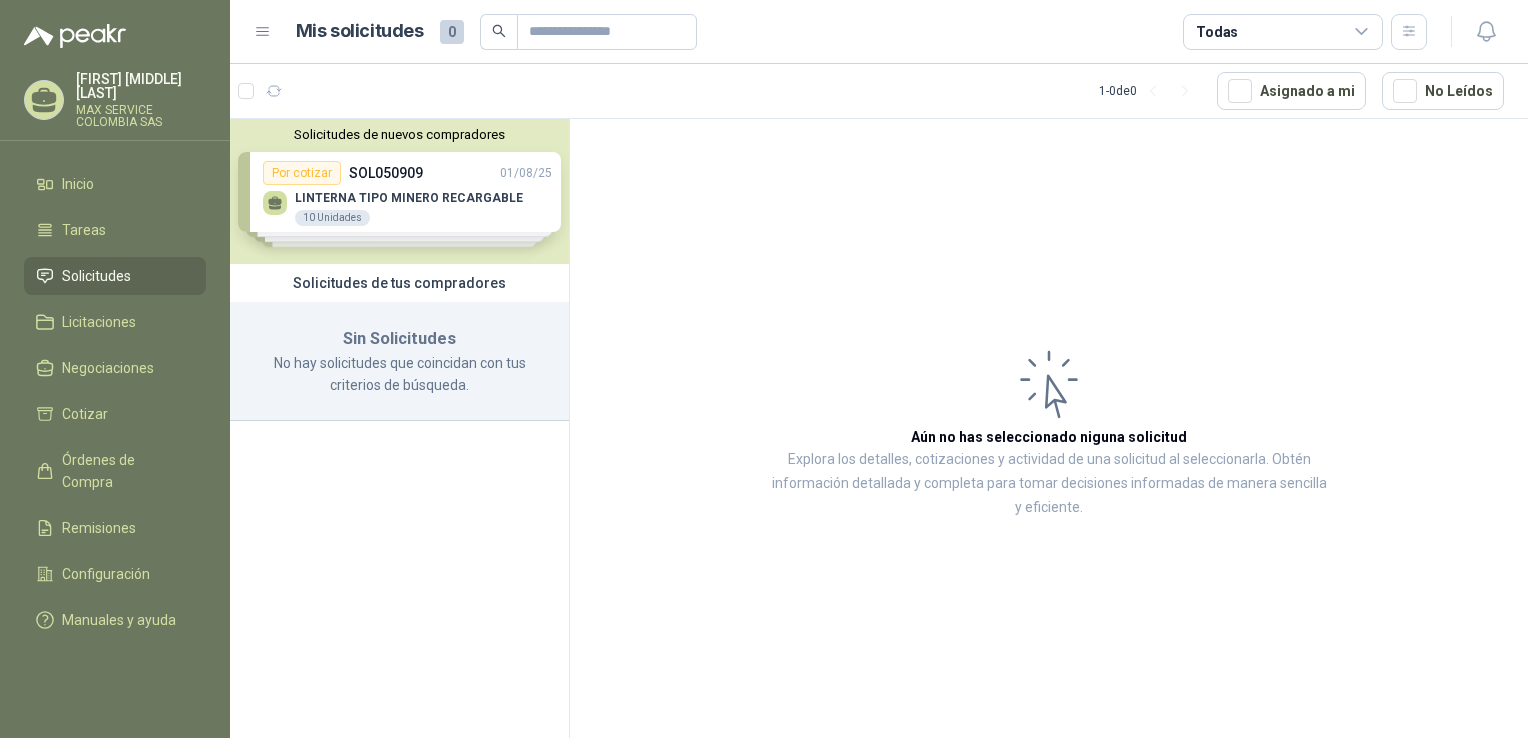 click on "Solicitudes de nuevos compradores Por cotizar SOL050909 [DATE]   LINTERNA TIPO MINERO RECARGABLE 10   Unidades Por cotizar SOL050636 [DATE]   GUANTE 381 SHOWA CON DORSO EN MICROFIBRA 30   Unidades Por cotizar SOL050630 [DATE]   GUANTE QUIR CJA X 100 UND - LABORATORIO 1000   CAJ Por cotizar SOL050399 [DATE]   7400 MOLDEX CARTUCHO AMONIACO Y METILAMI 15   Unidades ¿Quieres recibir  cientos de solicitudes de compra  como estas todos los días? Agenda una reunión" at bounding box center (399, 191) 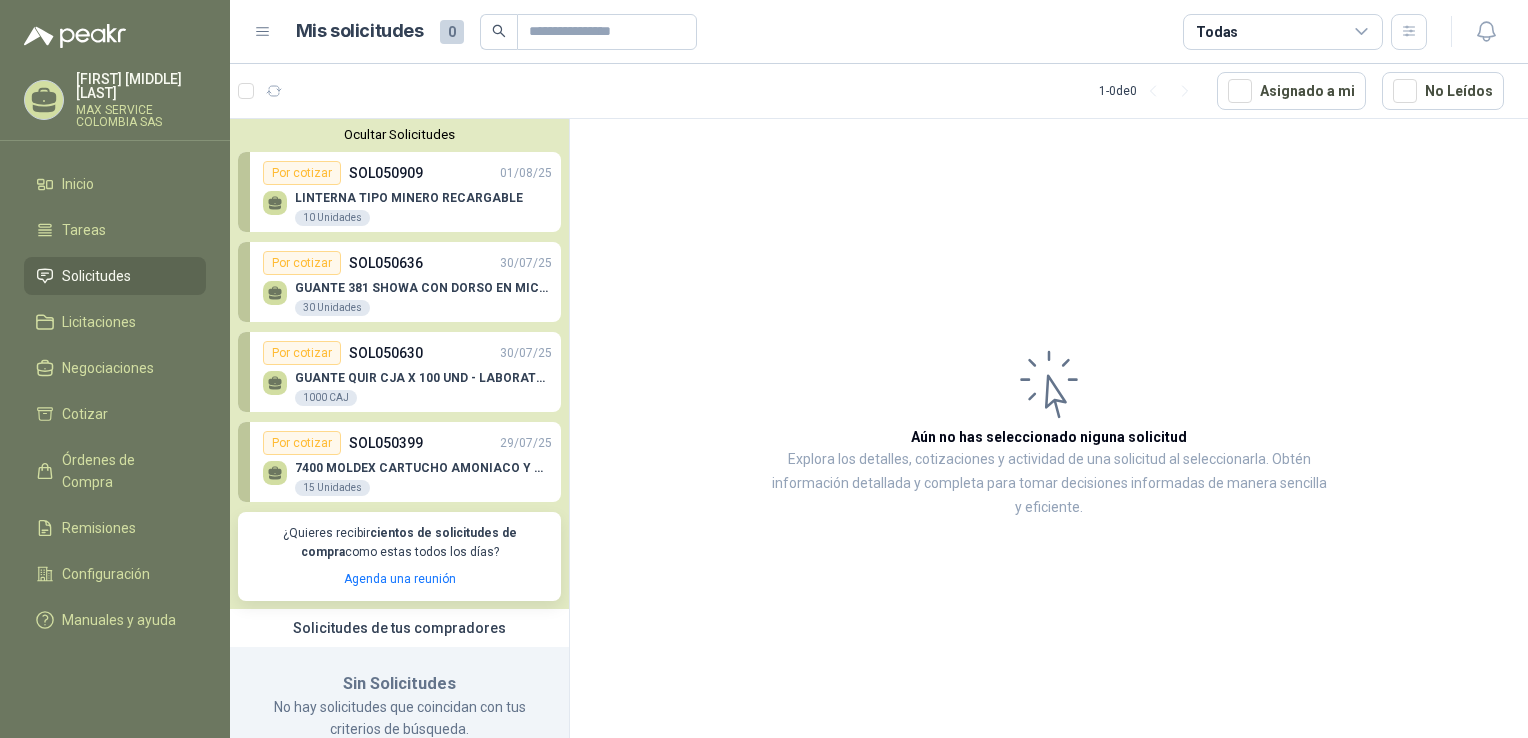 scroll, scrollTop: 48, scrollLeft: 0, axis: vertical 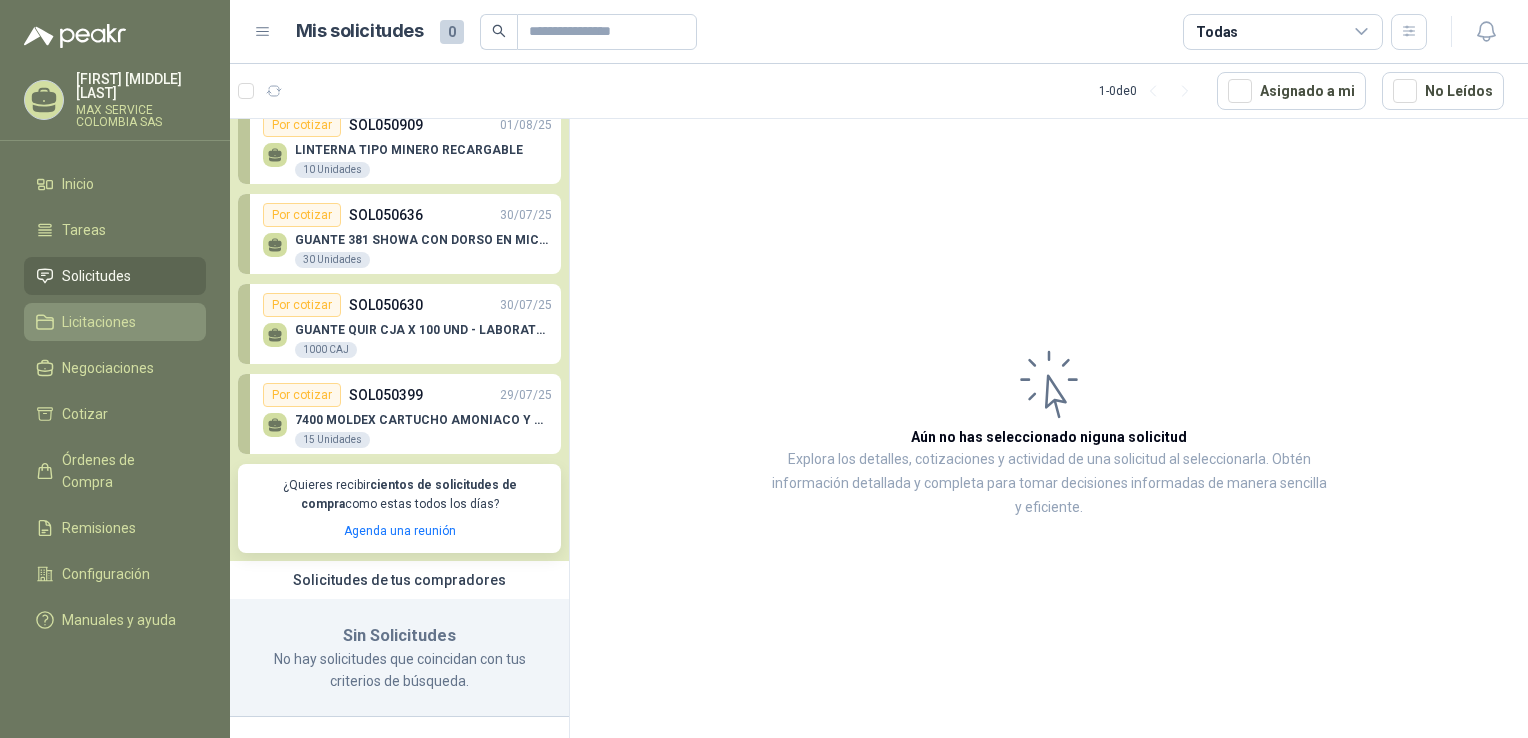 click on "Licitaciones" at bounding box center (99, 322) 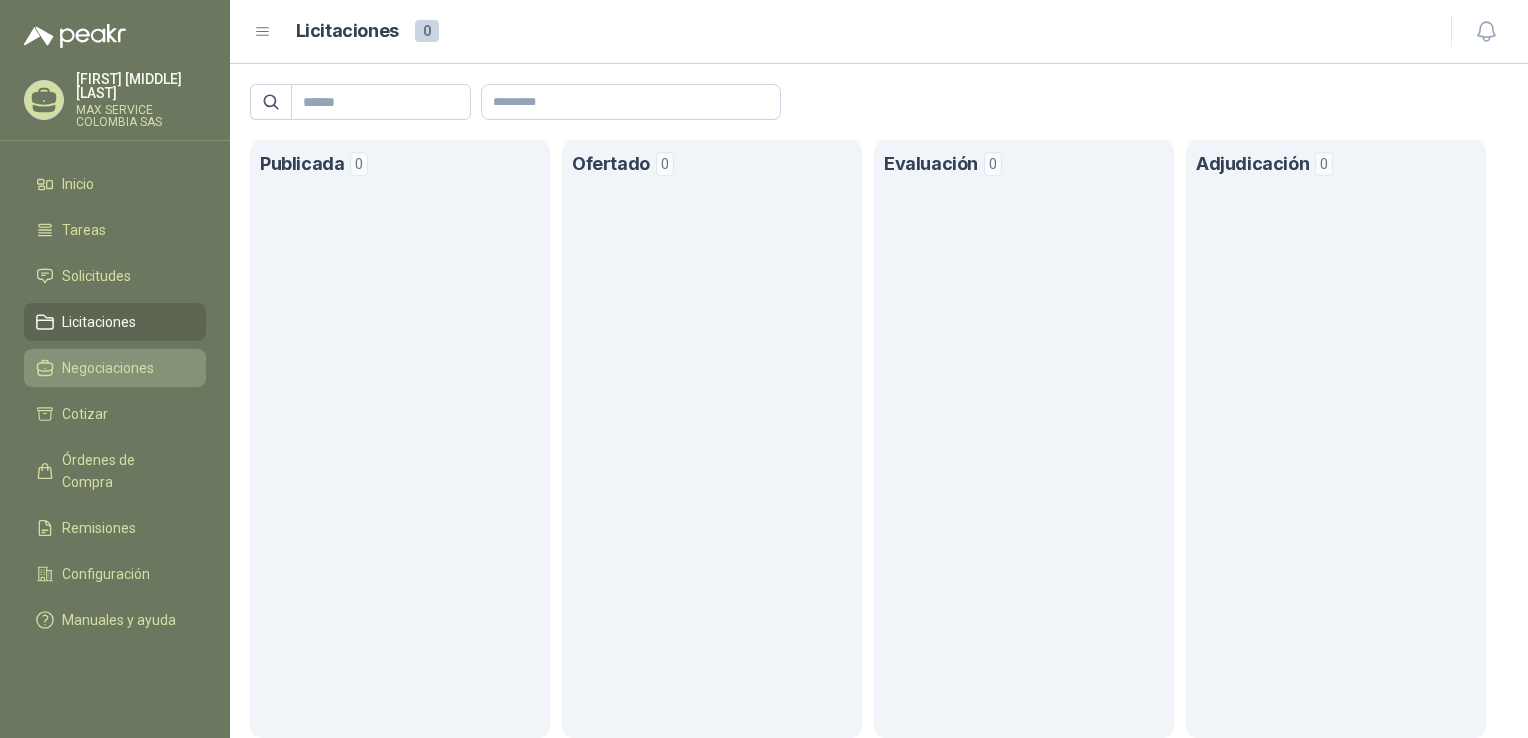click on "Negociaciones" at bounding box center [108, 368] 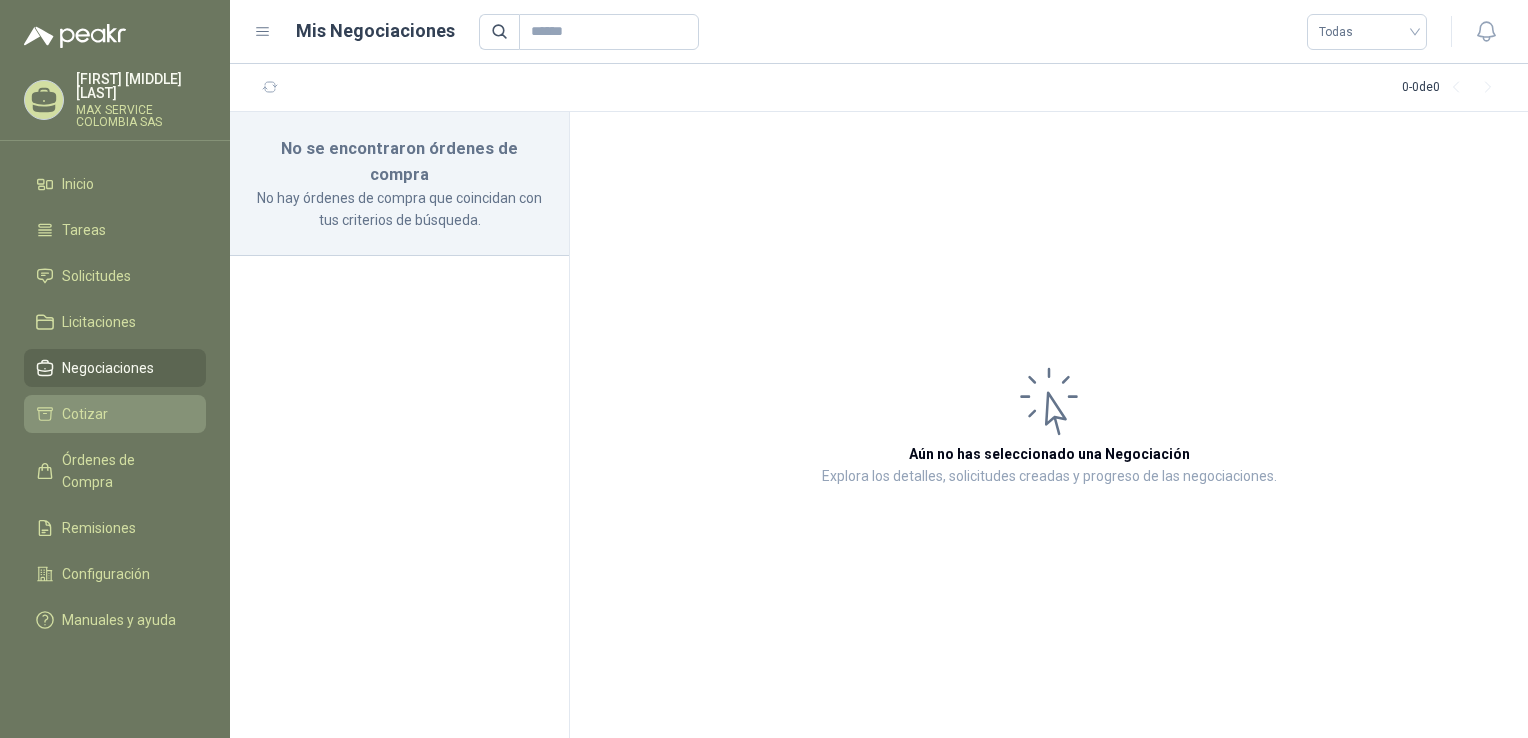 click on "Cotizar" at bounding box center [85, 414] 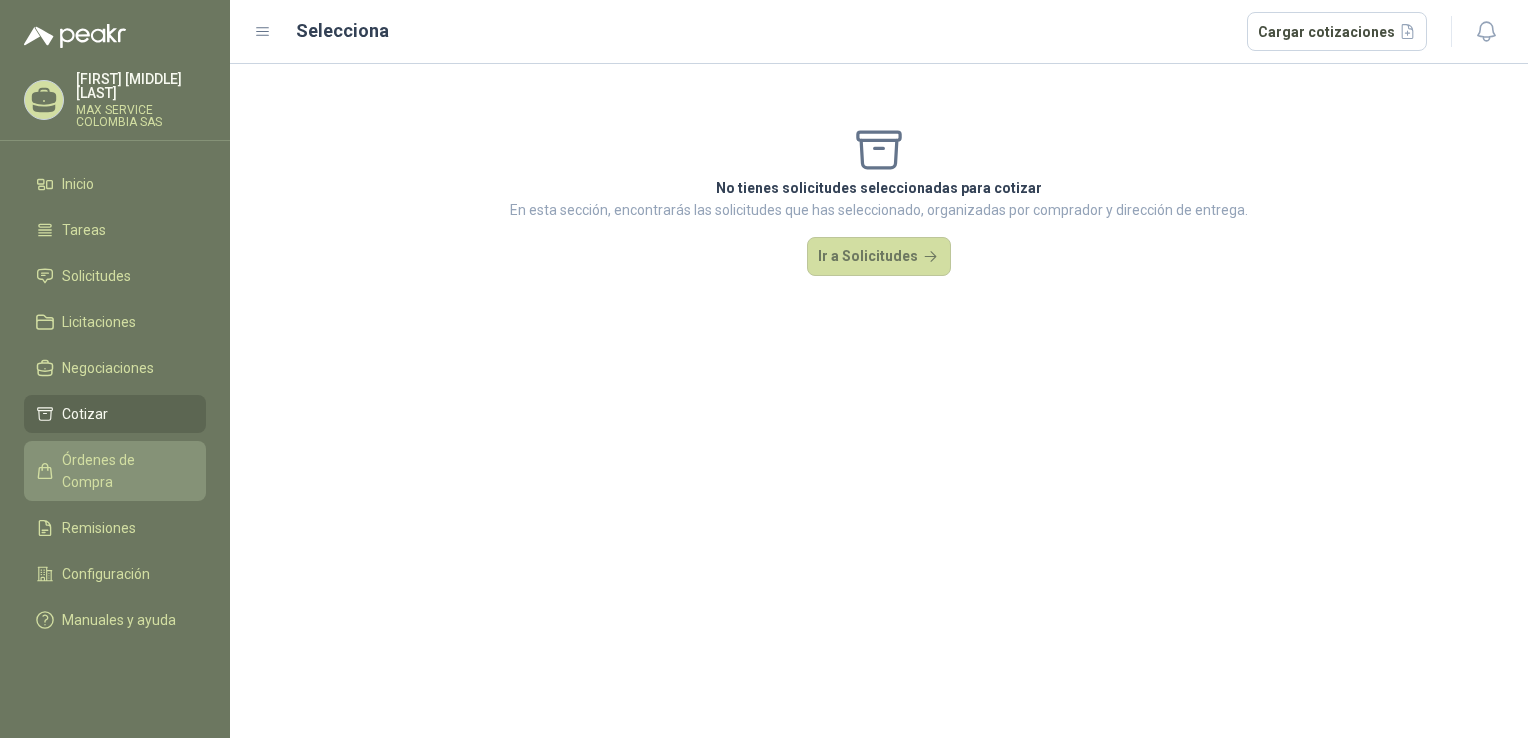 click on "Órdenes de Compra" at bounding box center (124, 471) 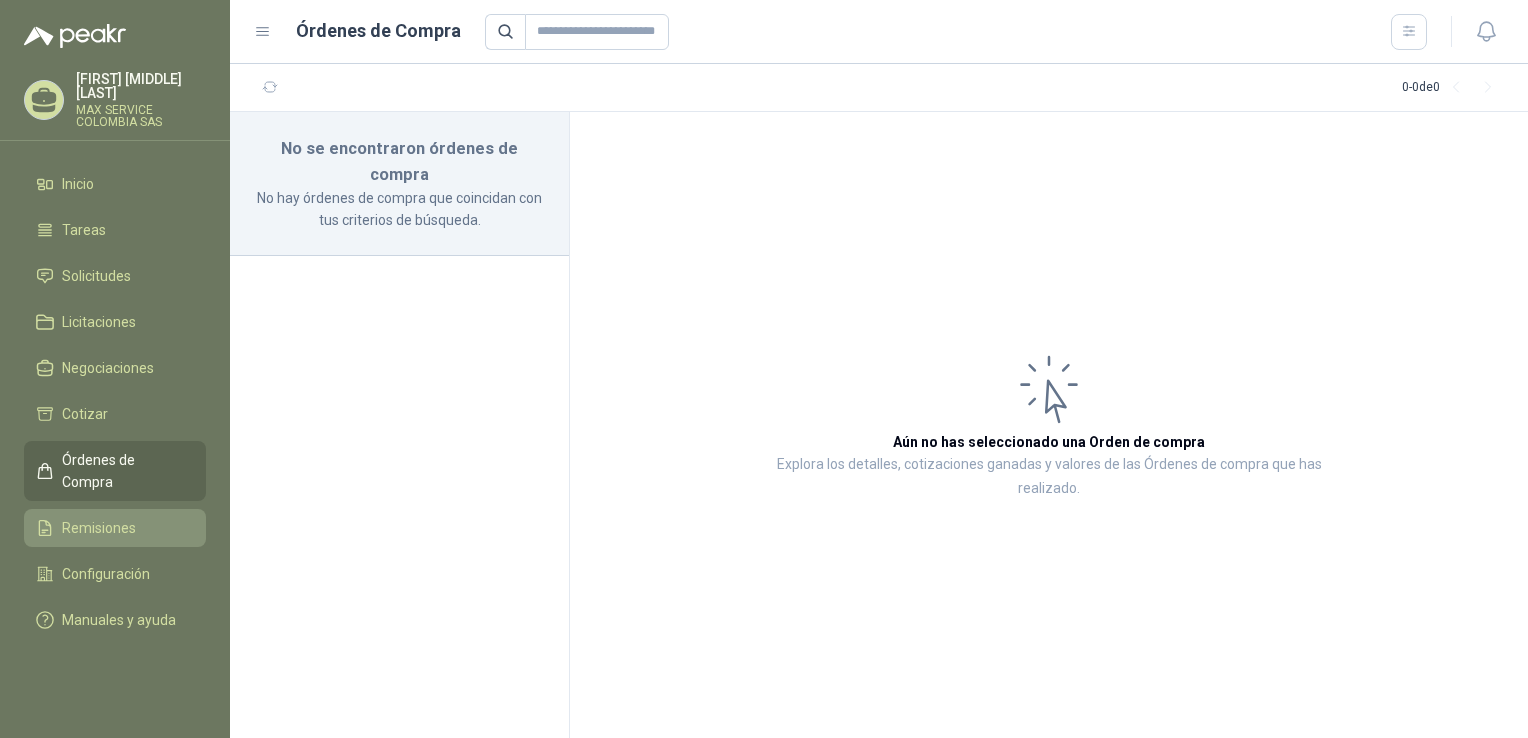 click on "Remisiones" at bounding box center [99, 528] 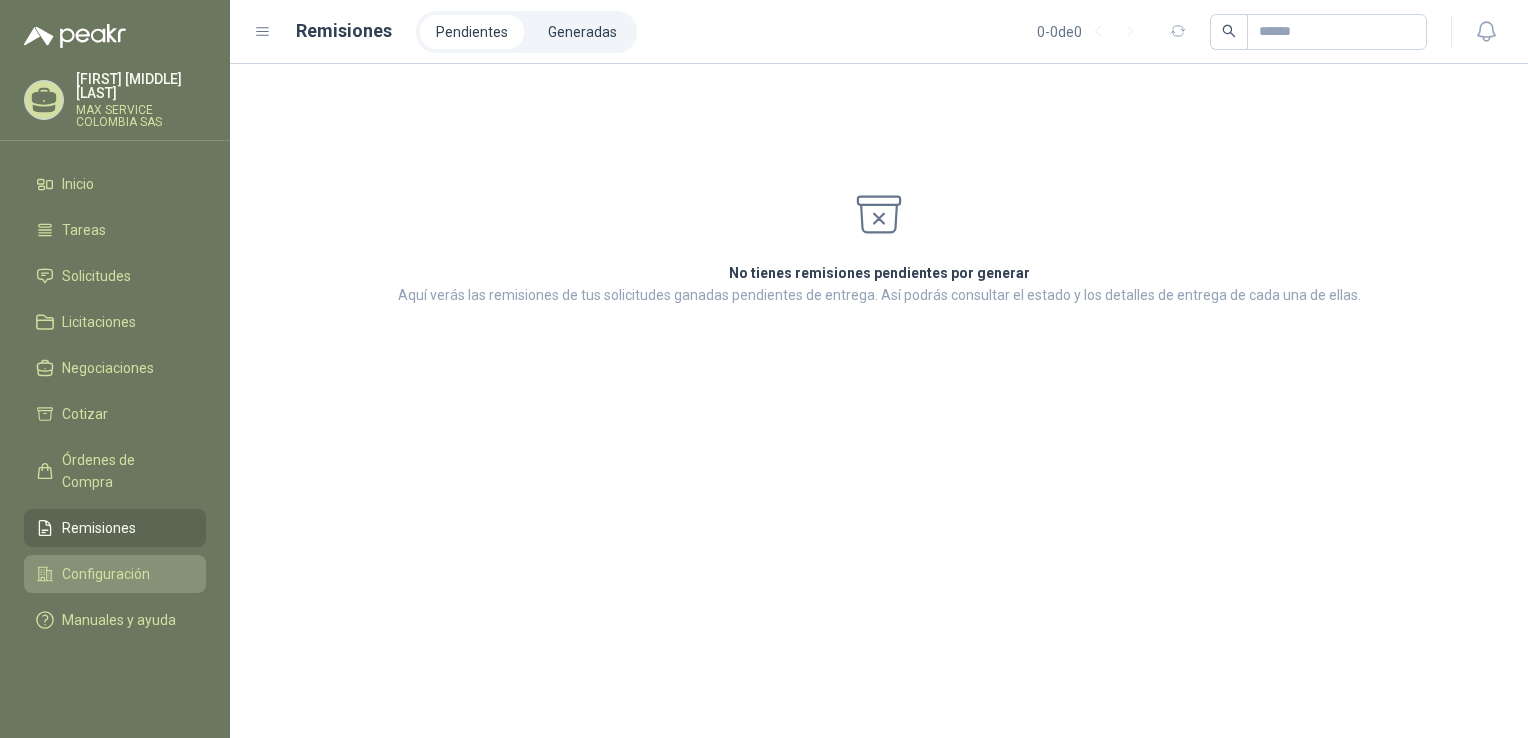 click on "Configuración" at bounding box center [115, 574] 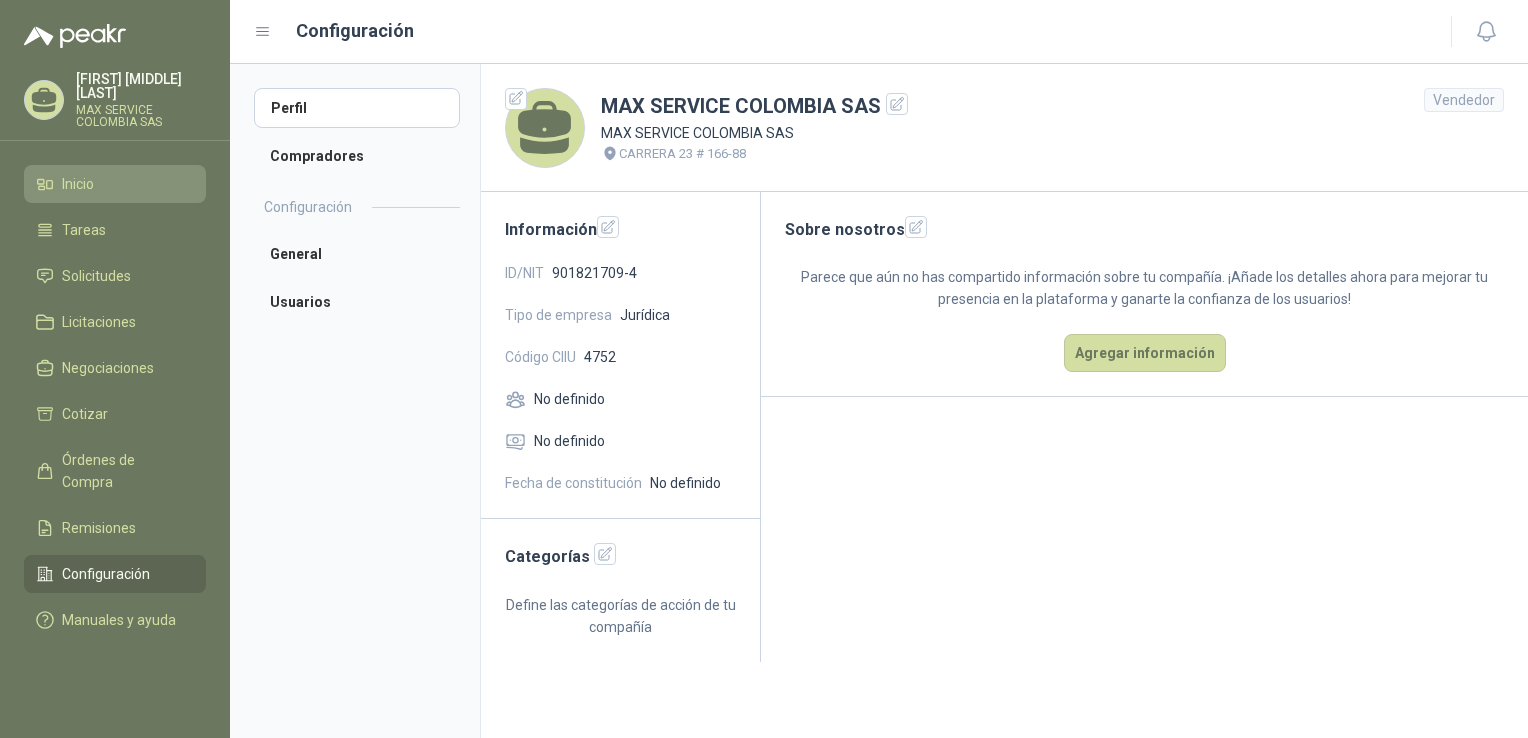 click on "Inicio" at bounding box center [115, 184] 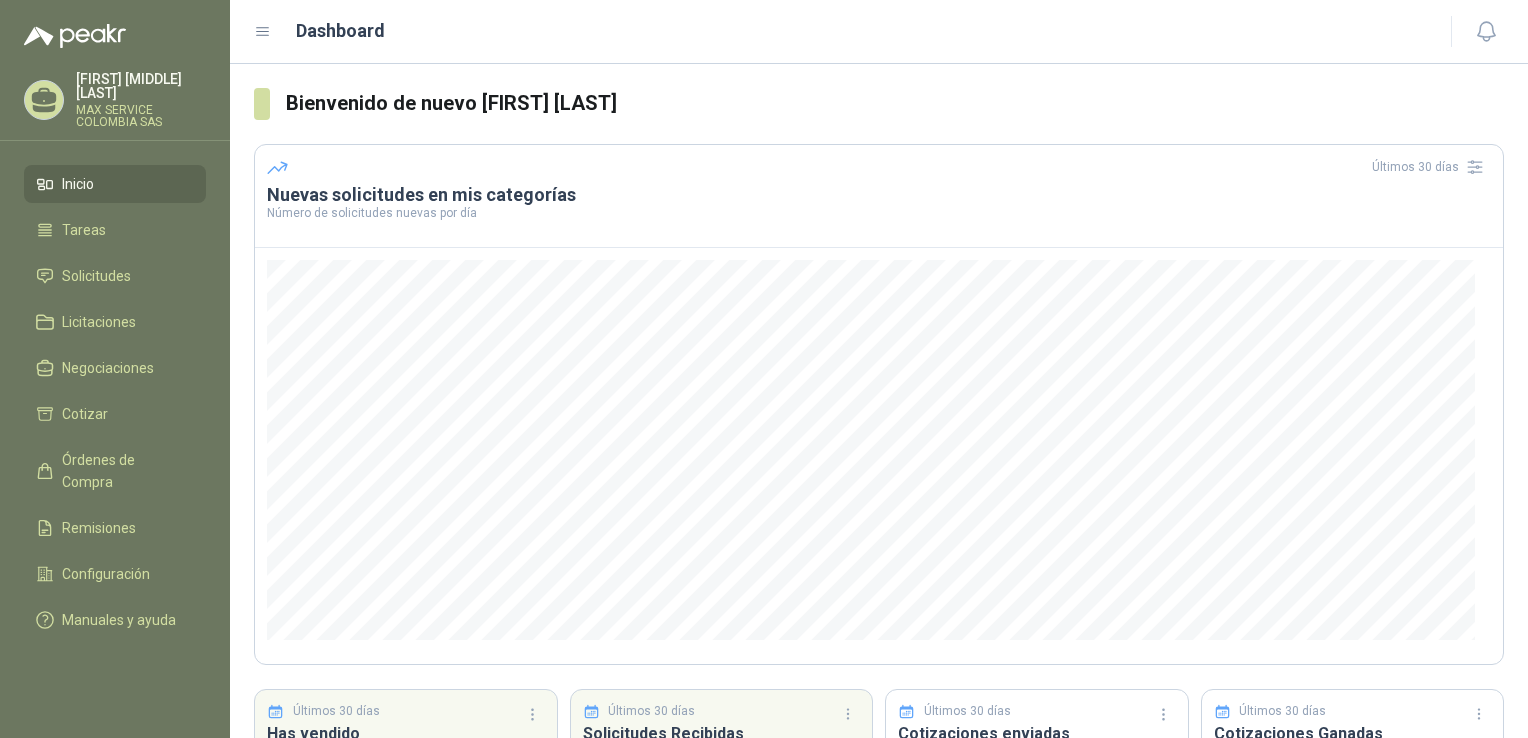 scroll, scrollTop: 162, scrollLeft: 0, axis: vertical 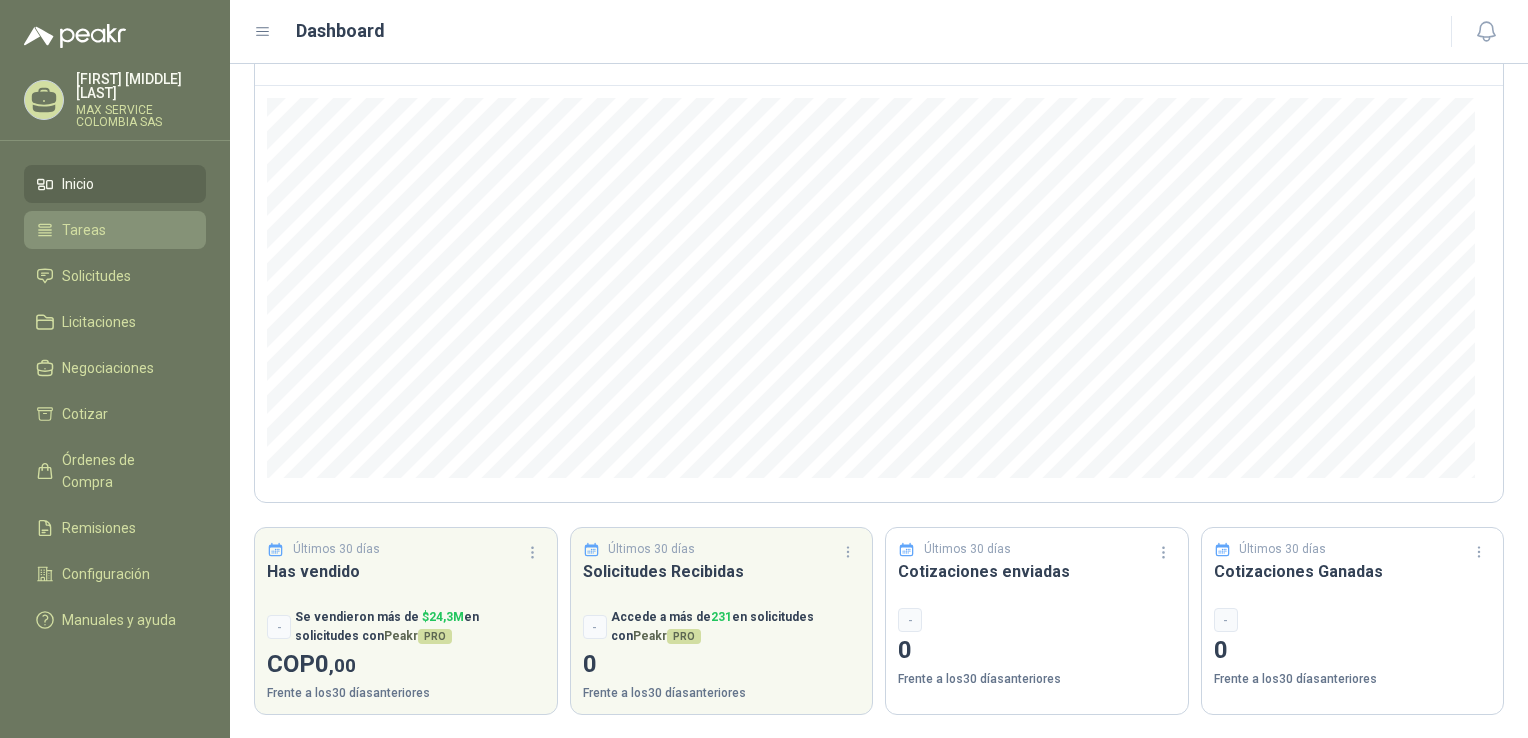 click on "Tareas" at bounding box center (115, 230) 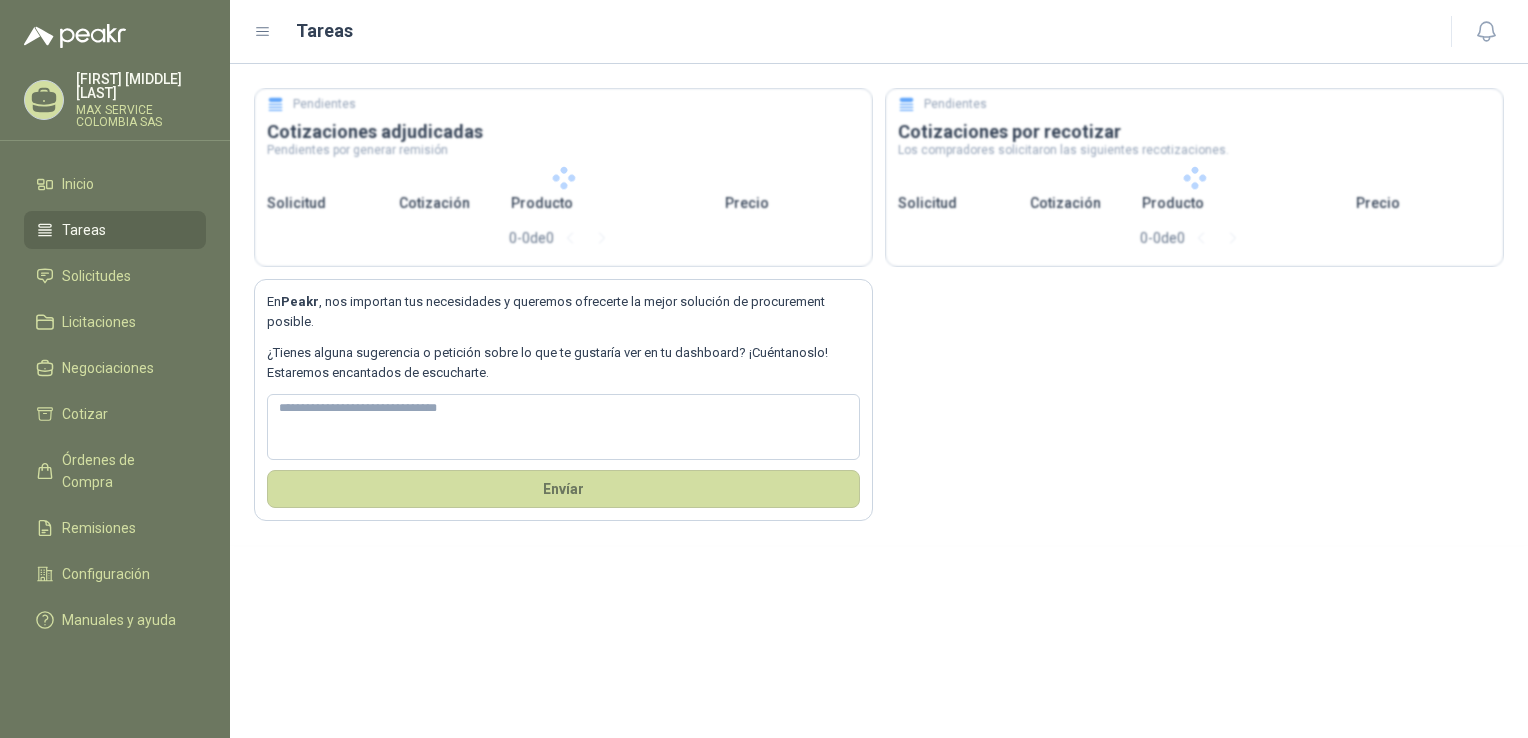type 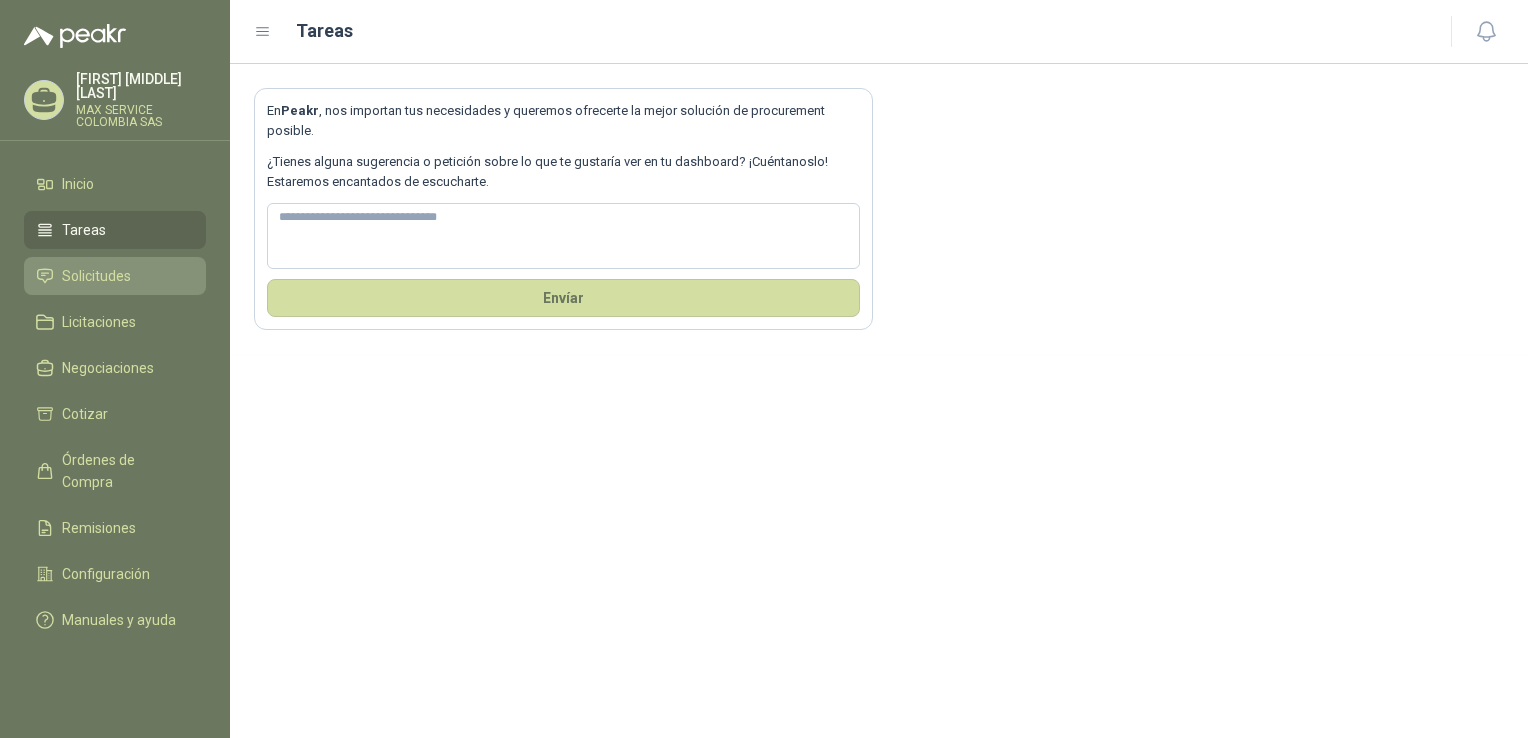 click on "Solicitudes" at bounding box center [96, 276] 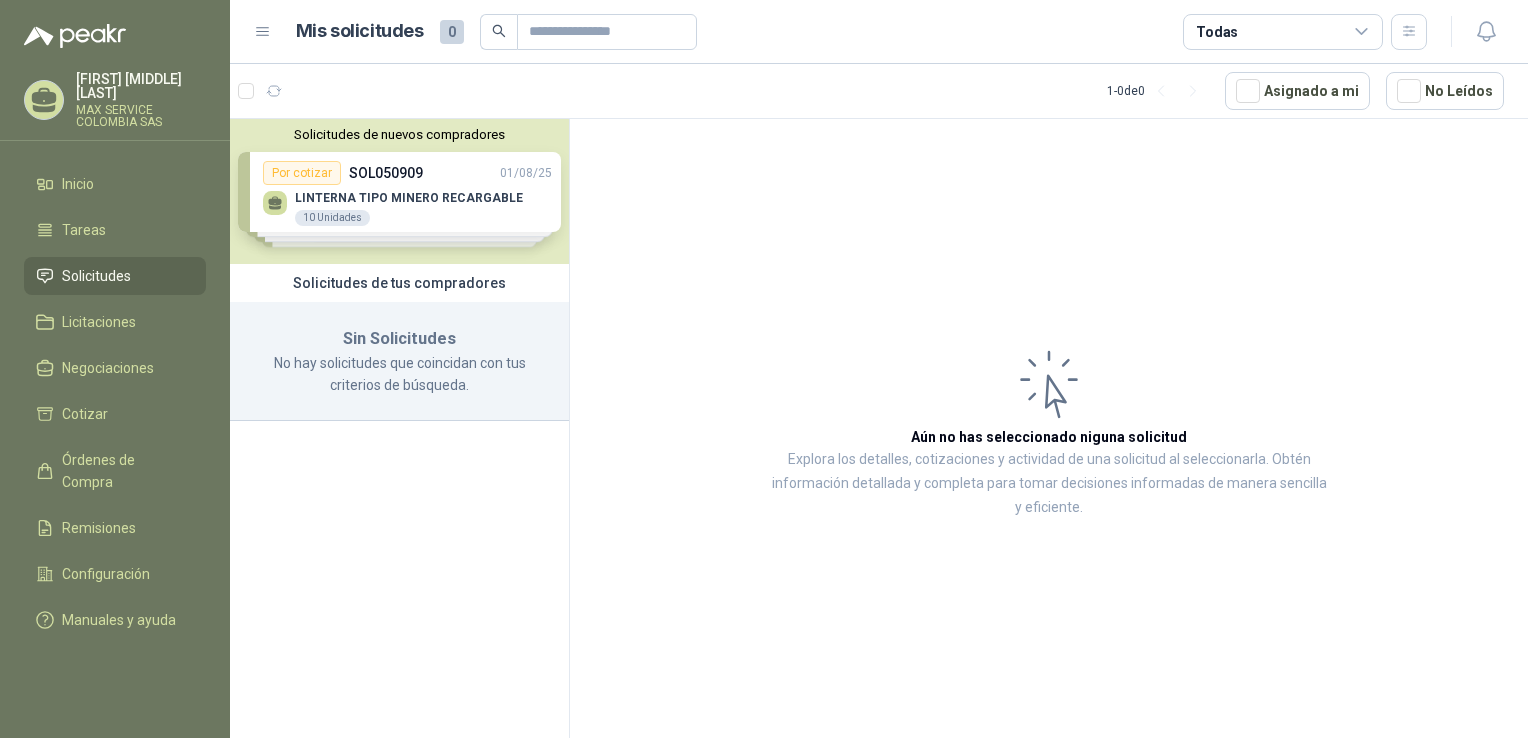 click 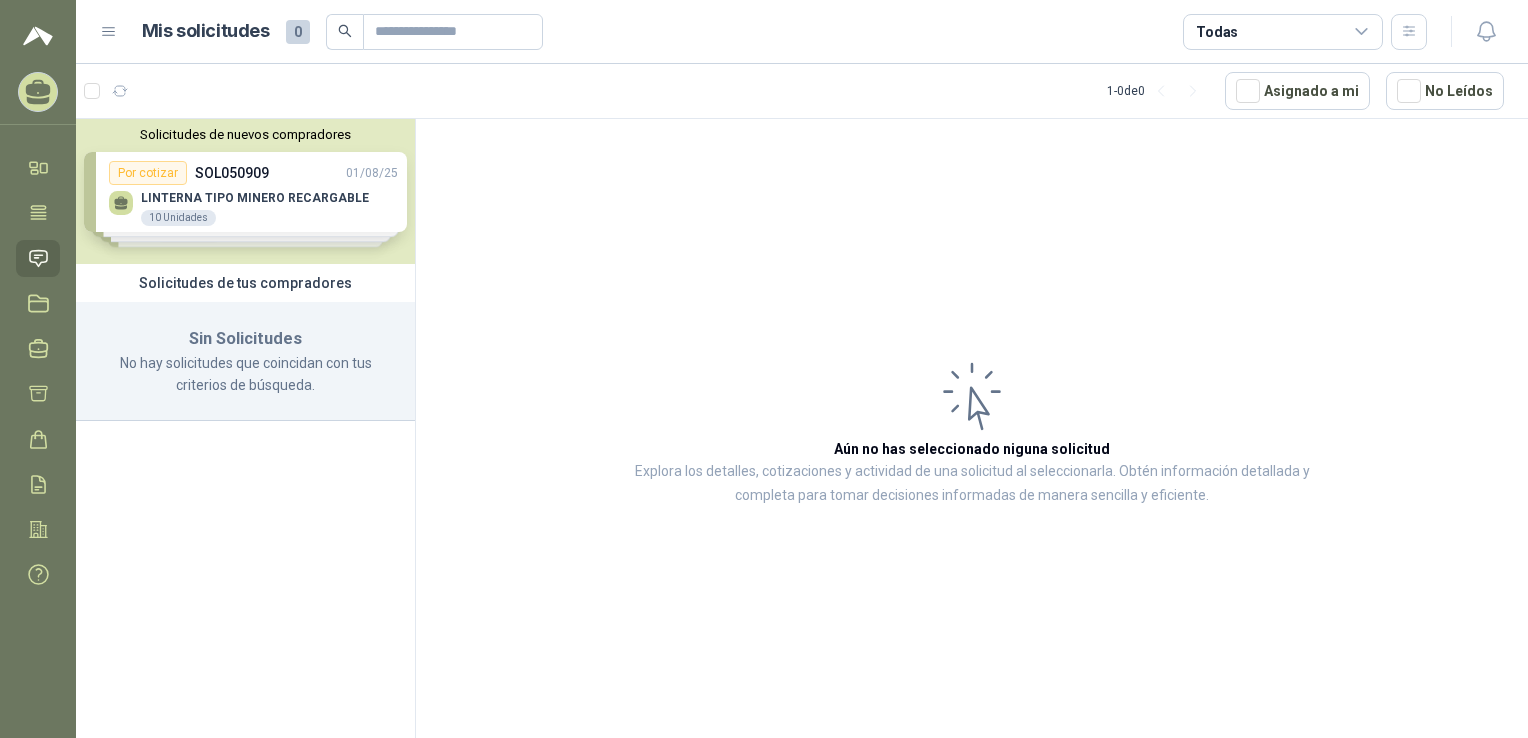 click 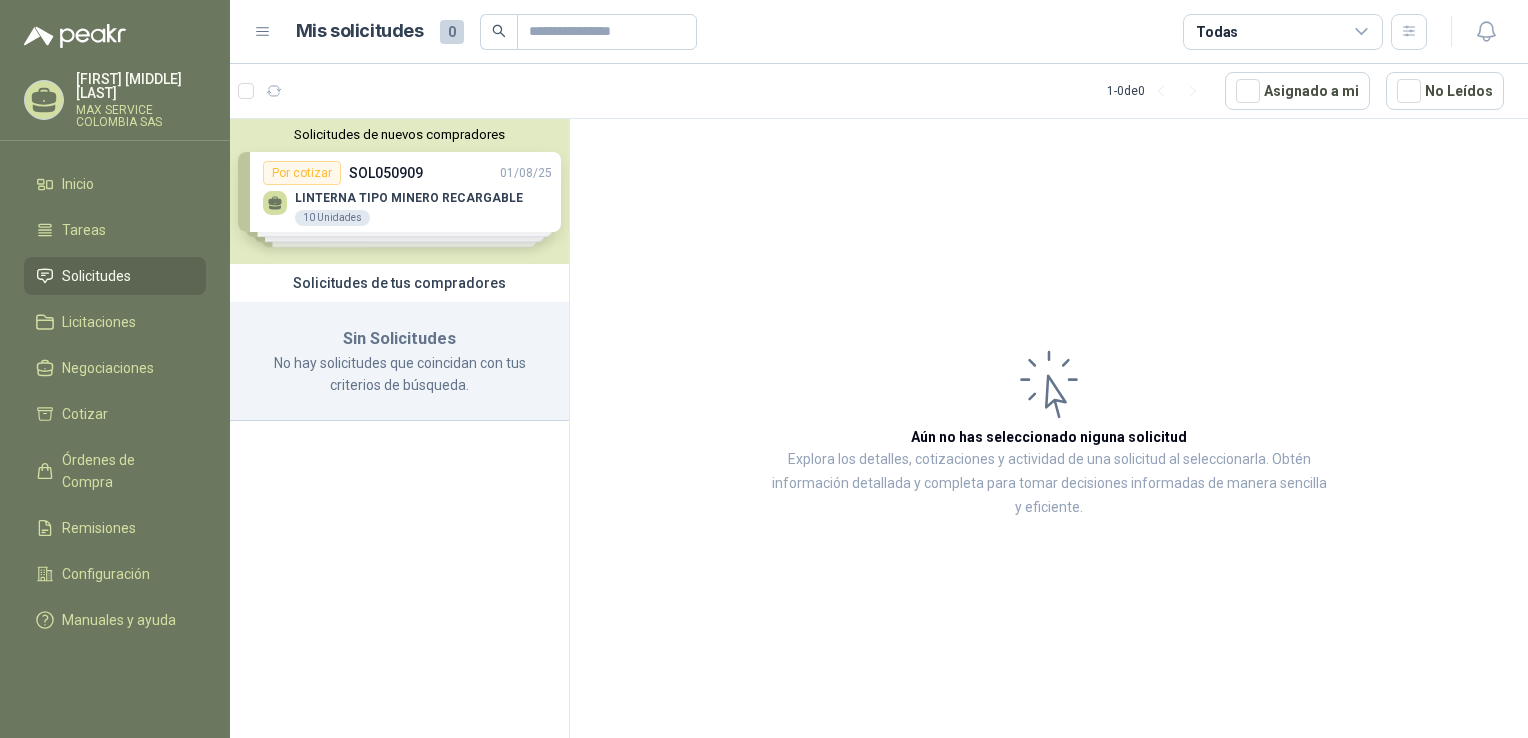 click at bounding box center [75, 36] 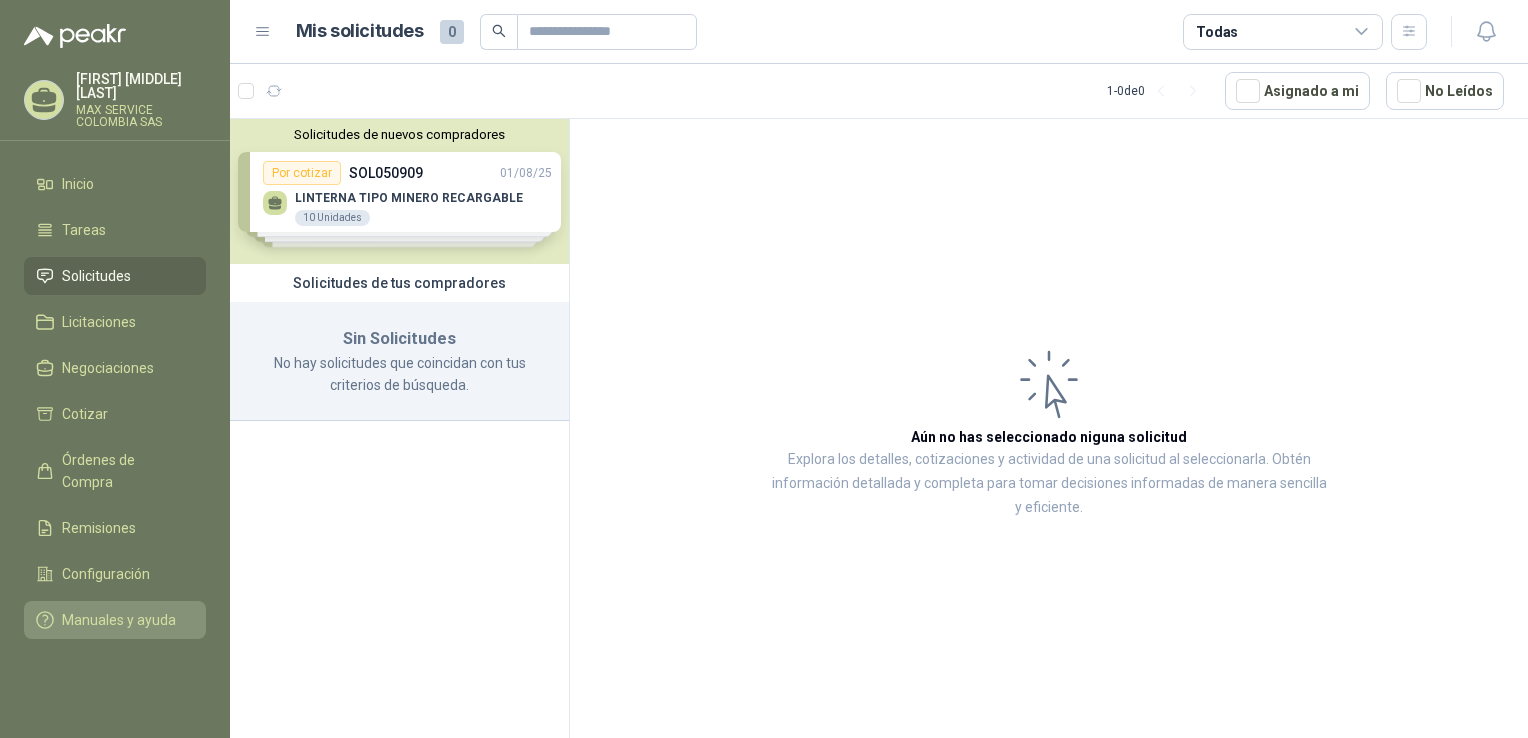 click on "Manuales y ayuda" at bounding box center [119, 620] 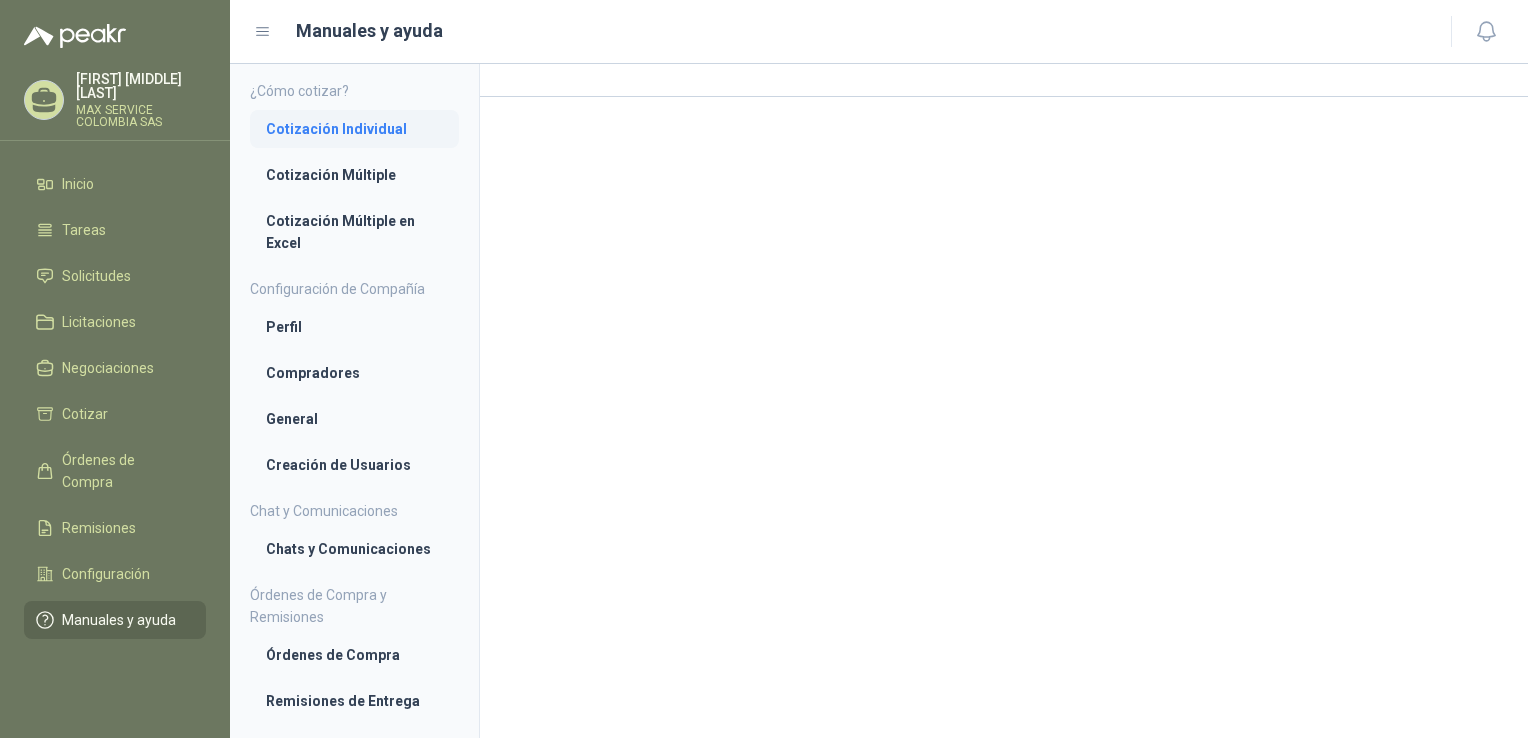 click on "Cotización Individual" at bounding box center (354, 129) 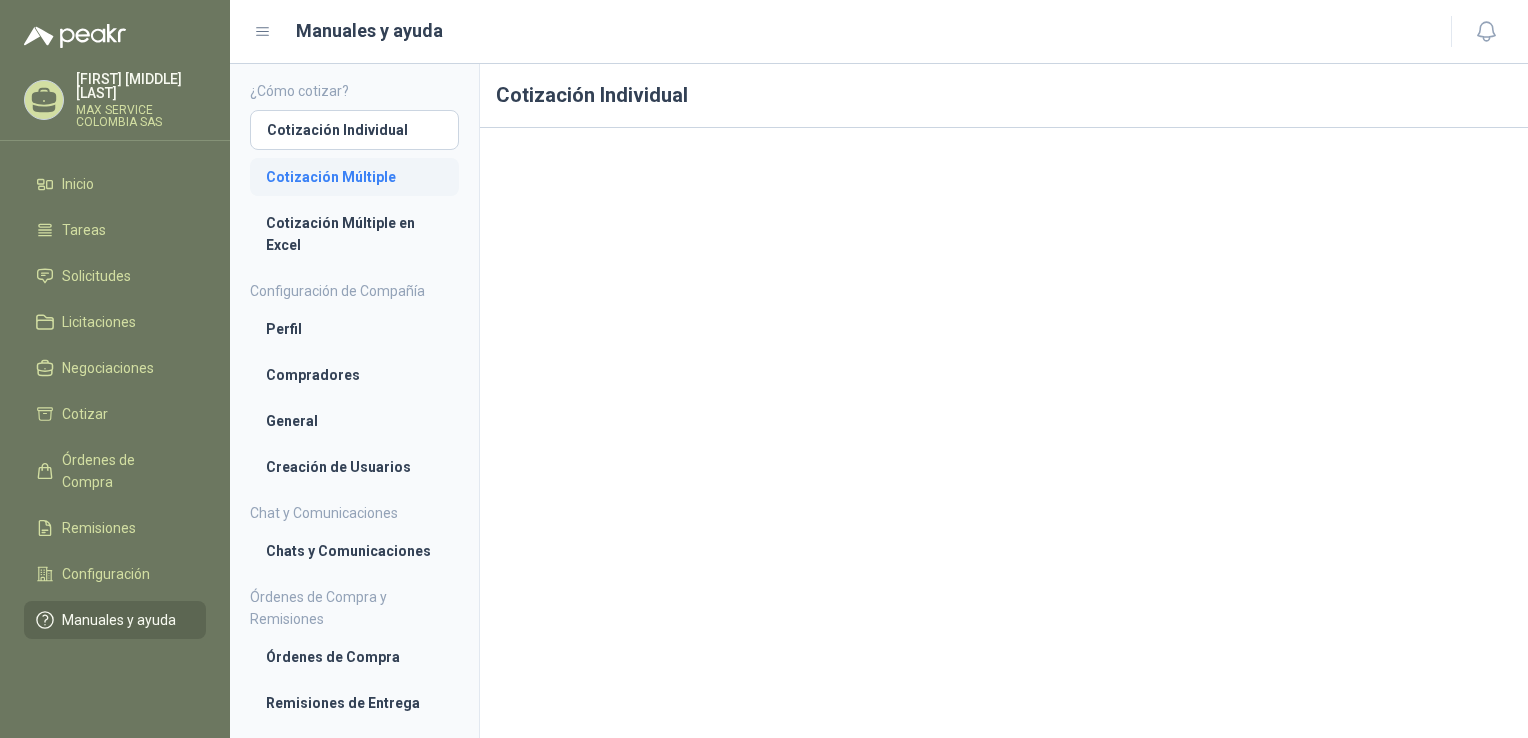 click on "Cotización Múltiple" at bounding box center (354, 177) 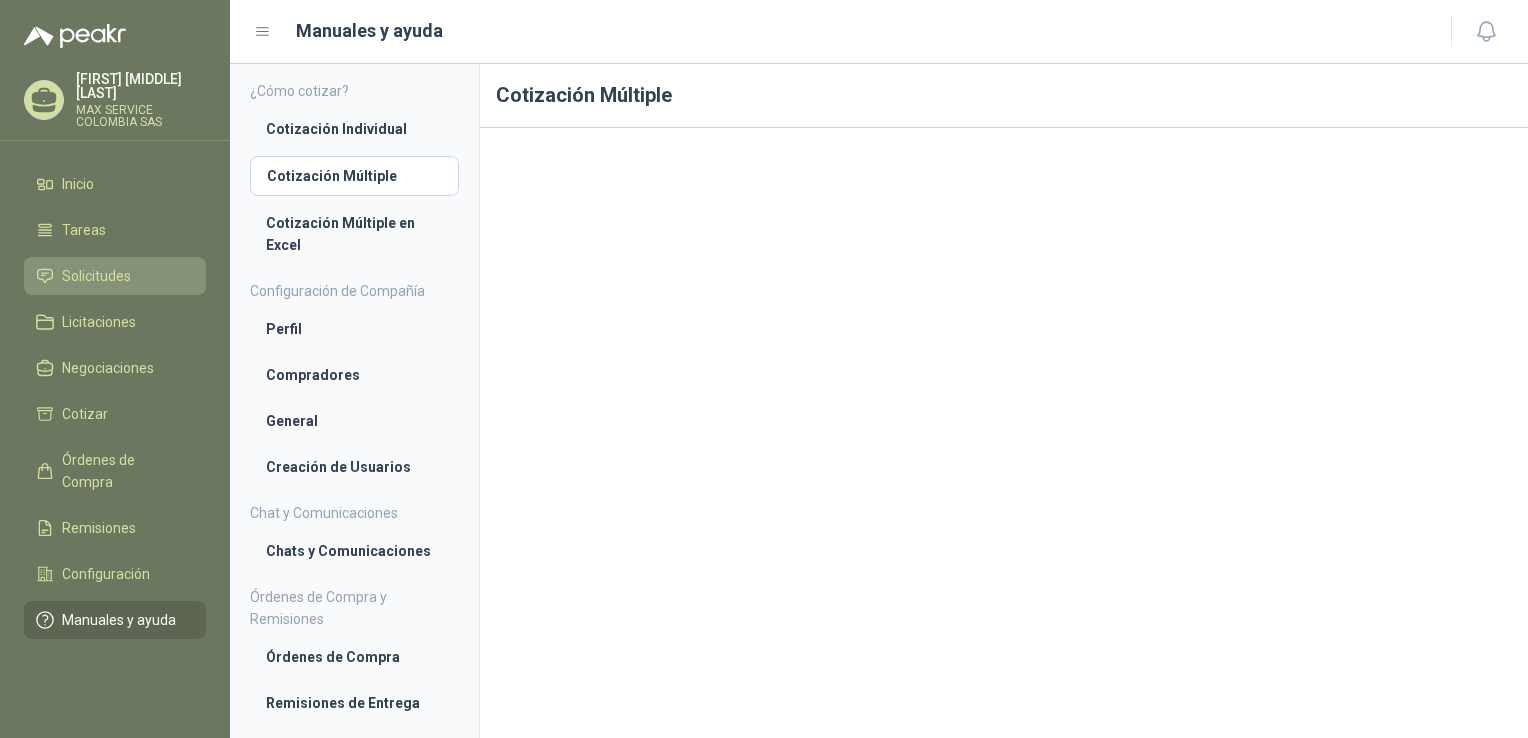 click on "Solicitudes" at bounding box center (96, 276) 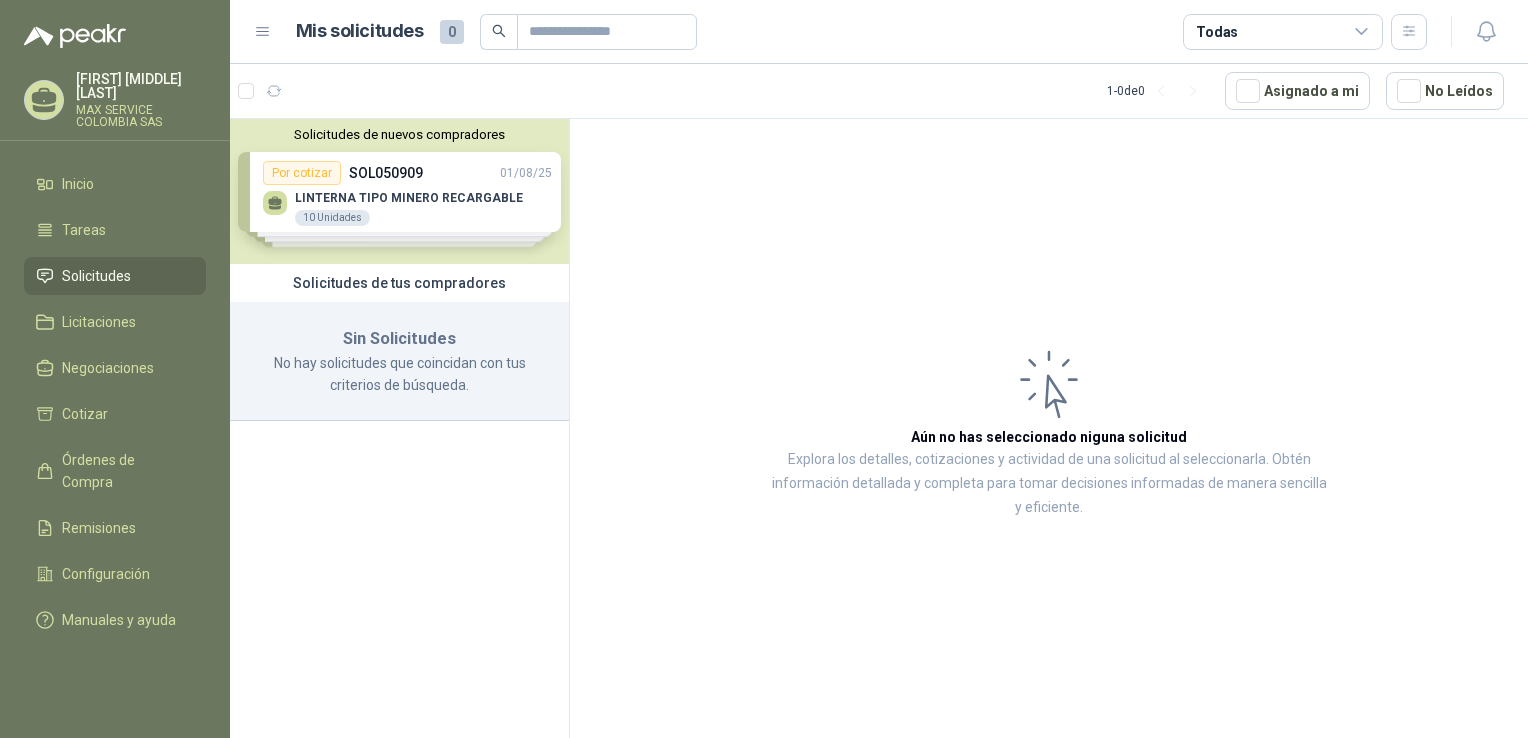 click on "Solicitudes de nuevos compradores Por cotizar SOL050909 [DATE]   LINTERNA TIPO MINERO RECARGABLE 10   Unidades Por cotizar SOL050636 [DATE]   GUANTE 381 SHOWA CON DORSO EN MICROFIBRA 30   Unidades Por cotizar SOL050630 [DATE]   GUANTE QUIR CJA X 100 UND - LABORATORIO 1000   CAJ Por cotizar SOL050399 [DATE]   7400 MOLDEX CARTUCHO AMONIACO Y METILAMI 15   Unidades ¿Quieres recibir  cientos de solicitudes de compra  como estas todos los días? Agenda una reunión" at bounding box center [399, 191] 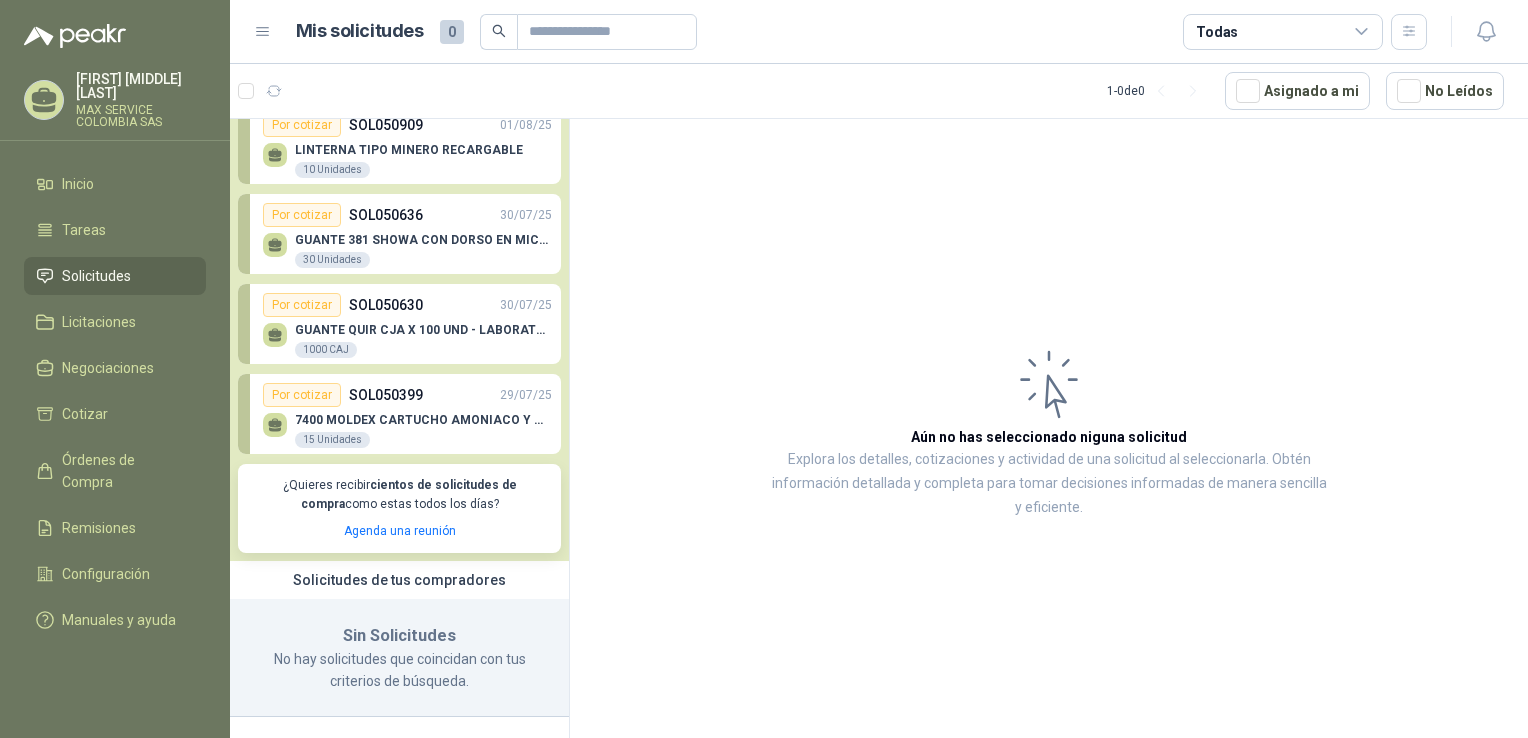 scroll, scrollTop: 0, scrollLeft: 0, axis: both 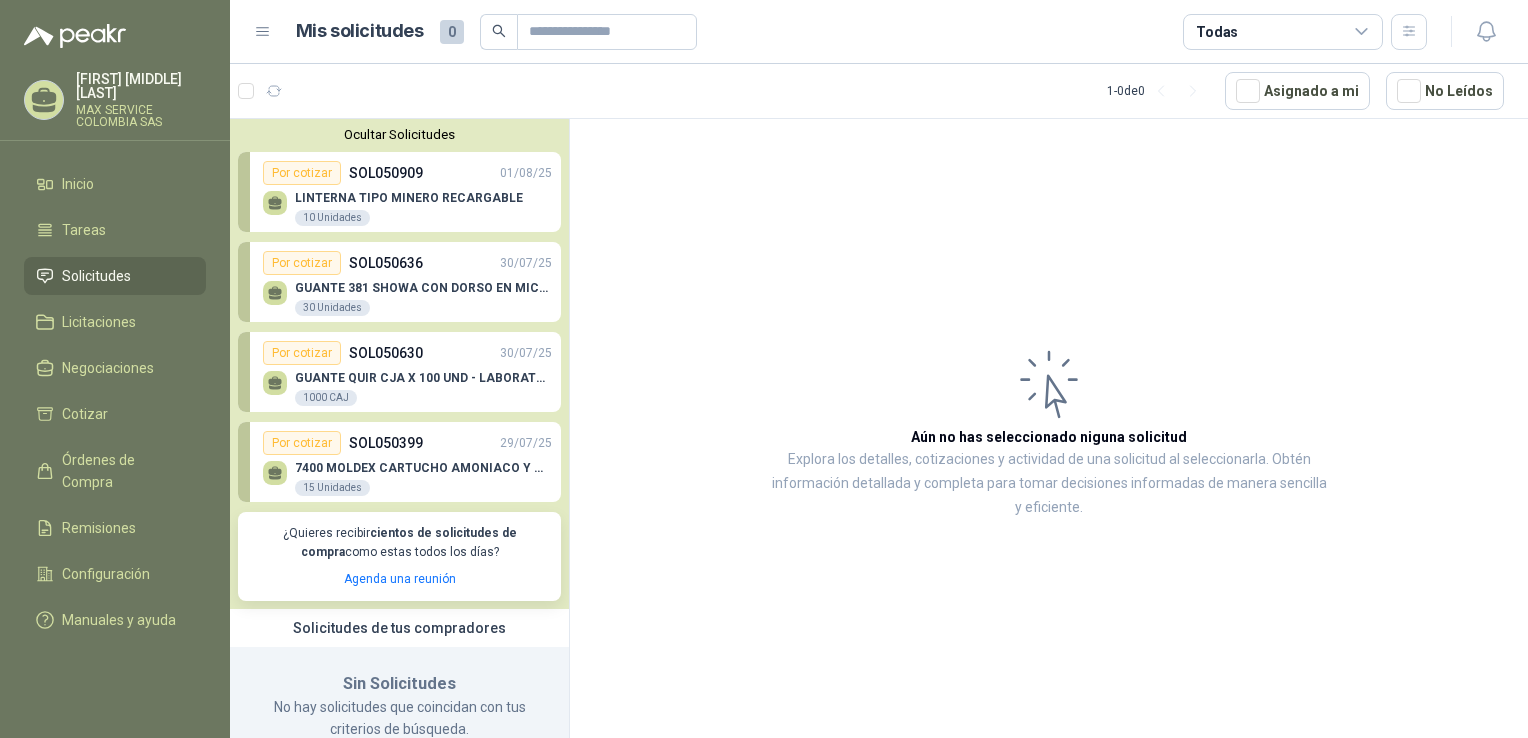 click on "SOL050909" at bounding box center (386, 173) 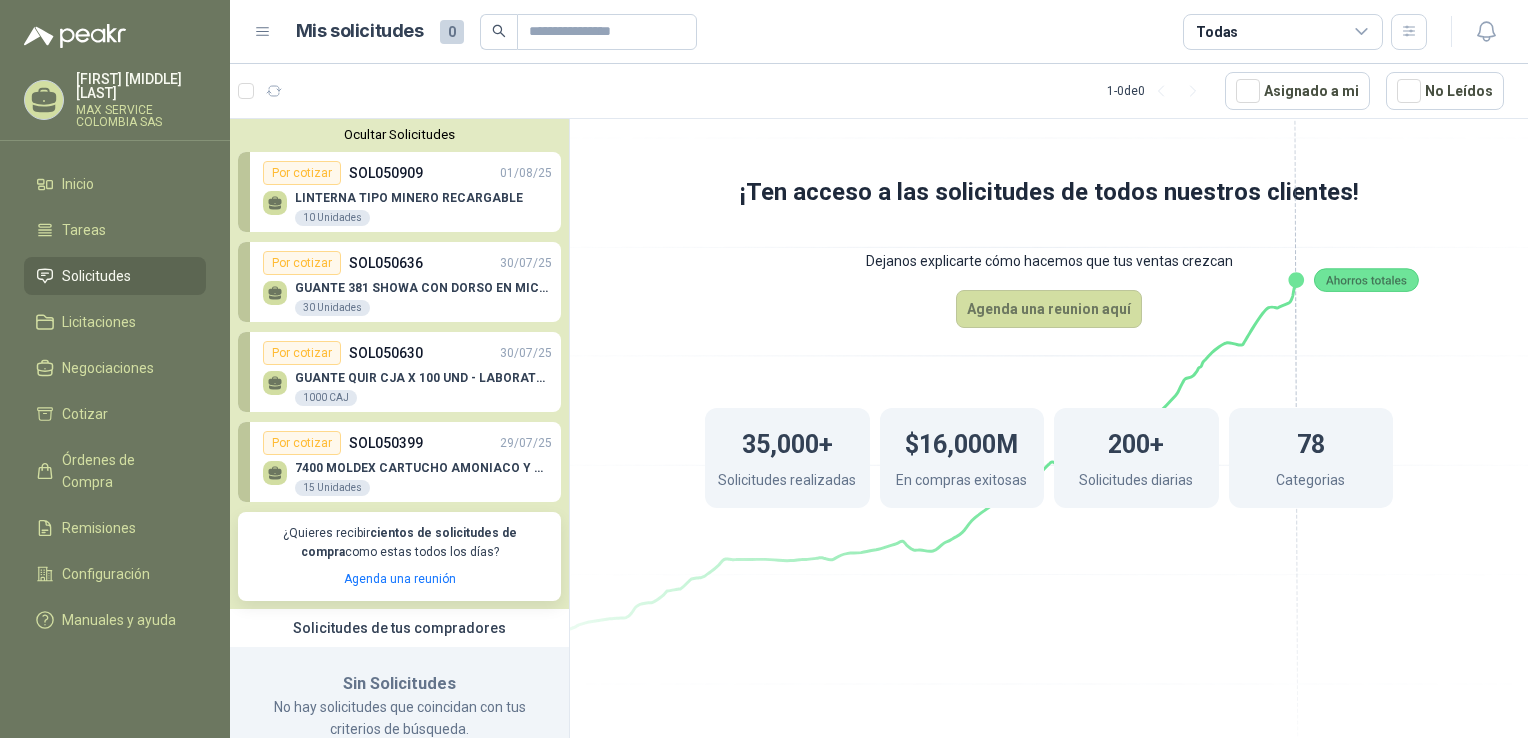 click on "LINTERNA TIPO MINERO RECARGABLE" at bounding box center [409, 198] 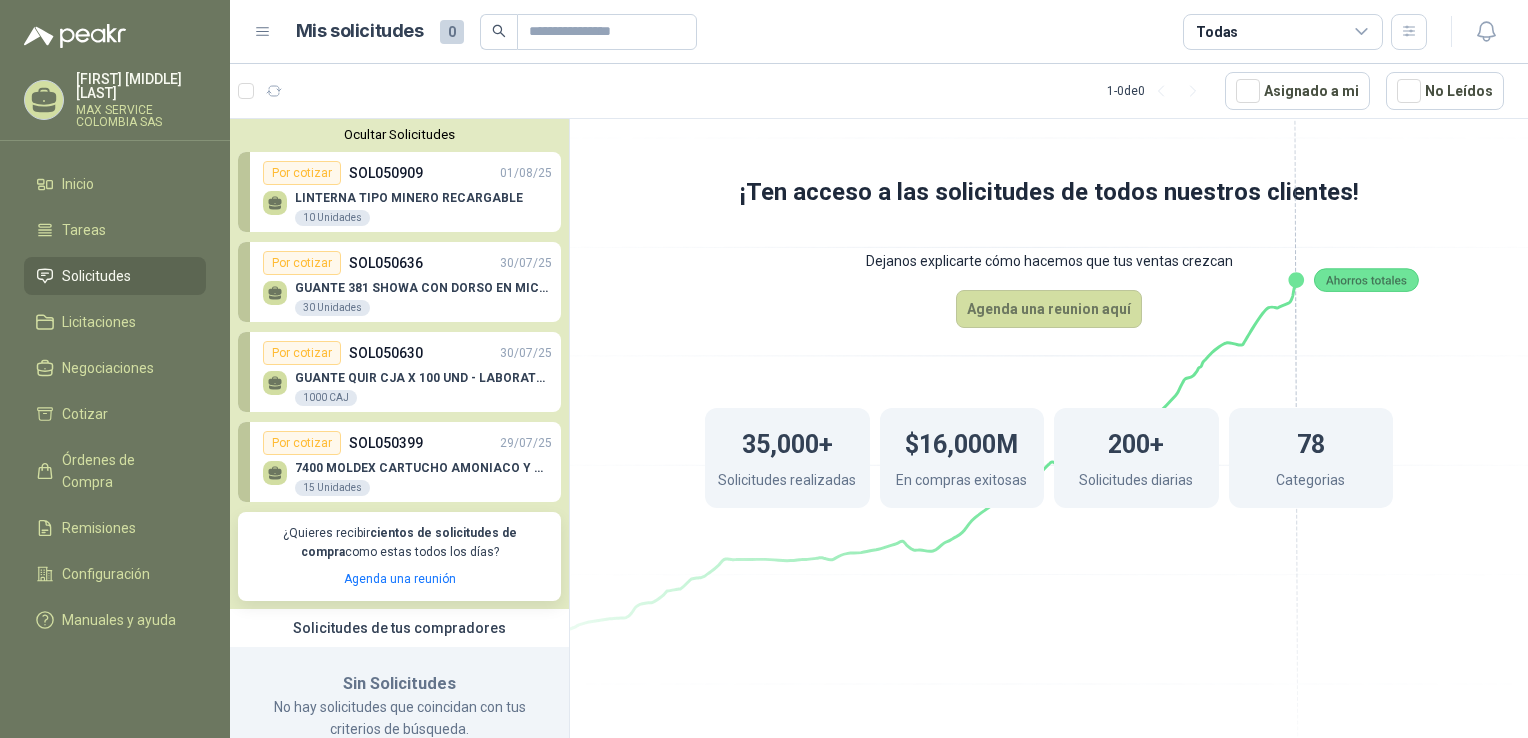 click on "GUANTE 381 SHOWA CON DORSO EN MICROFIBRA" at bounding box center [423, 288] 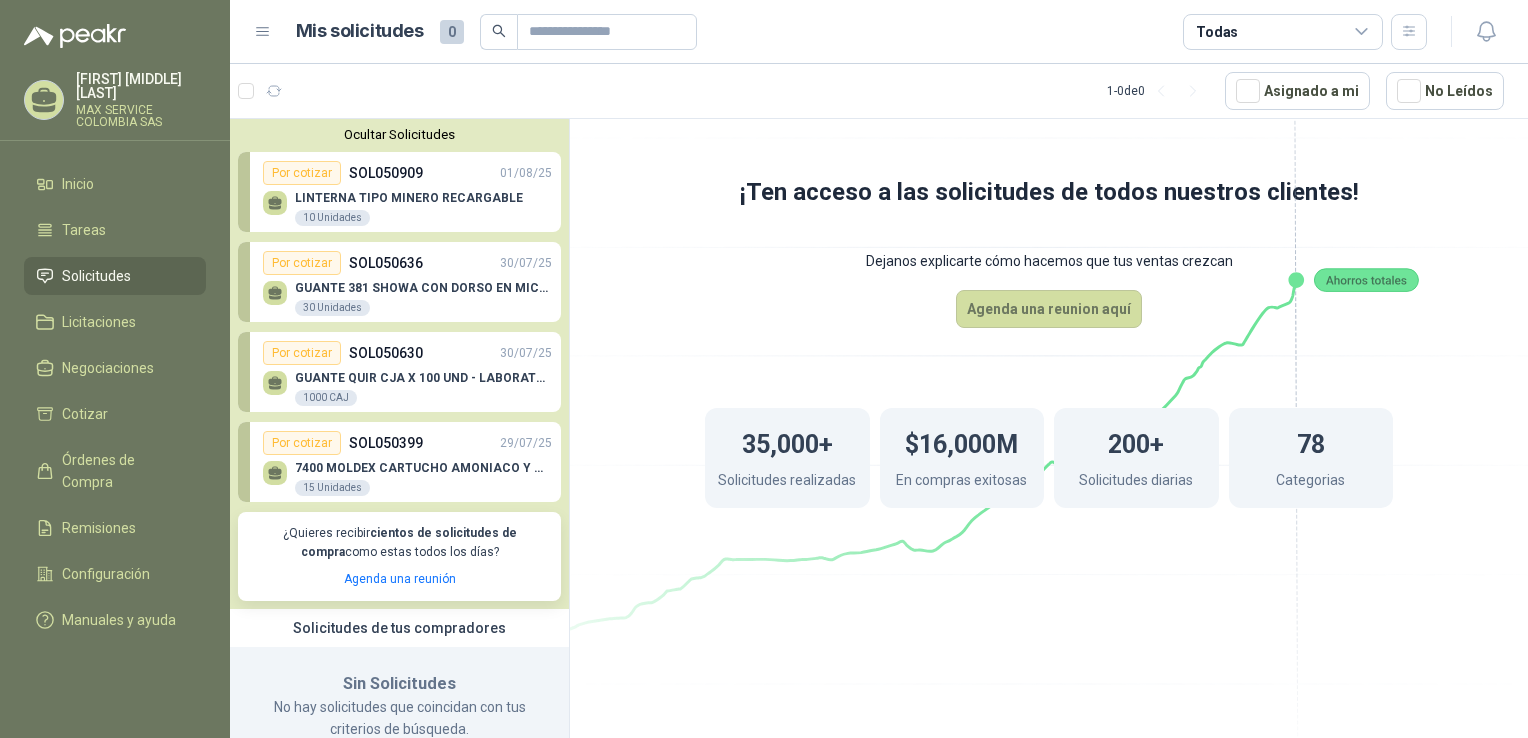 click on "Ocultar Solicitudes" at bounding box center [399, 134] 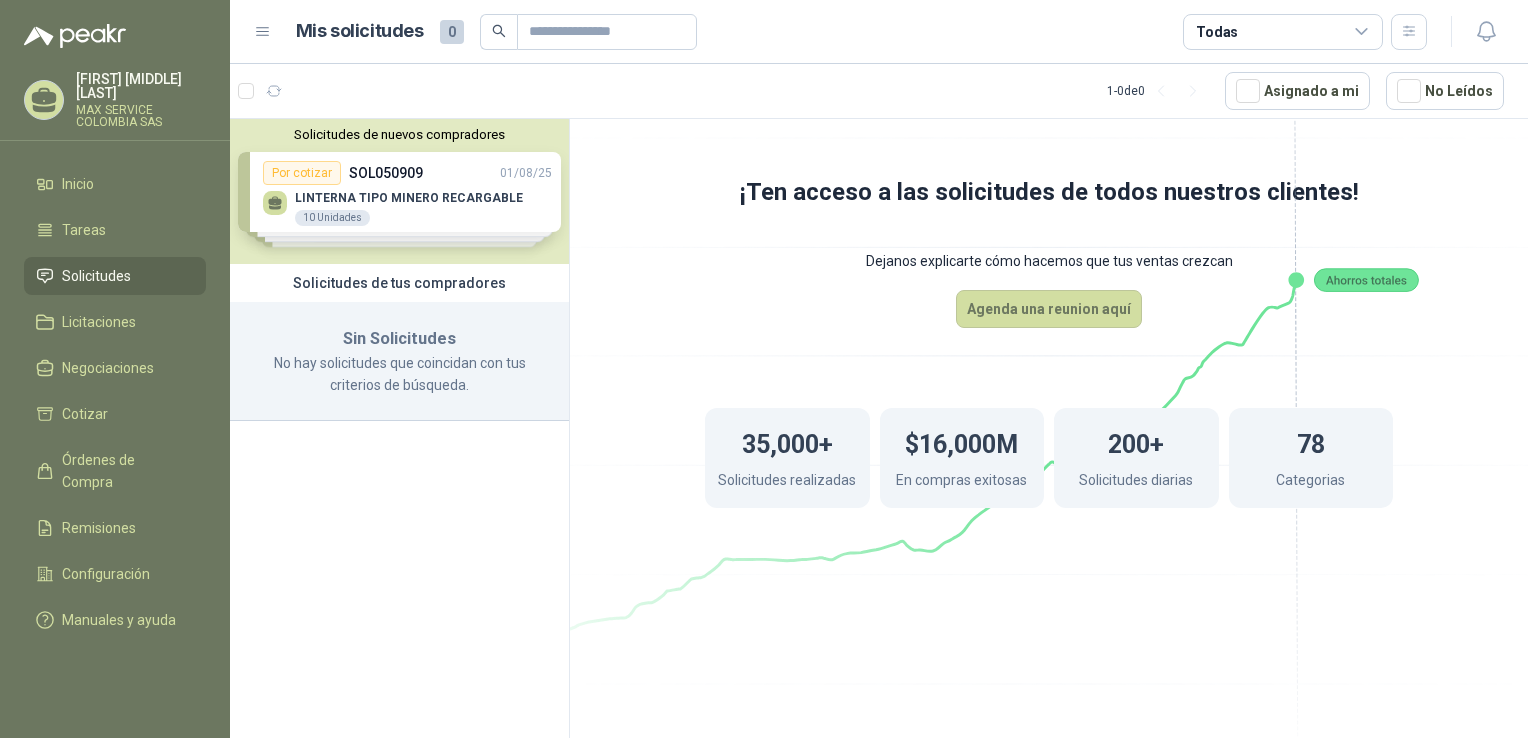 click on "Solicitudes de nuevos compradores" at bounding box center [399, 134] 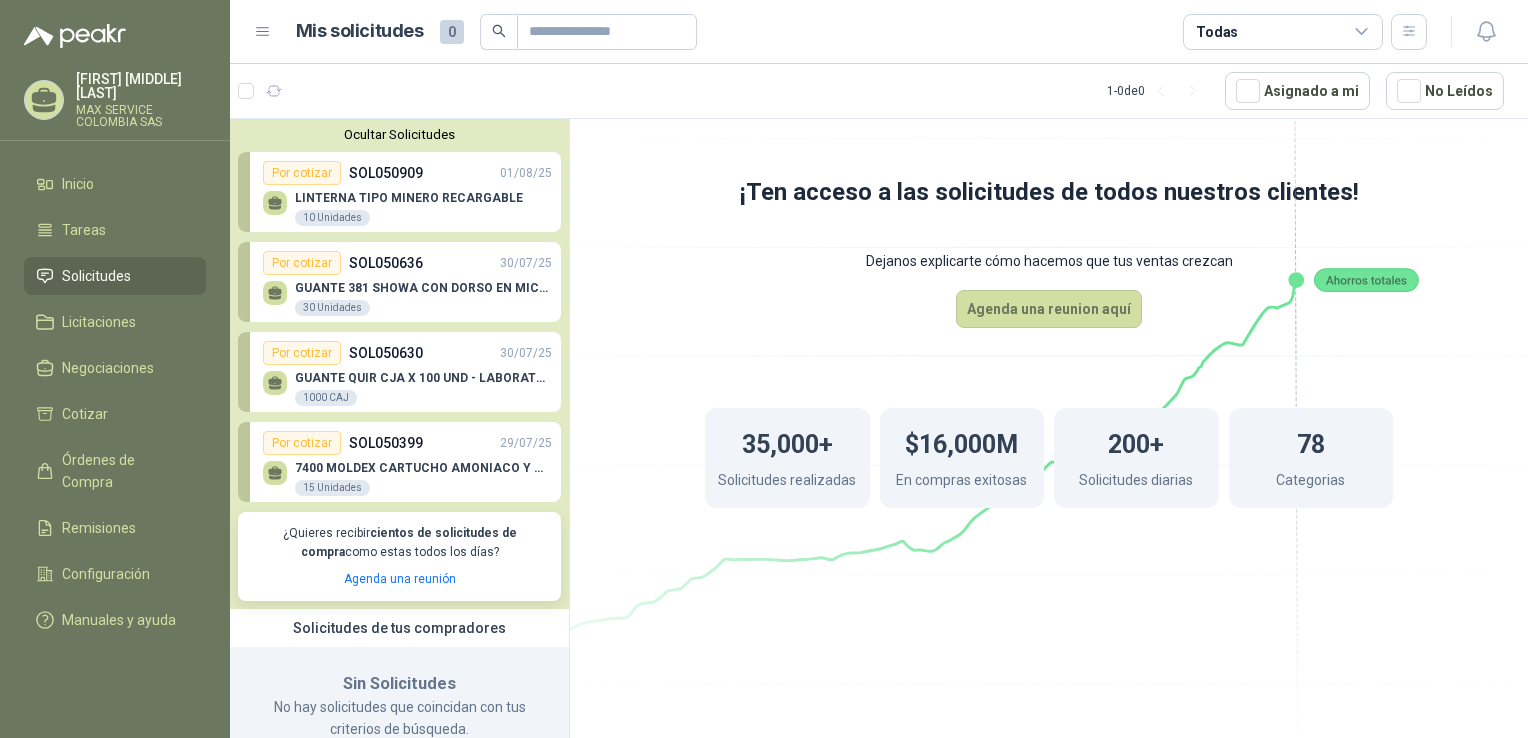 click on "Ocultar Solicitudes" at bounding box center [399, 134] 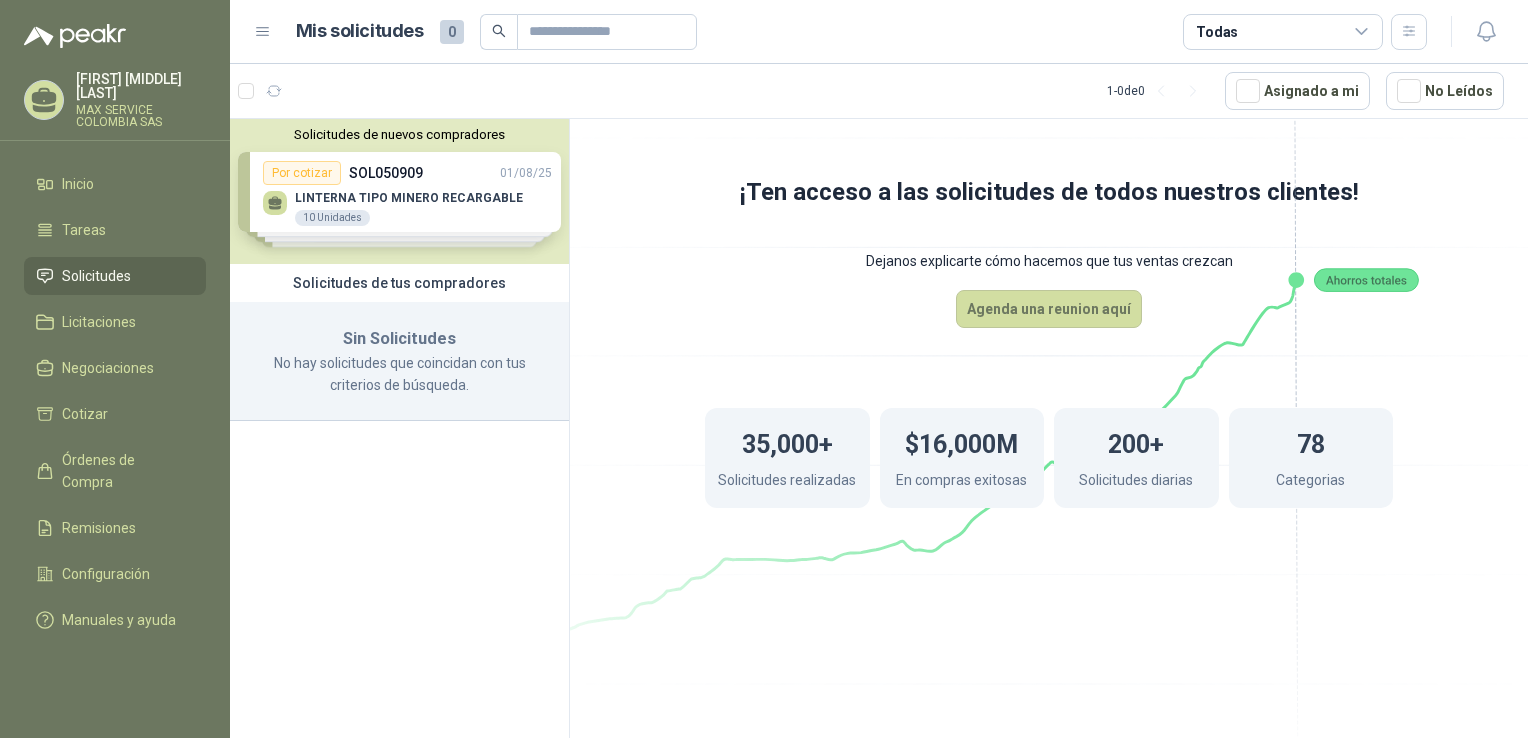 click on "Solicitudes de nuevos compradores" at bounding box center [399, 134] 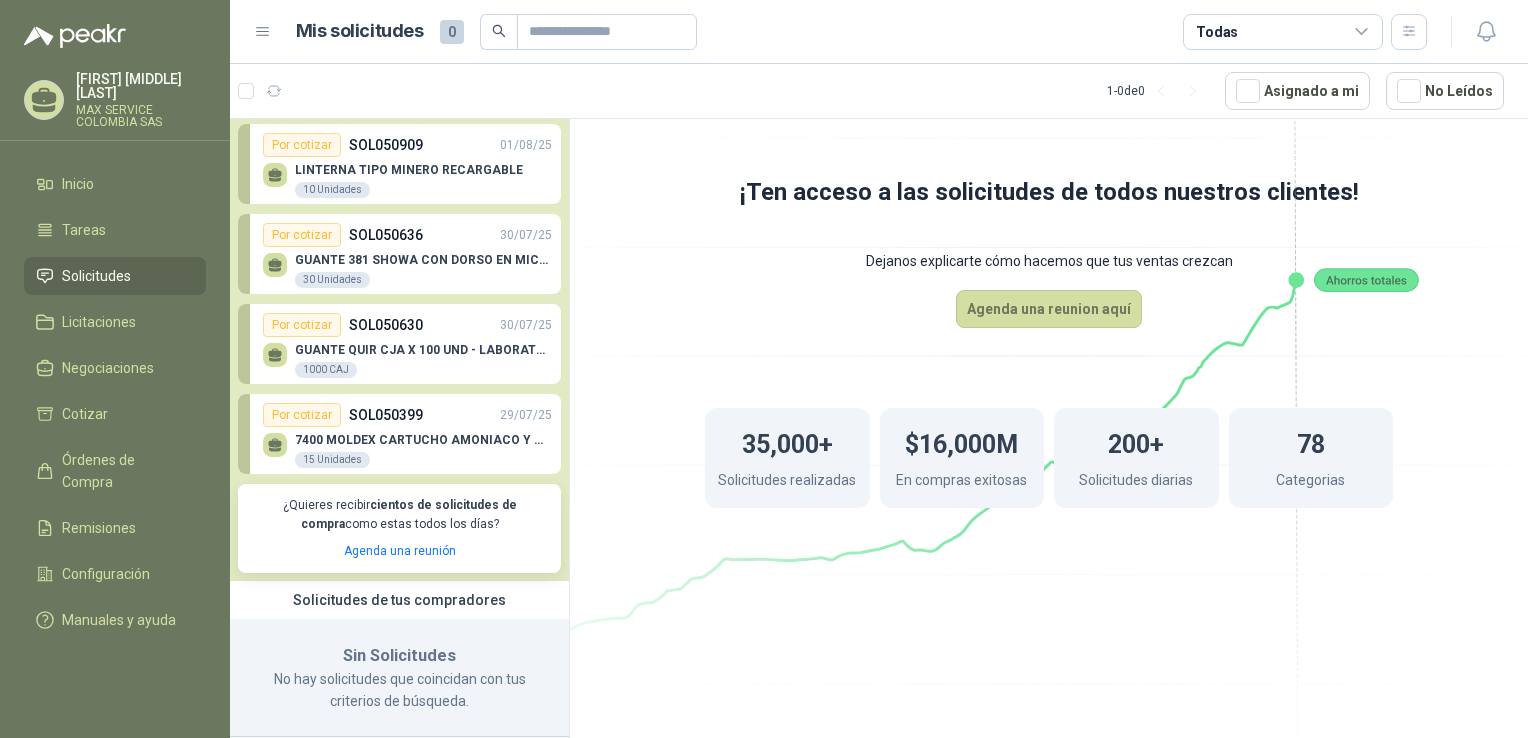 scroll, scrollTop: 48, scrollLeft: 0, axis: vertical 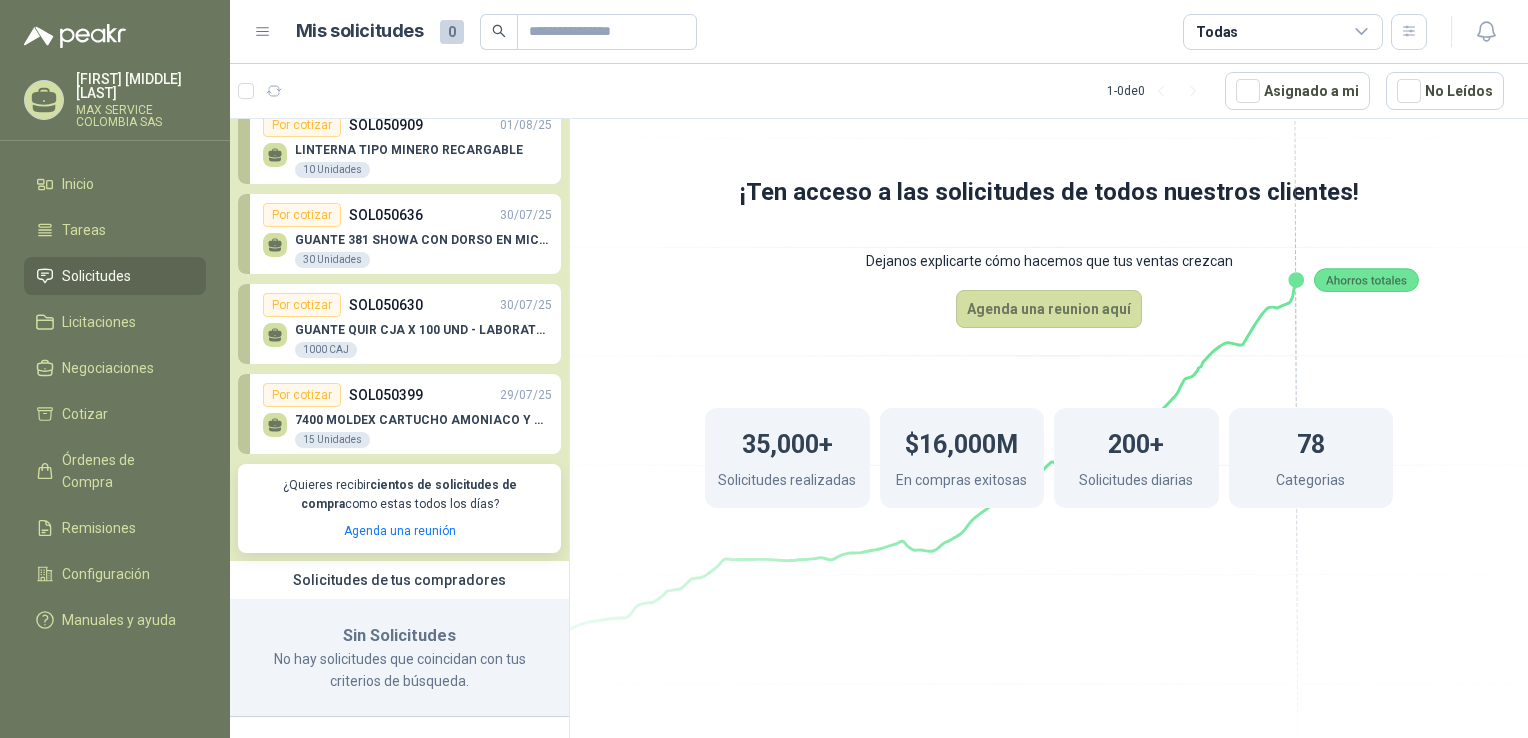 click on "SOL050399" at bounding box center [386, 395] 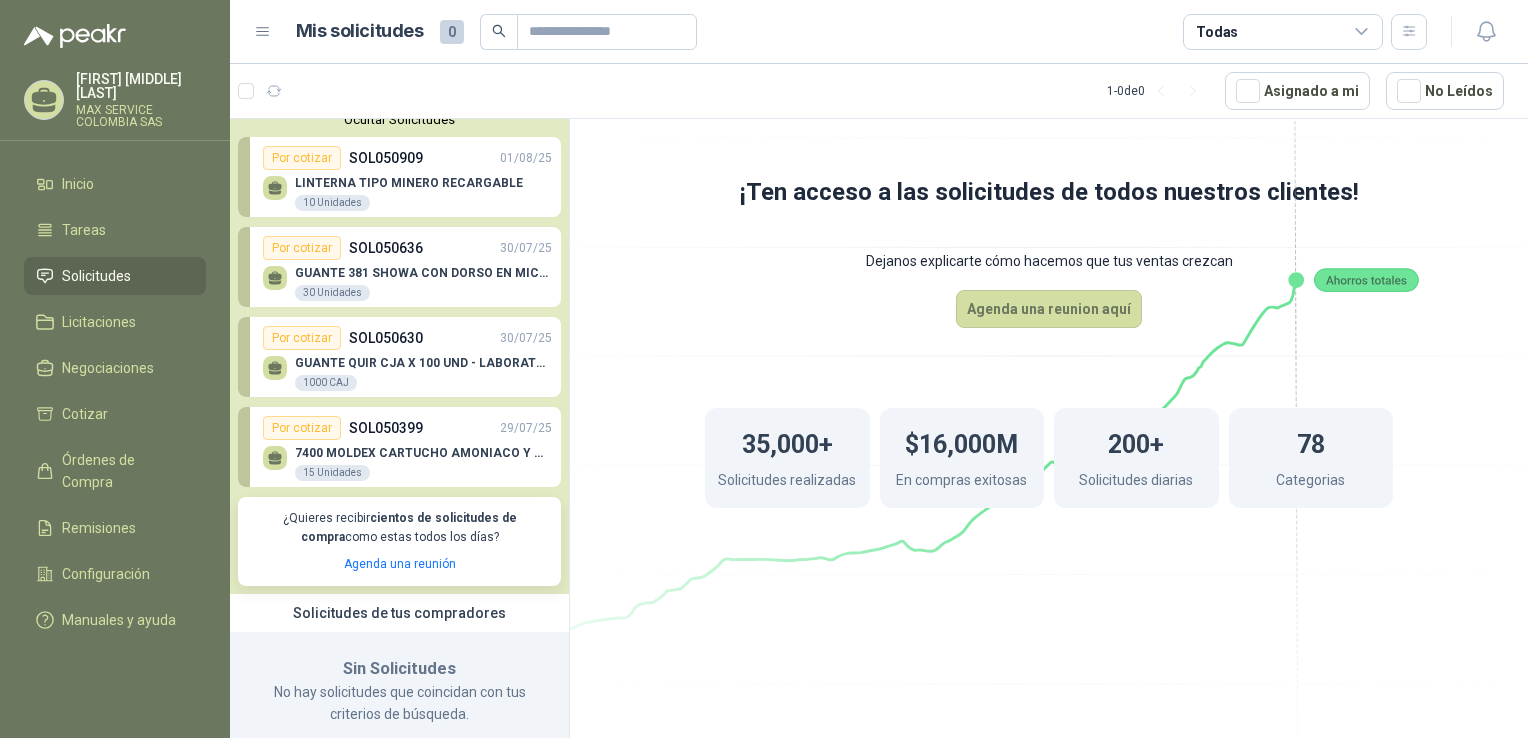 scroll, scrollTop: 0, scrollLeft: 0, axis: both 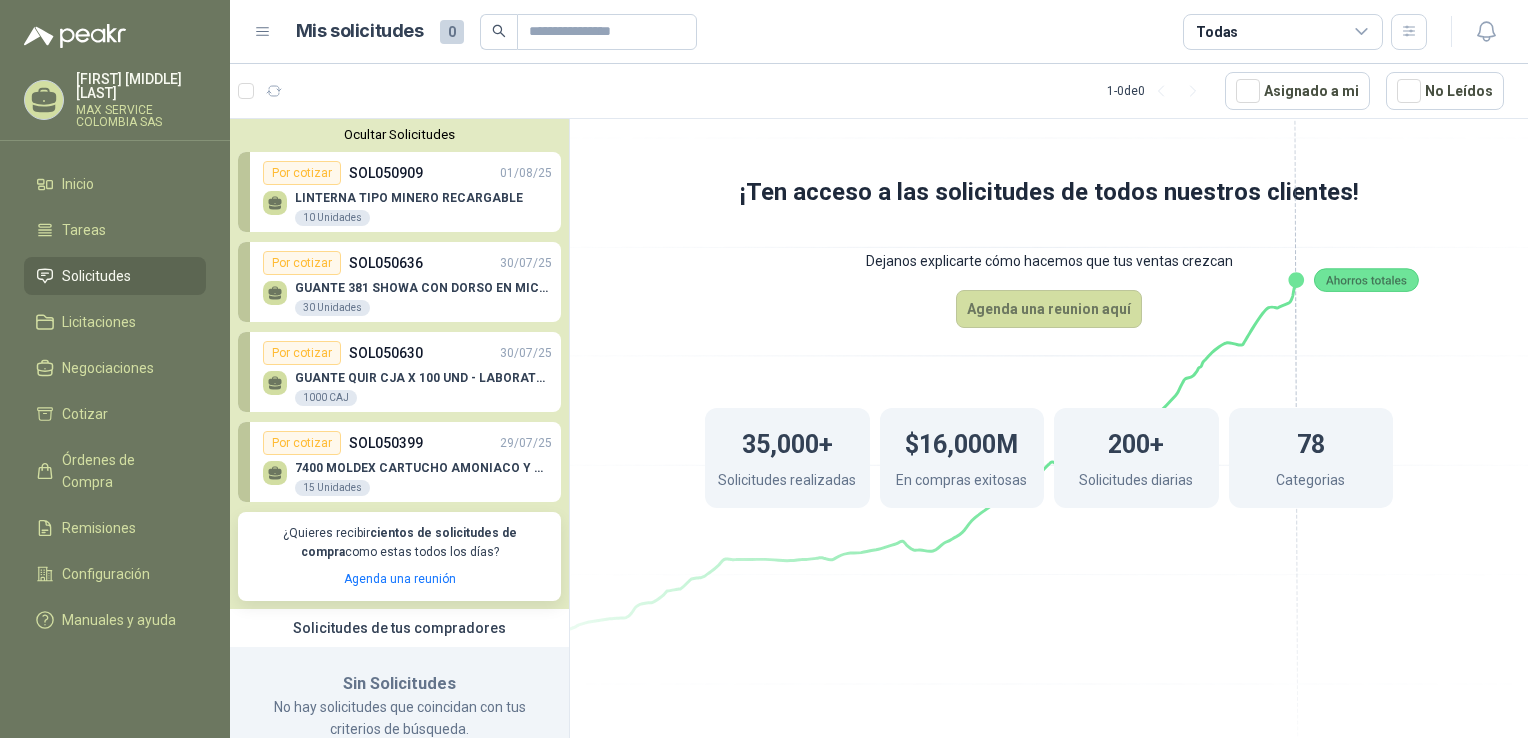 click on "LINTERNA TIPO MINERO RECARGABLE 10   Unidades" at bounding box center (409, 209) 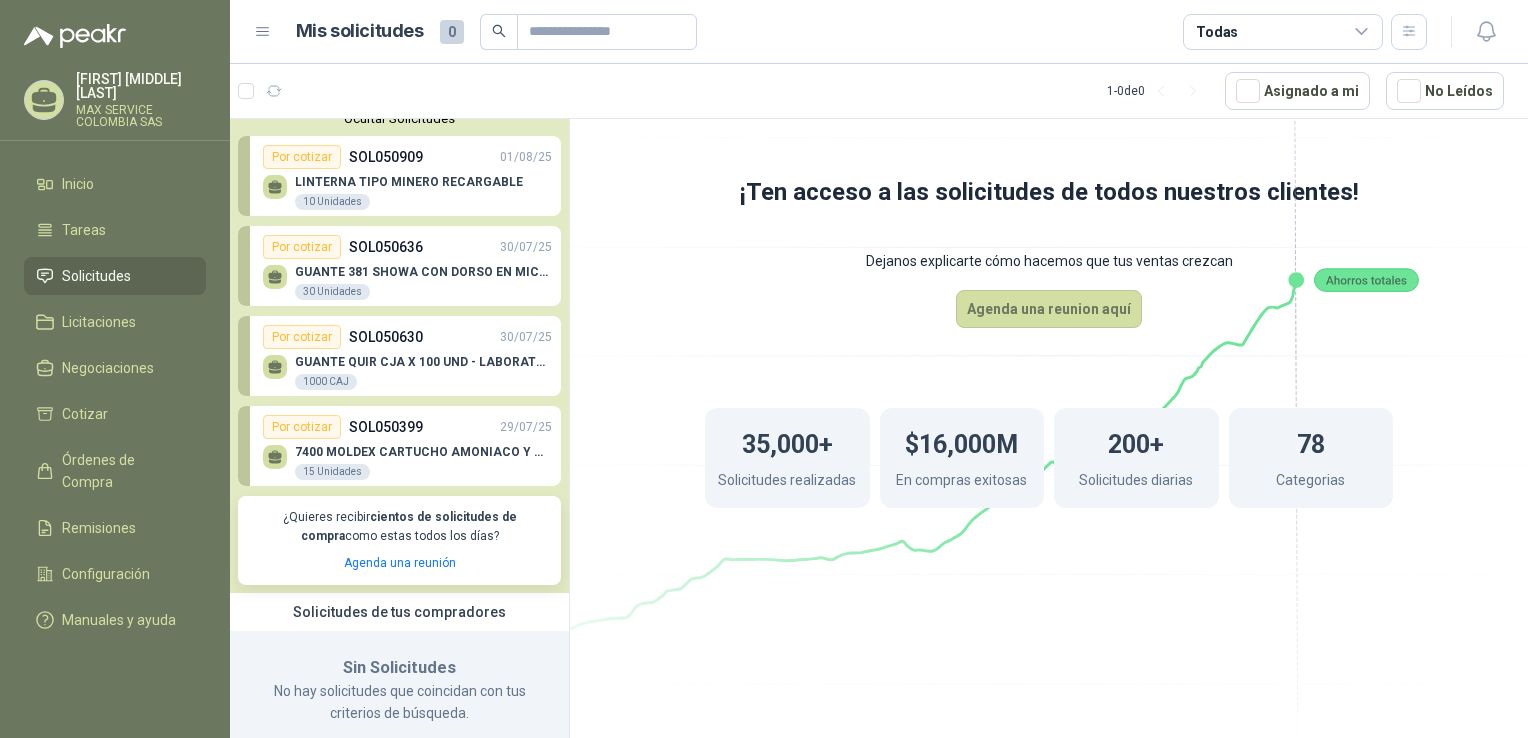 scroll, scrollTop: 0, scrollLeft: 0, axis: both 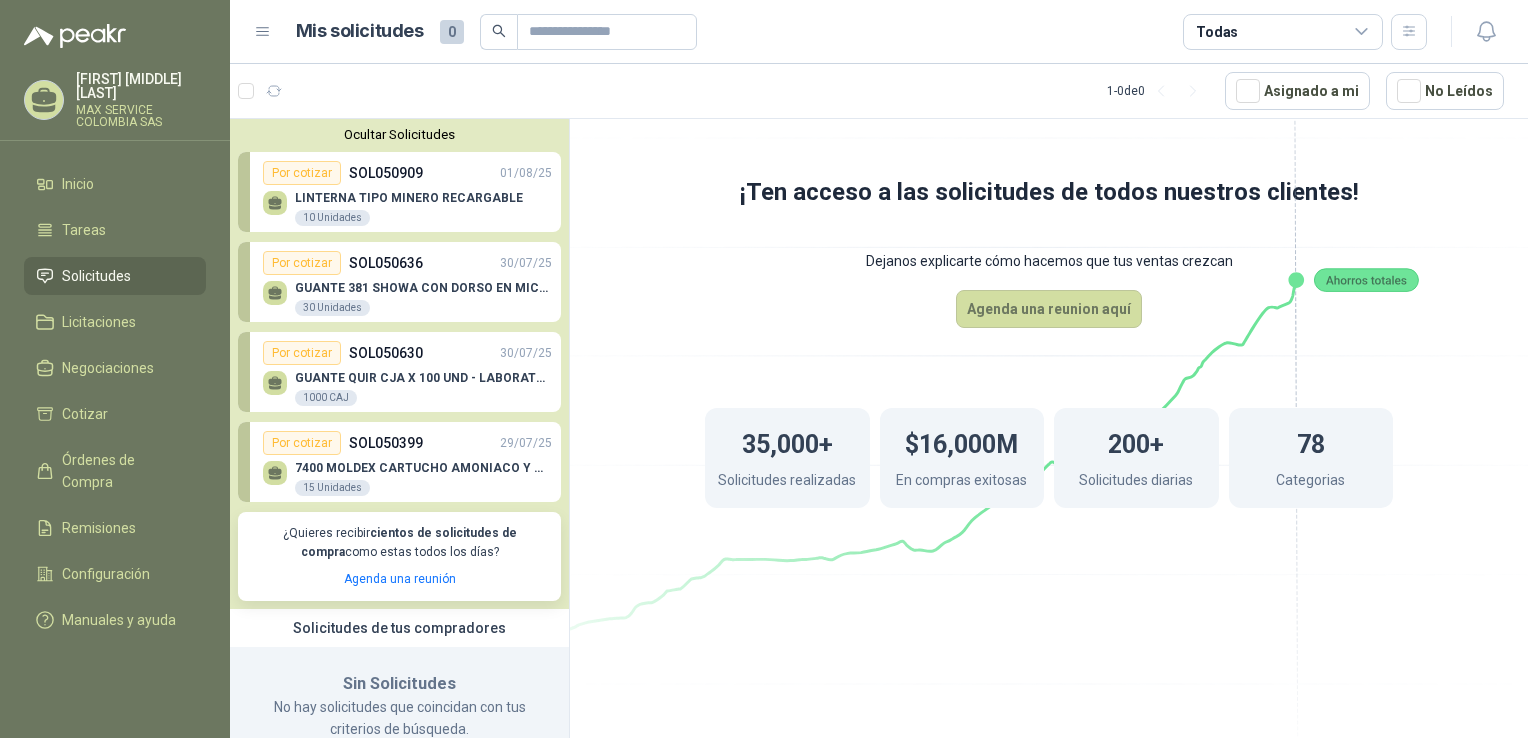 click on "LINTERNA TIPO MINERO RECARGABLE" at bounding box center (409, 198) 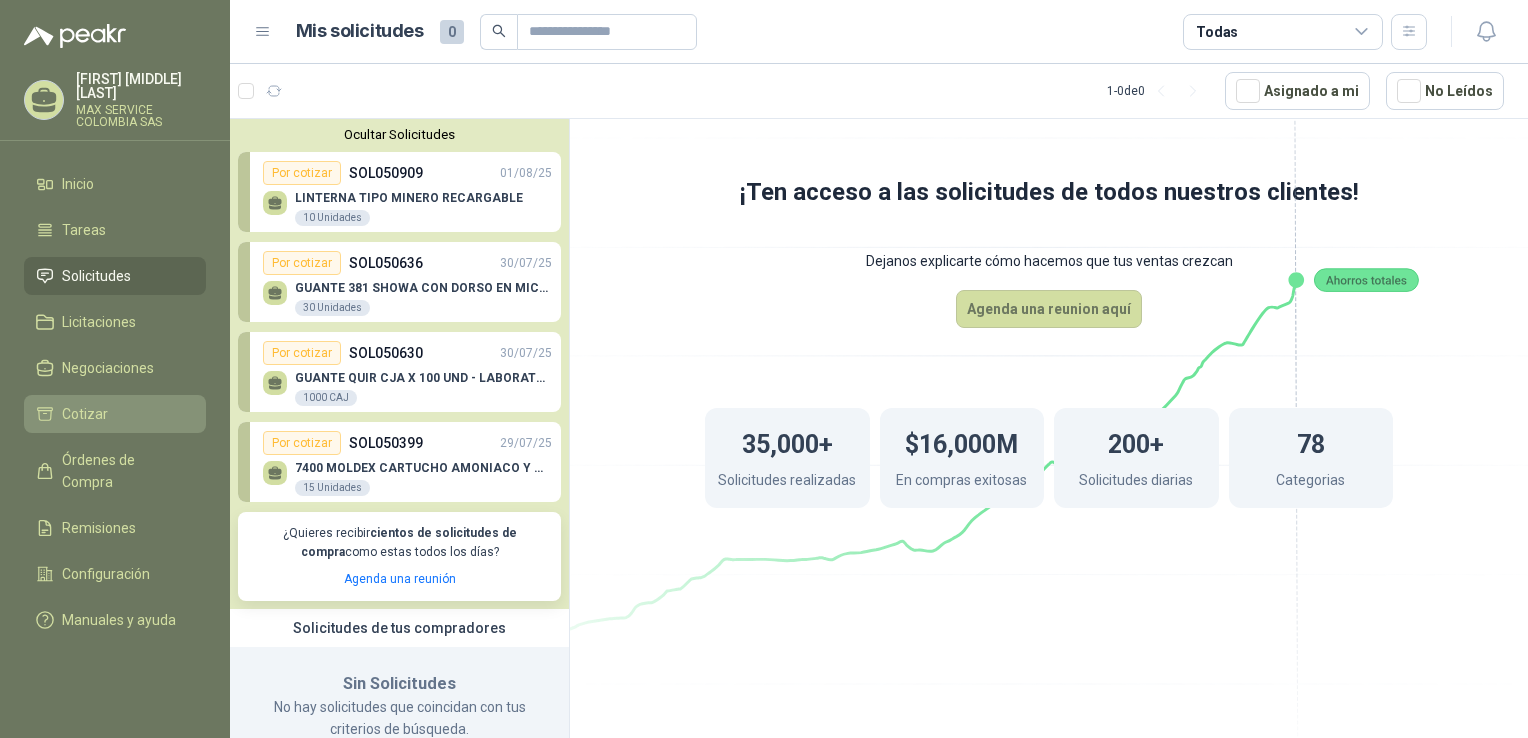click on "Cotizar" at bounding box center (115, 414) 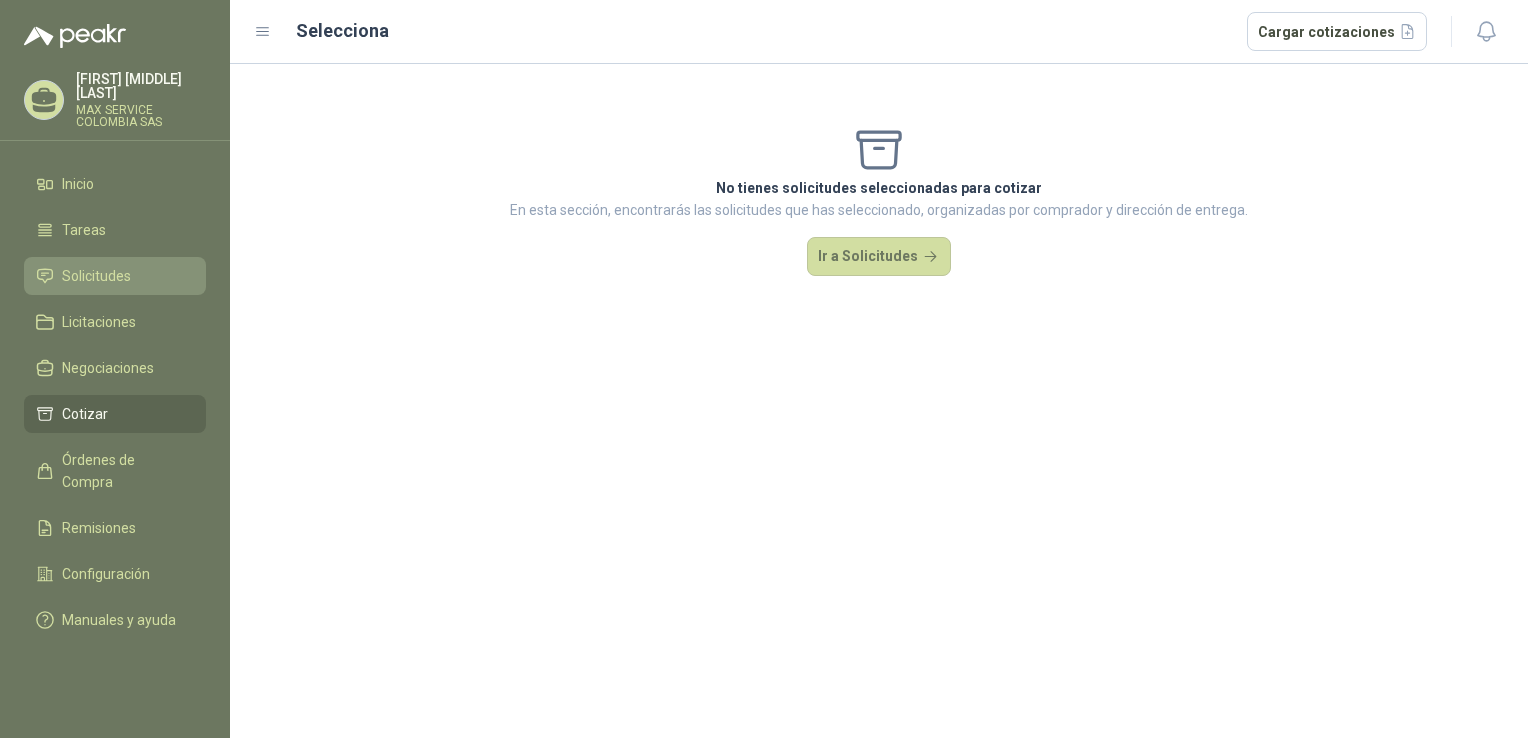 click on "Solicitudes" at bounding box center (96, 276) 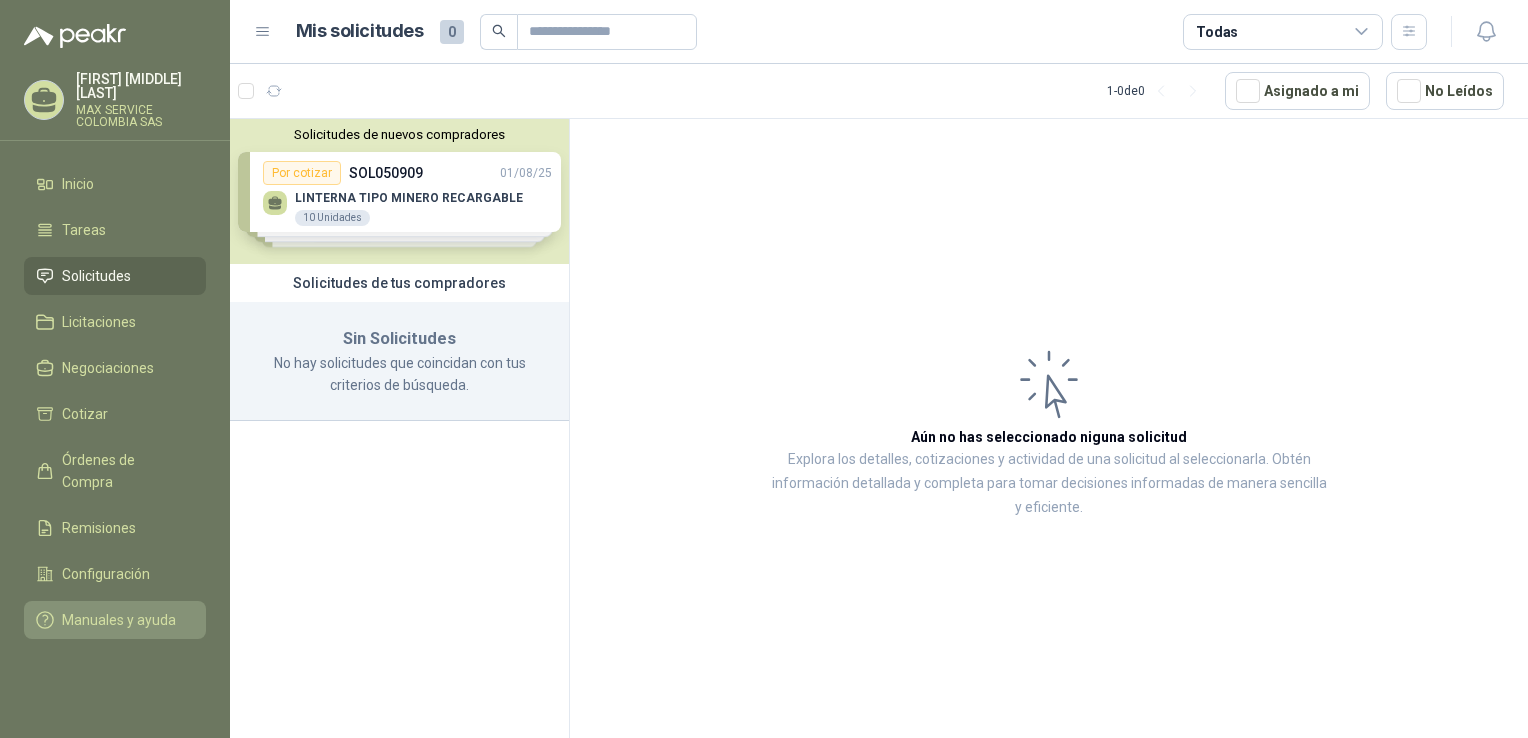 click on "Manuales y ayuda" at bounding box center [119, 620] 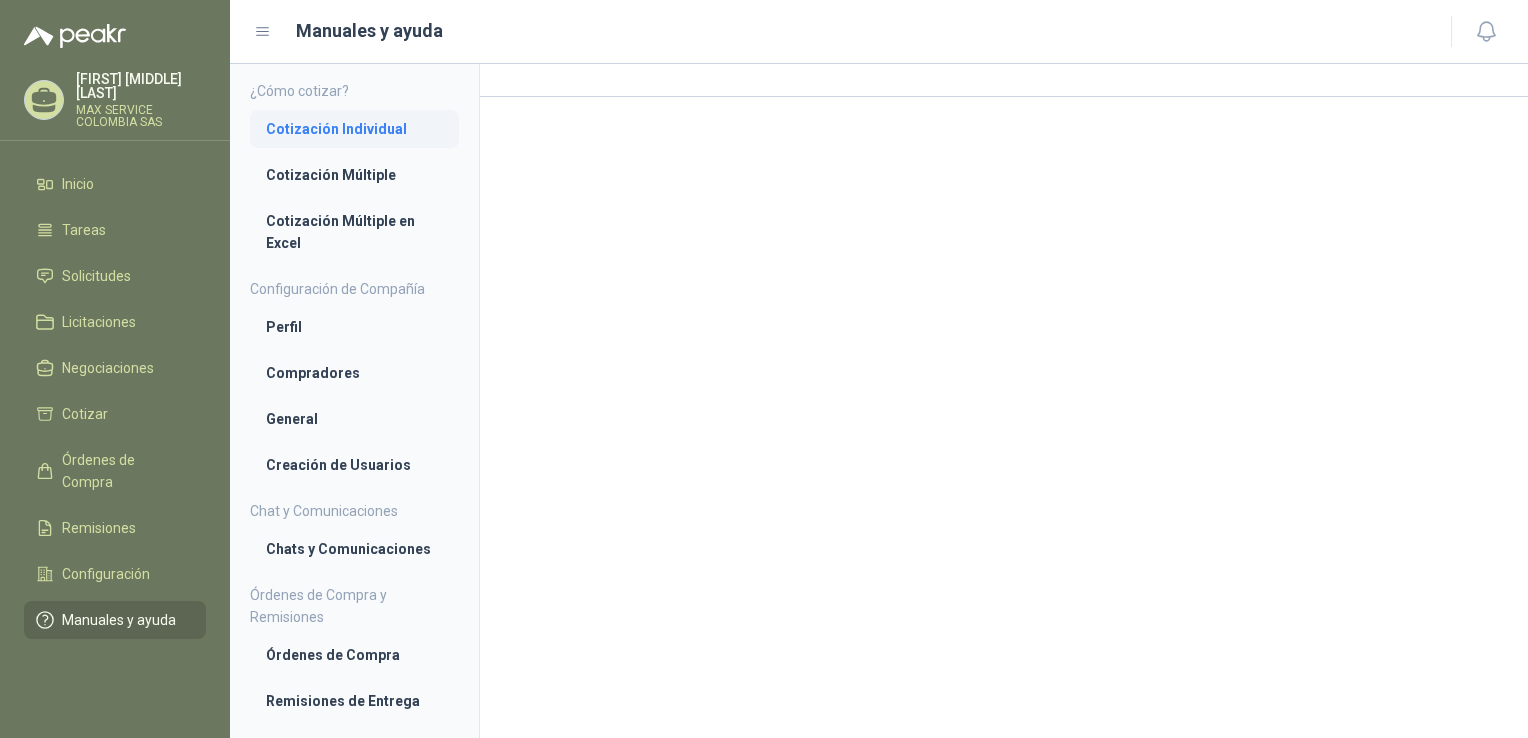 click on "Cotización Individual" at bounding box center (354, 129) 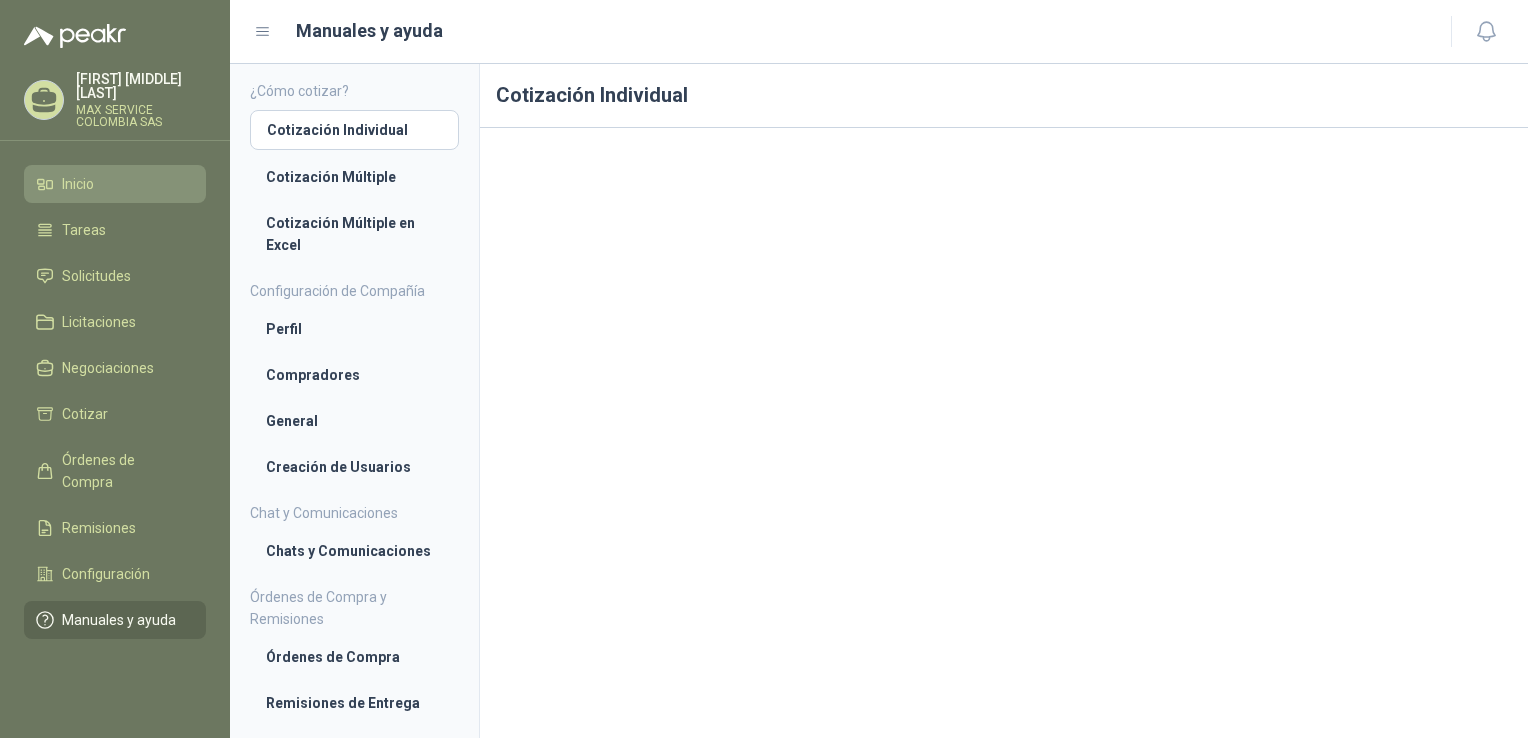 click on "Inicio" at bounding box center (78, 184) 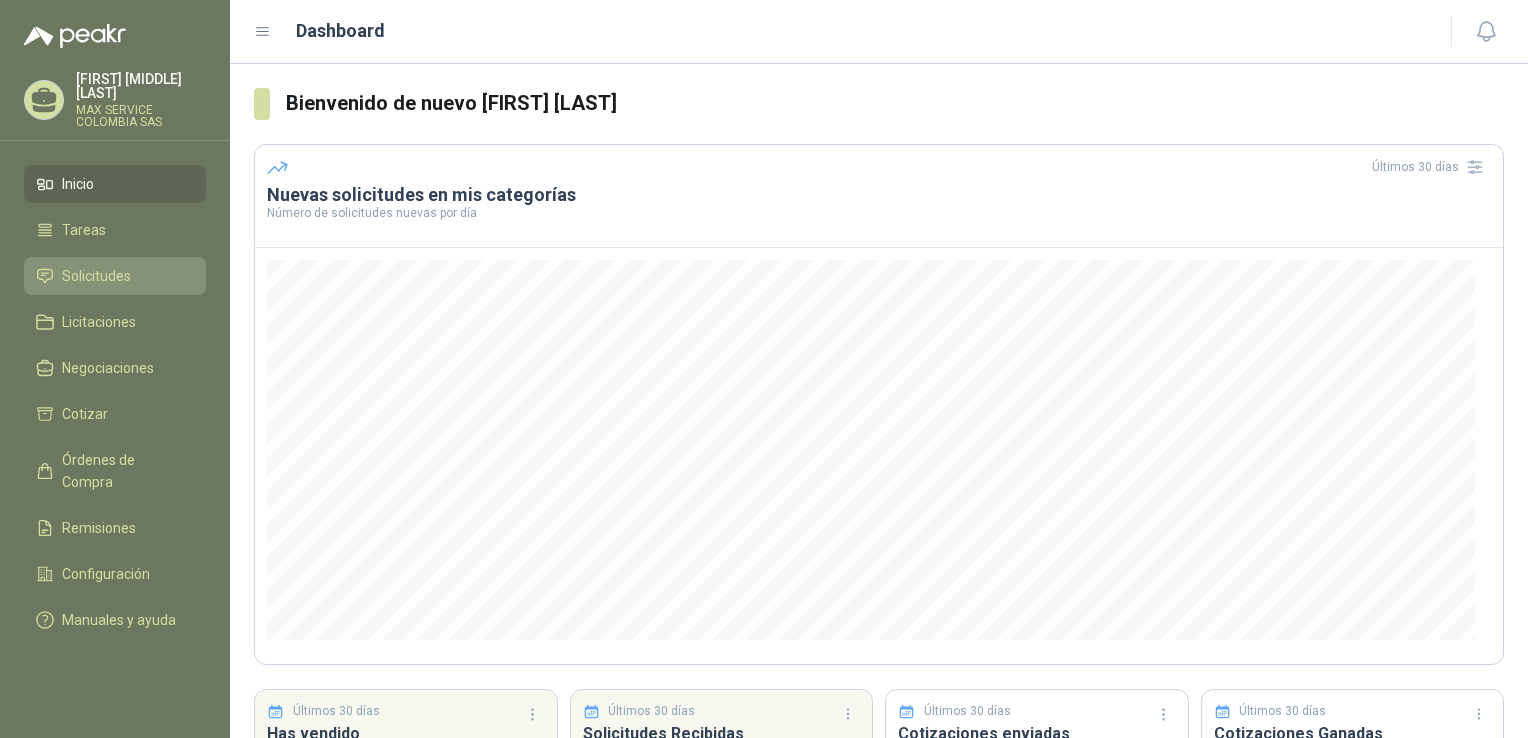 click on "Solicitudes" at bounding box center [96, 276] 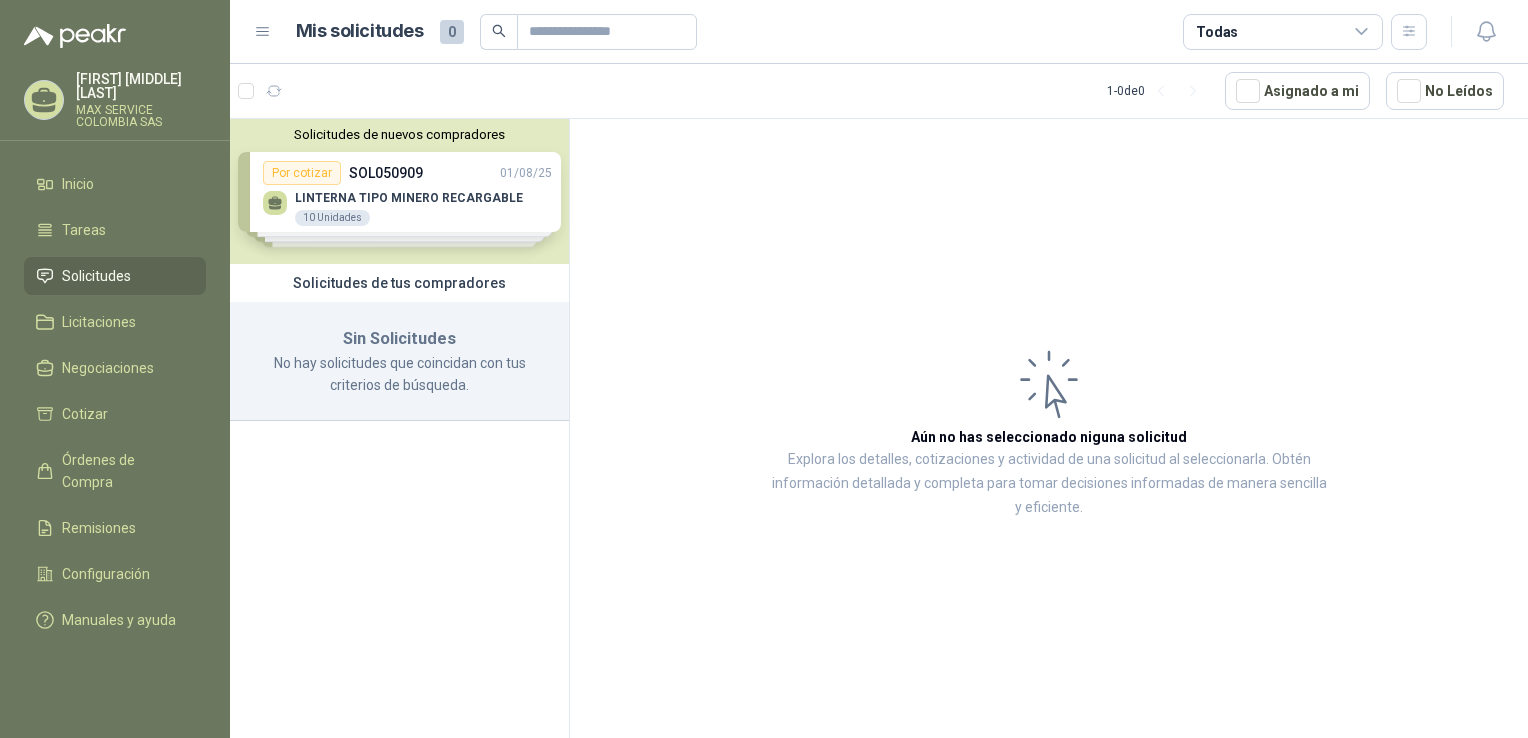 click on "Solicitudes de nuevos compradores Por cotizar SOL050909 [DATE]   LINTERNA TIPO MINERO RECARGABLE 10   Unidades Por cotizar SOL050636 [DATE]   GUANTE 381 SHOWA CON DORSO EN MICROFIBRA 30   Unidades Por cotizar SOL050630 [DATE]   GUANTE QUIR CJA X 100 UND - LABORATORIO 1000   CAJ Por cotizar SOL050399 [DATE]   7400 MOLDEX CARTUCHO AMONIACO Y METILAMI 15   Unidades ¿Quieres recibir  cientos de solicitudes de compra  como estas todos los días? Agenda una reunión" at bounding box center (399, 191) 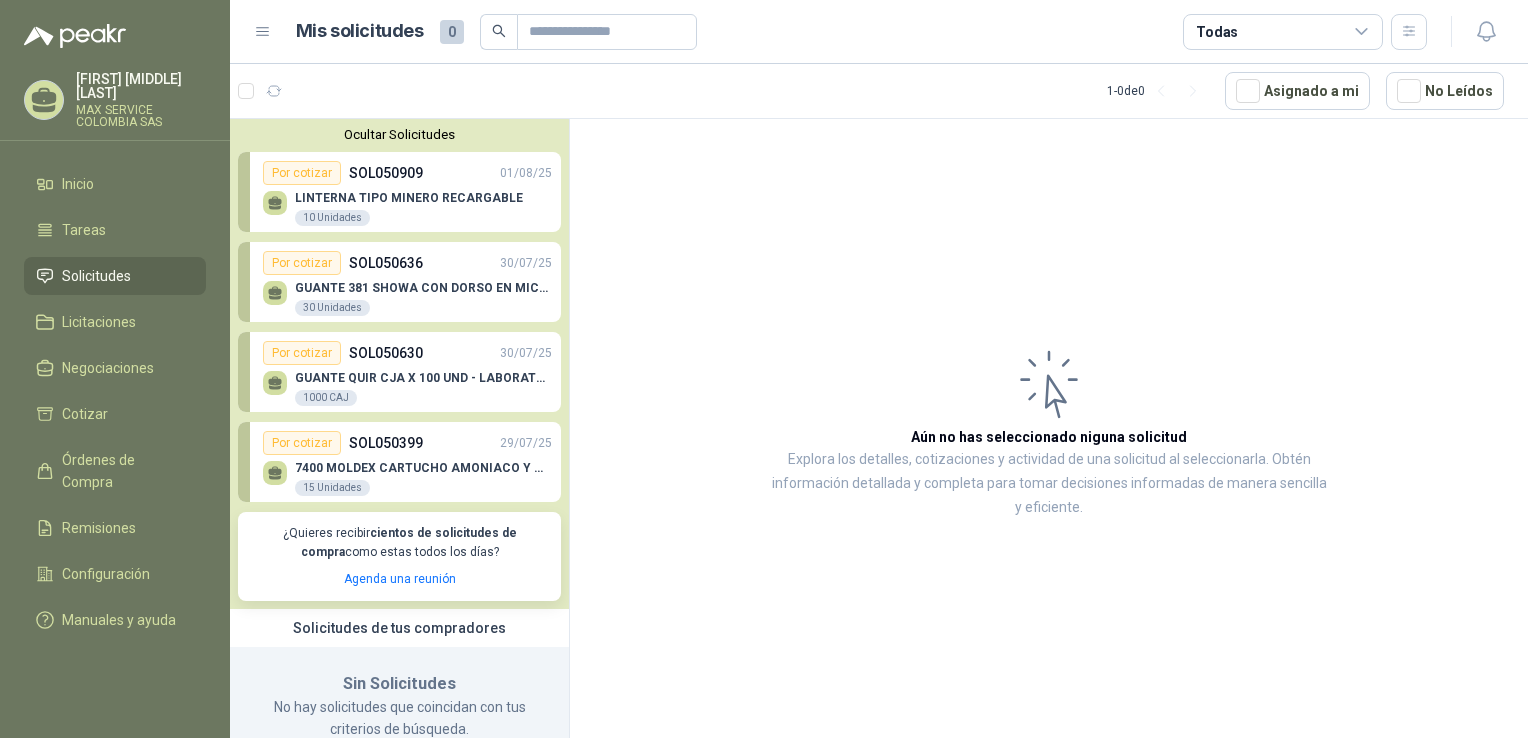click on "Por cotizar SOL050636 [DATE]   GUANTE 381 SHOWA CON DORSO EN MICROFIBRA 30   Unidades" at bounding box center [399, 282] 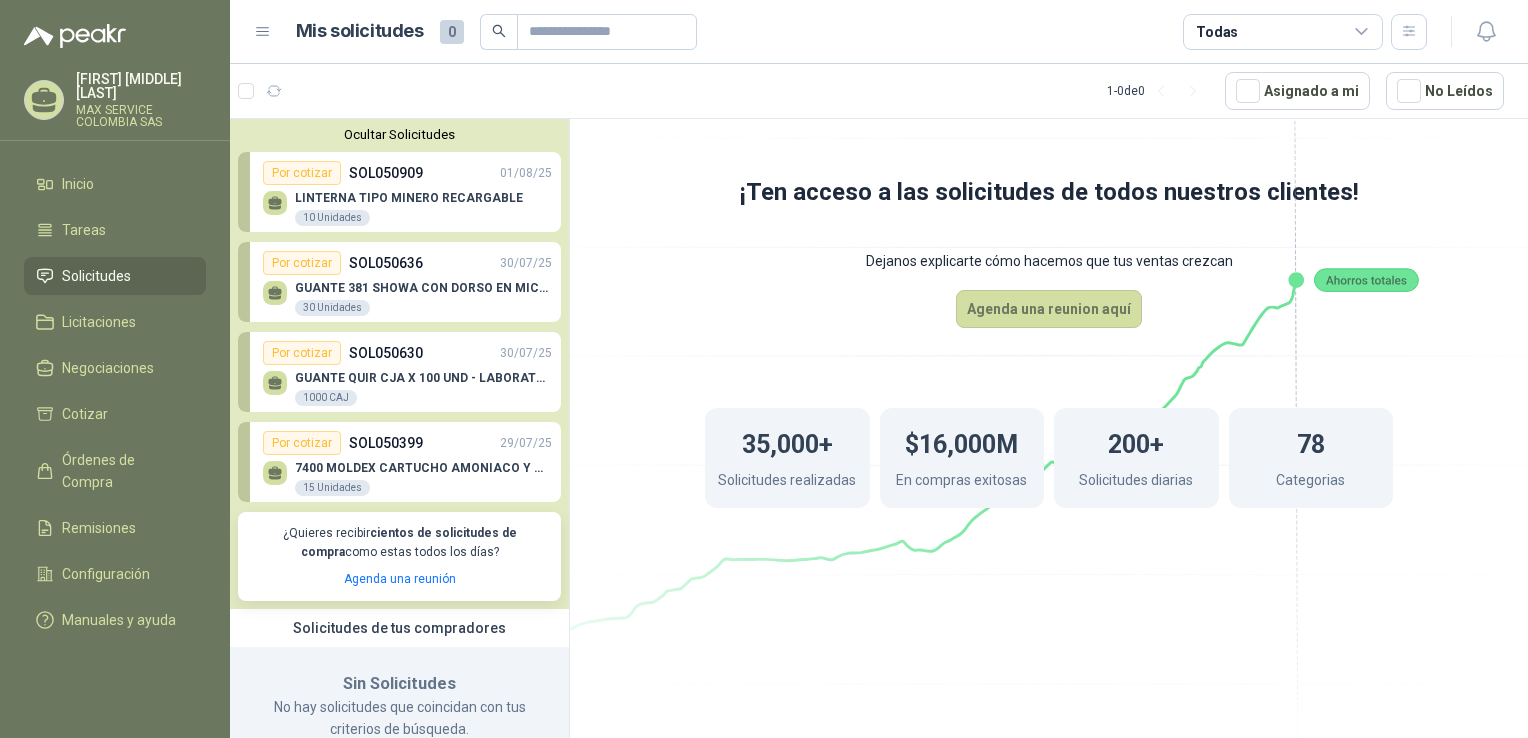 click on "Ocultar Solicitudes Por cotizar SOL050909 [DATE]   LINTERNA TIPO MINERO RECARGABLE 10   Unidades Por cotizar SOL050636 [DATE]   GUANTE 381 SHOWA CON DORSO EN MICROFIBRA 30   Unidades Por cotizar SOL050630 [DATE]   GUANTE QUIR CJA X 100 UND - LABORATORIO 1000   CAJ Por cotizar SOL050399 [DATE]   7400 MOLDEX CARTUCHO AMONIACO Y METILAMI 15   Unidades ¿Quieres recibir  cientos de solicitudes de compra  como estas todos los días? Agenda una reunión" at bounding box center [399, 364] 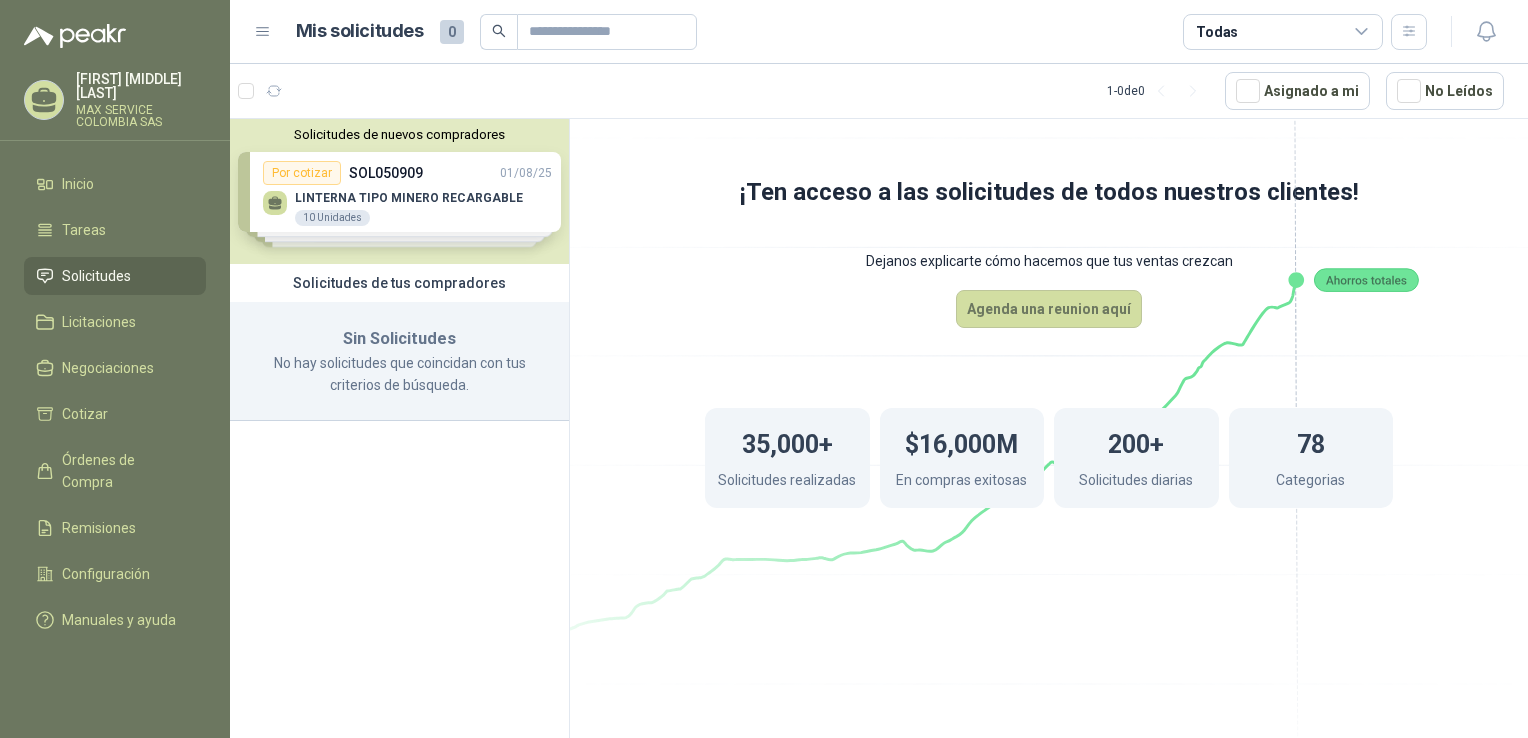 click on "Sin Solicitudes" at bounding box center (399, 339) 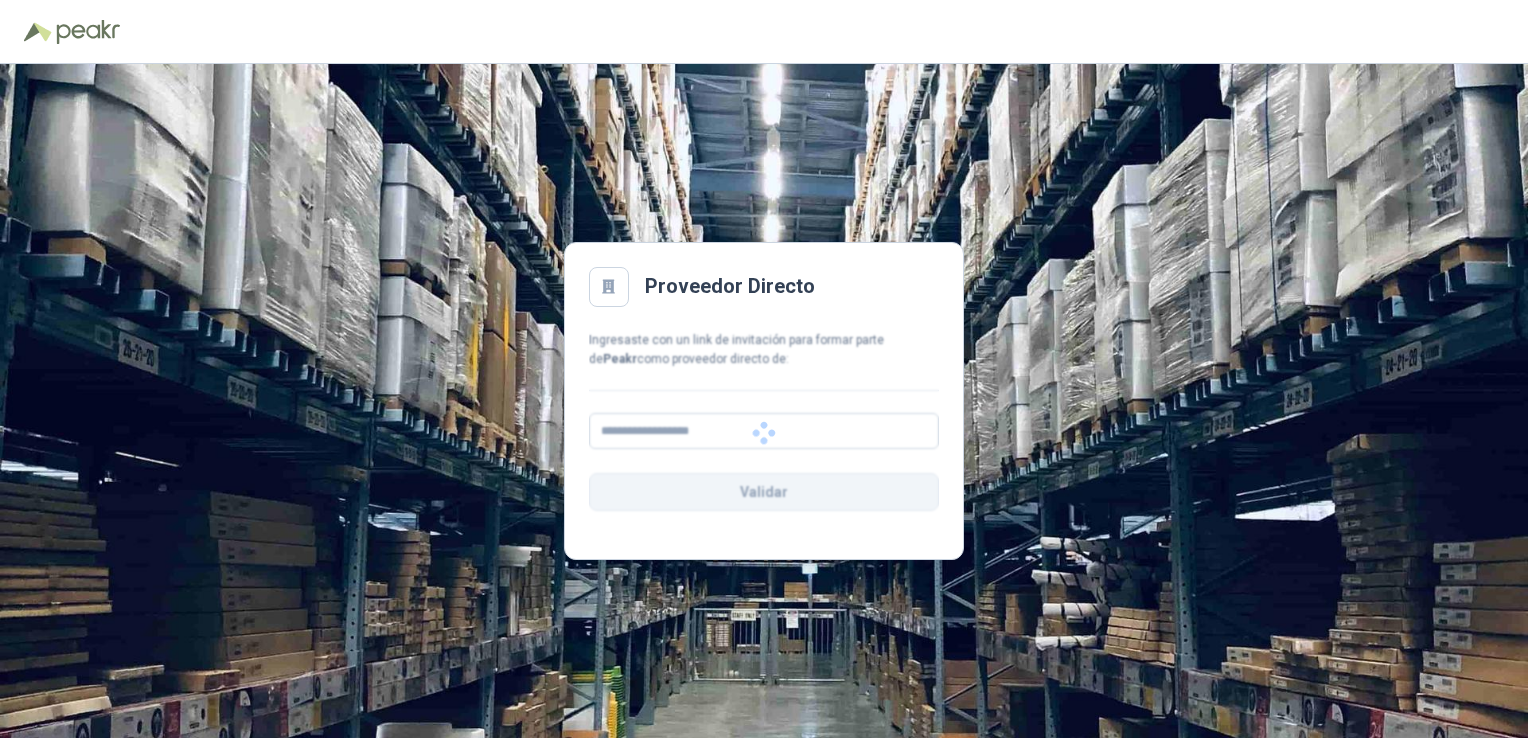 scroll, scrollTop: 0, scrollLeft: 0, axis: both 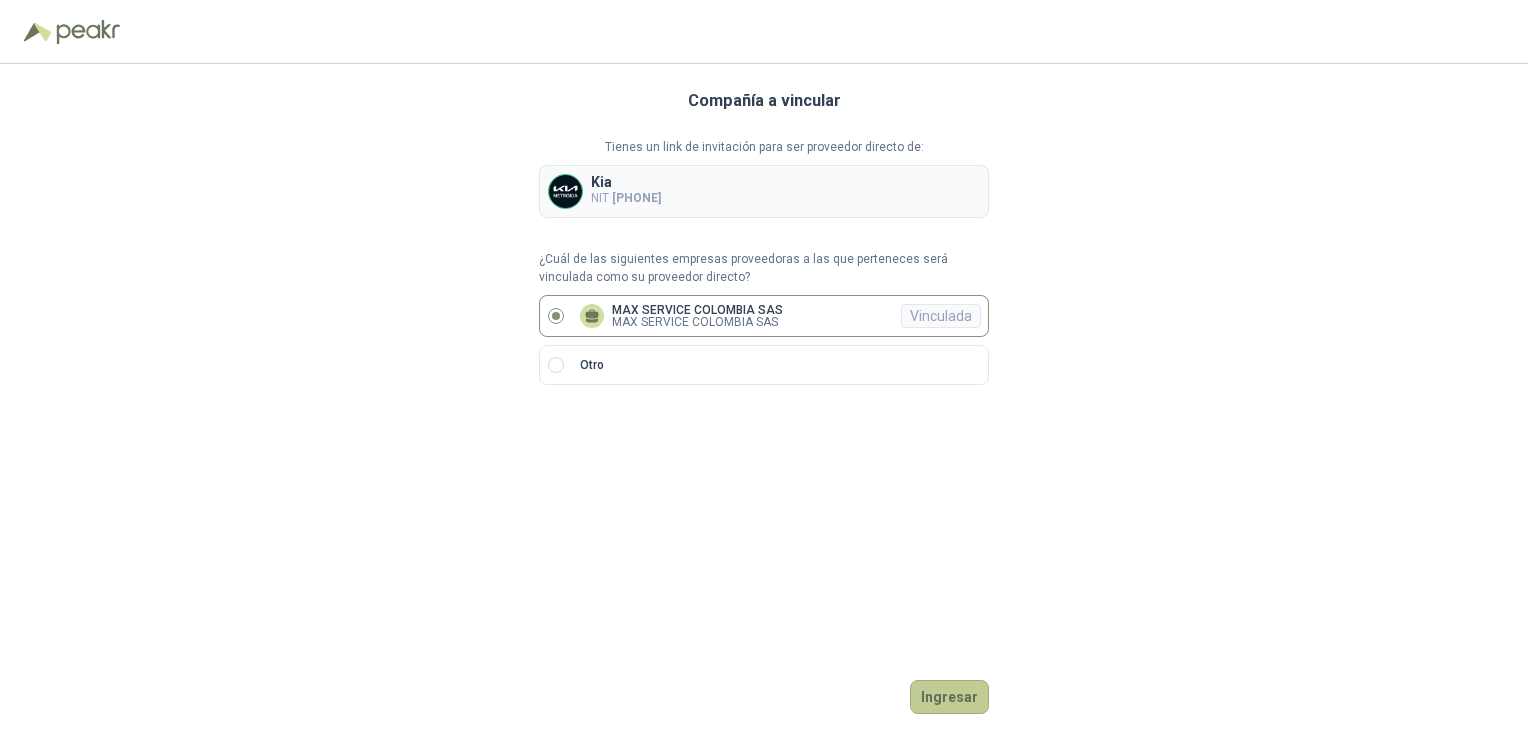 click on "Ingresar" at bounding box center (949, 697) 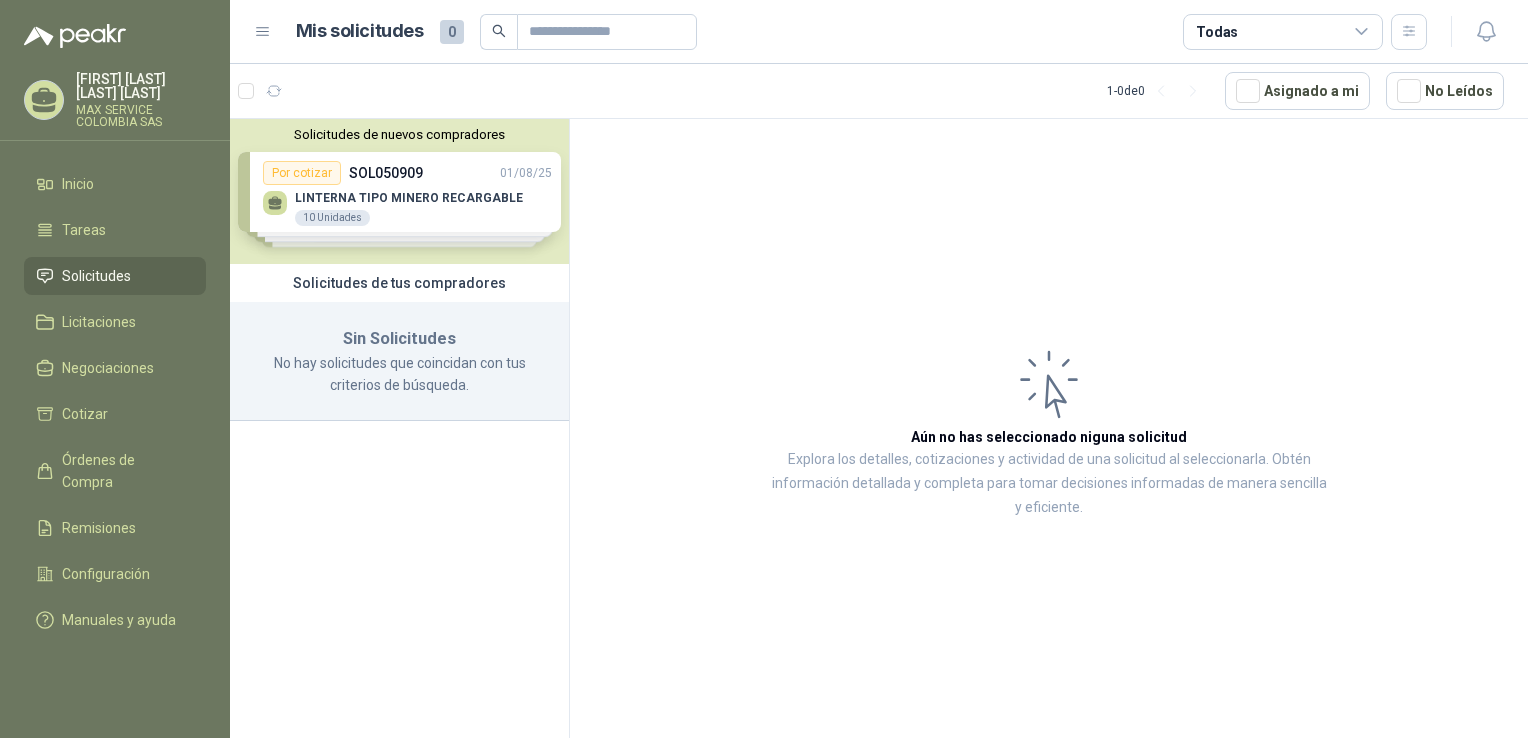 click on "Solicitudes de nuevos compradores Por cotizar SOL050909 01/08/25   LINTERNA TIPO MINERO RECARGABLE 10   Unidades Por cotizar SOL050636 30/07/25   GUANTE 381 SHOWA CON DORSO EN MICROFIBRA 30   Unidades Por cotizar SOL050630 30/07/25   GUANTE QUIR CJA X 100 UND - LABORATORIO 1000   CAJ Por cotizar SOL050399 29/07/25   7400 MOLDEX CARTUCHO AMONIACO Y METILAMI 15   Unidades ¿Quieres recibir  cientos de solicitudes de compra  como estas todos los días? Agenda una reunión" at bounding box center (399, 191) 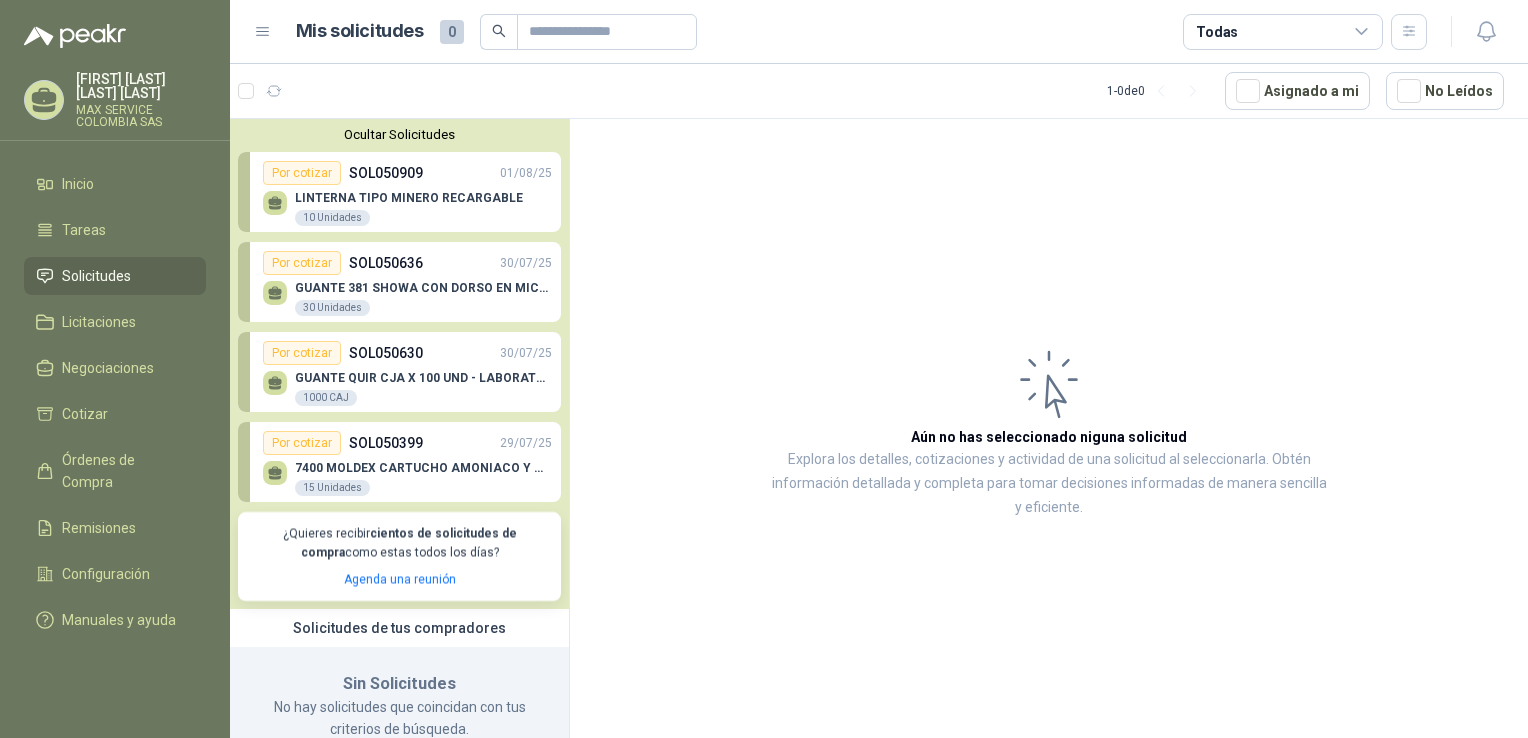 click on "GUANTE 381 SHOWA CON DORSO EN MICROFIBRA 30   Unidades" at bounding box center [423, 299] 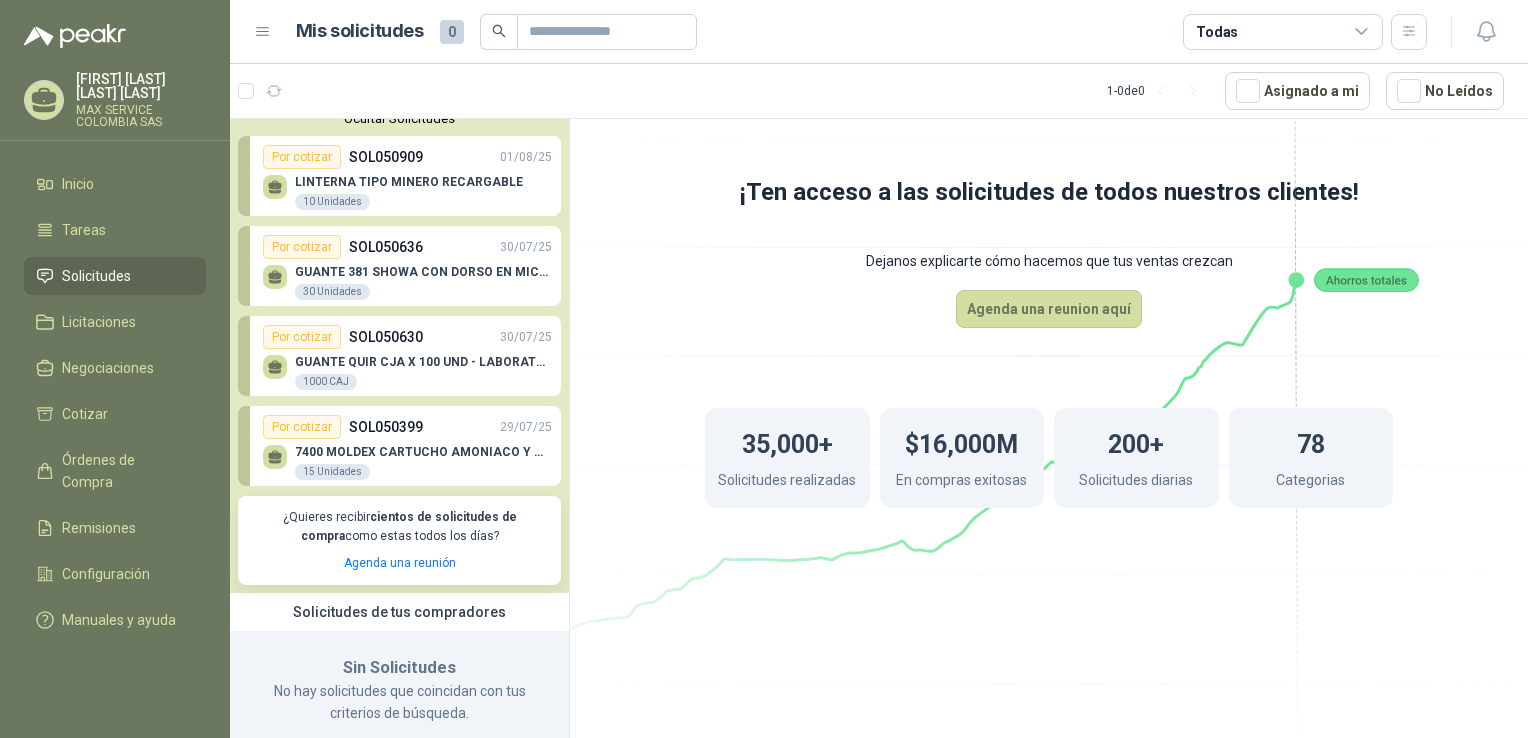 scroll, scrollTop: 0, scrollLeft: 0, axis: both 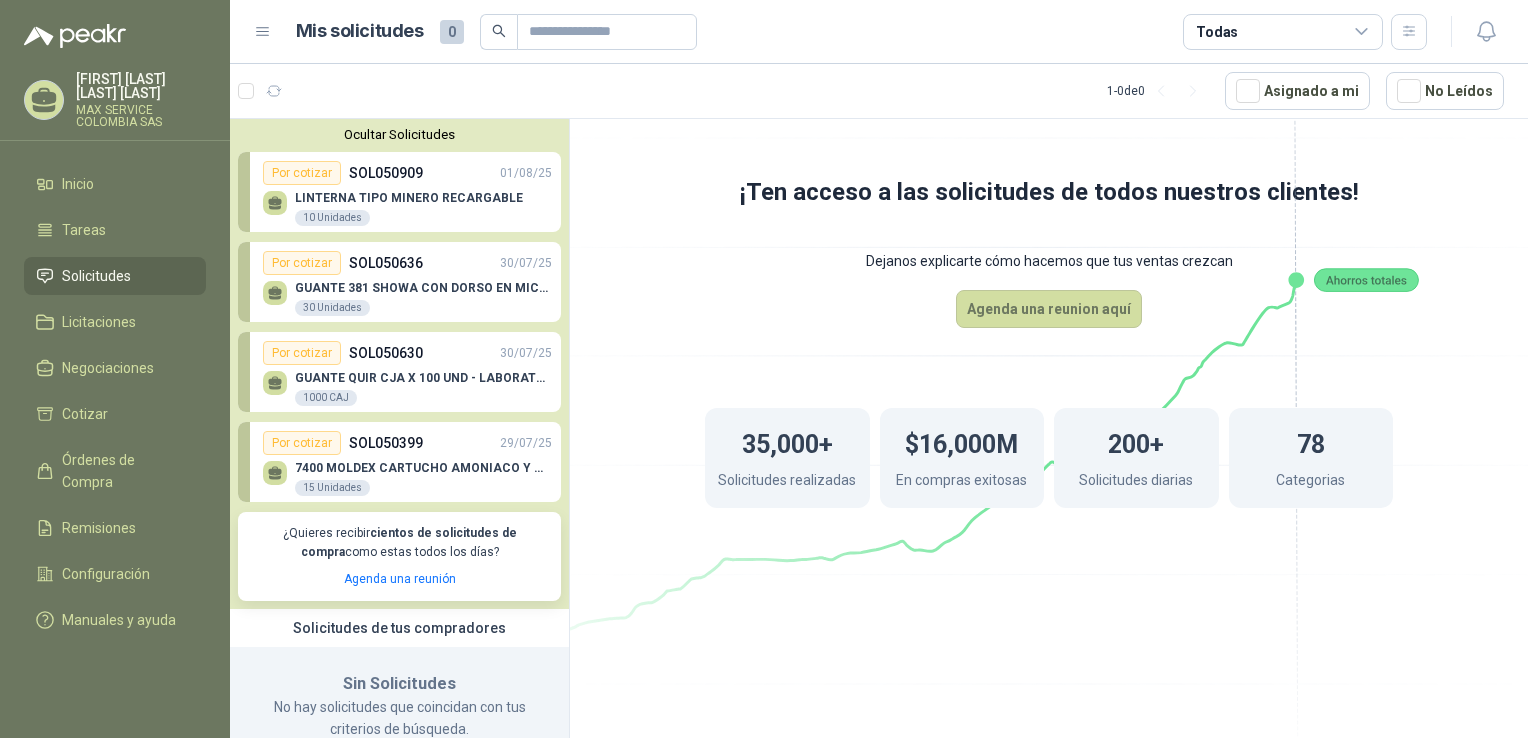 click on "Ocultar Solicitudes" at bounding box center [399, 134] 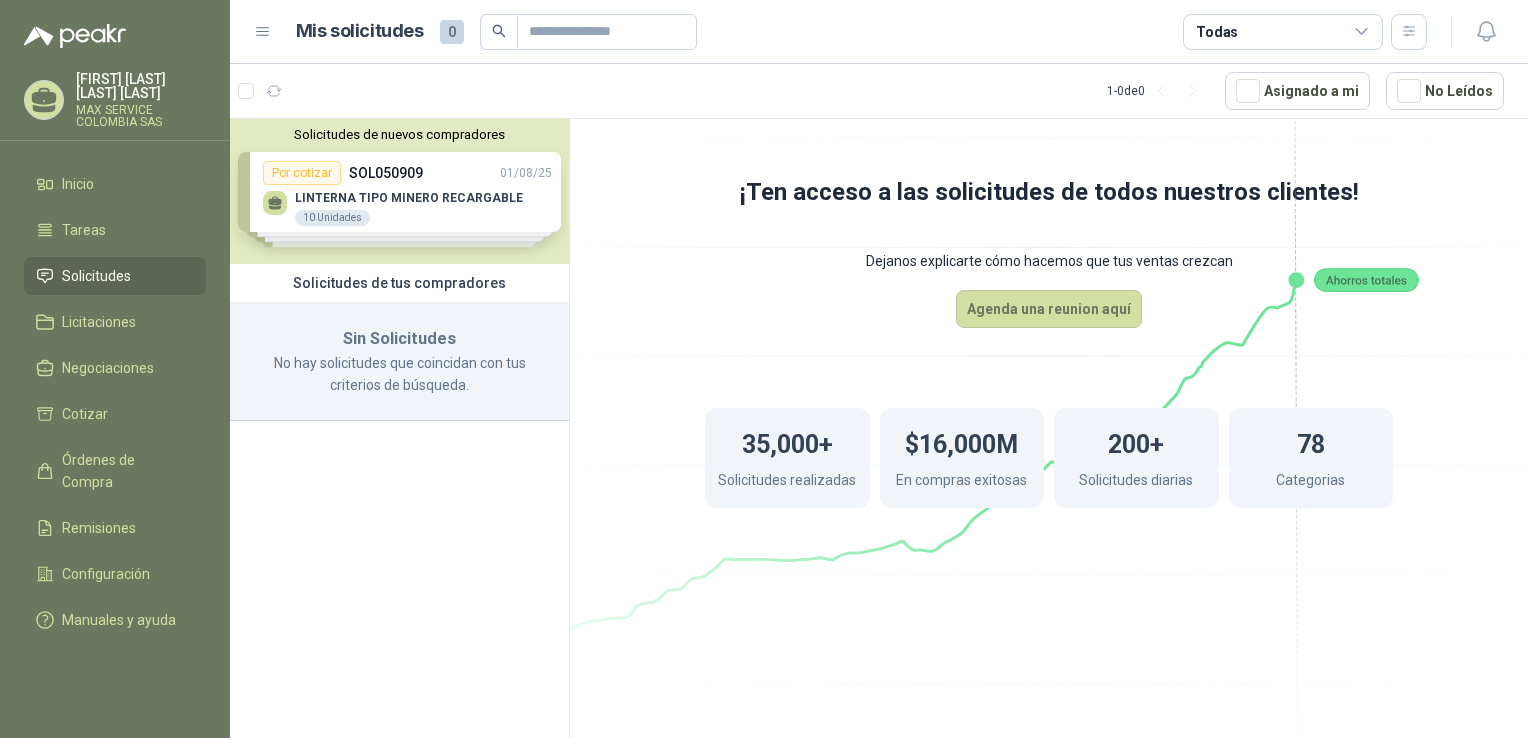 type 